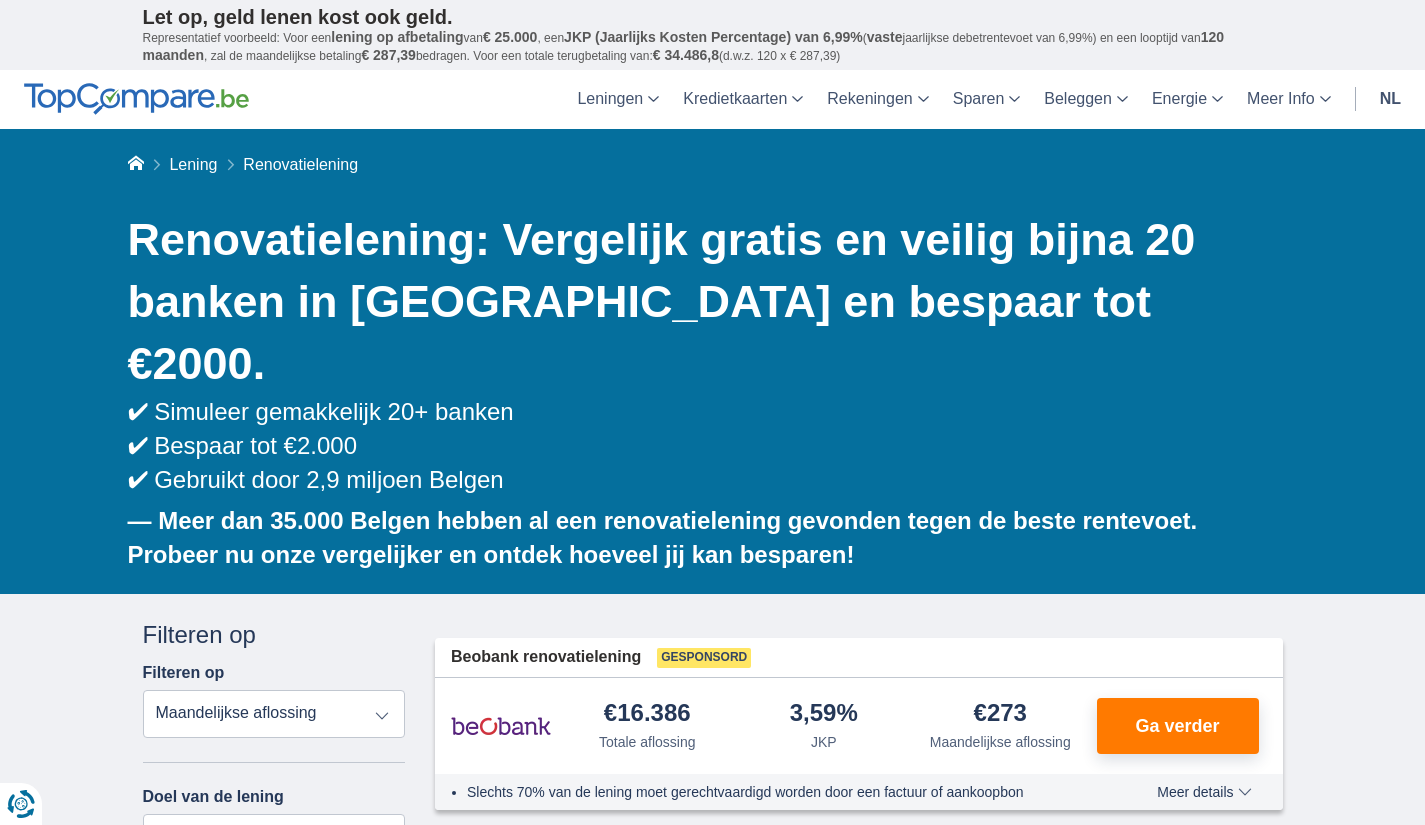 scroll, scrollTop: 0, scrollLeft: 0, axis: both 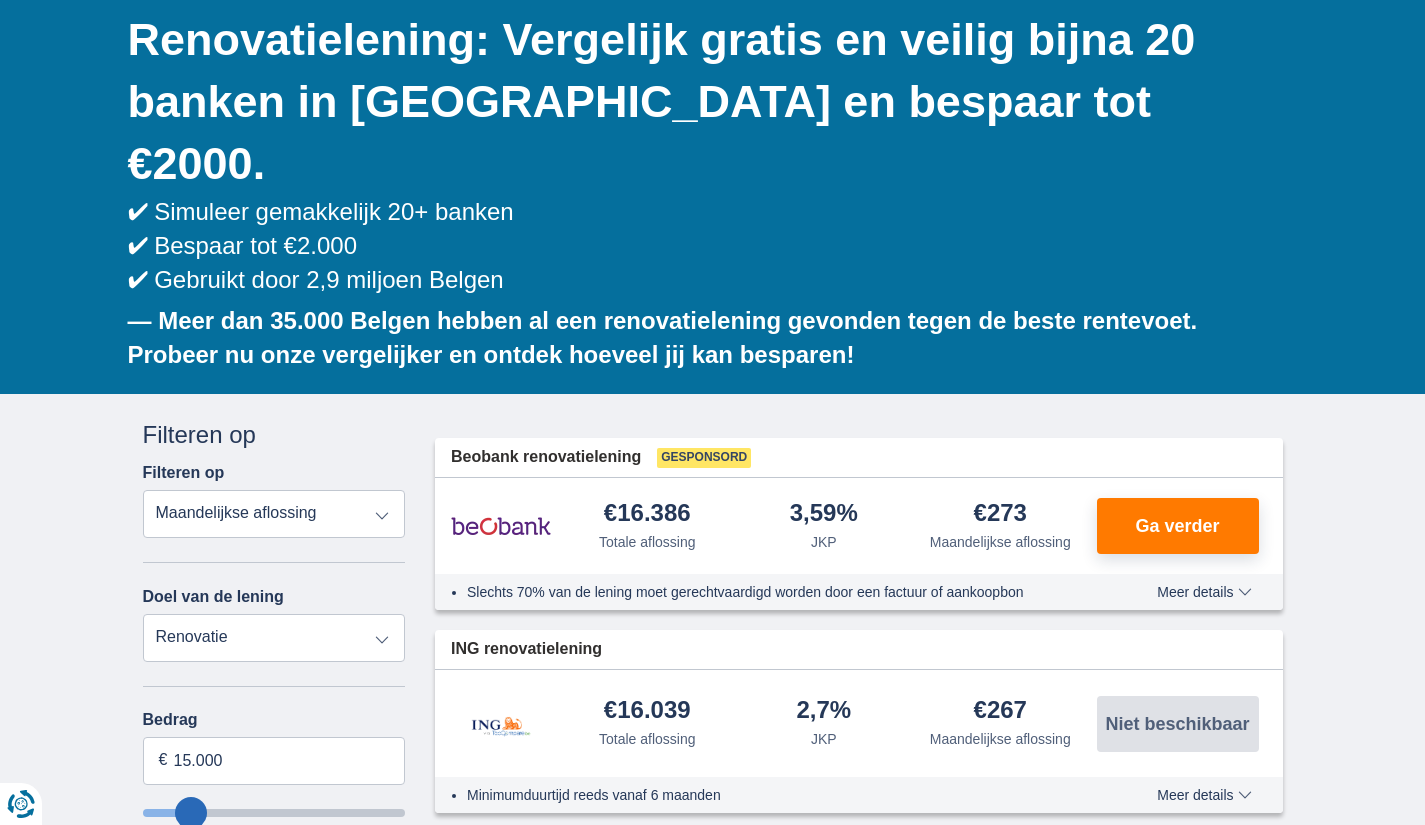 click on "Totale aflossing
JKP
Maandelijkse aflossing" at bounding box center [274, 514] 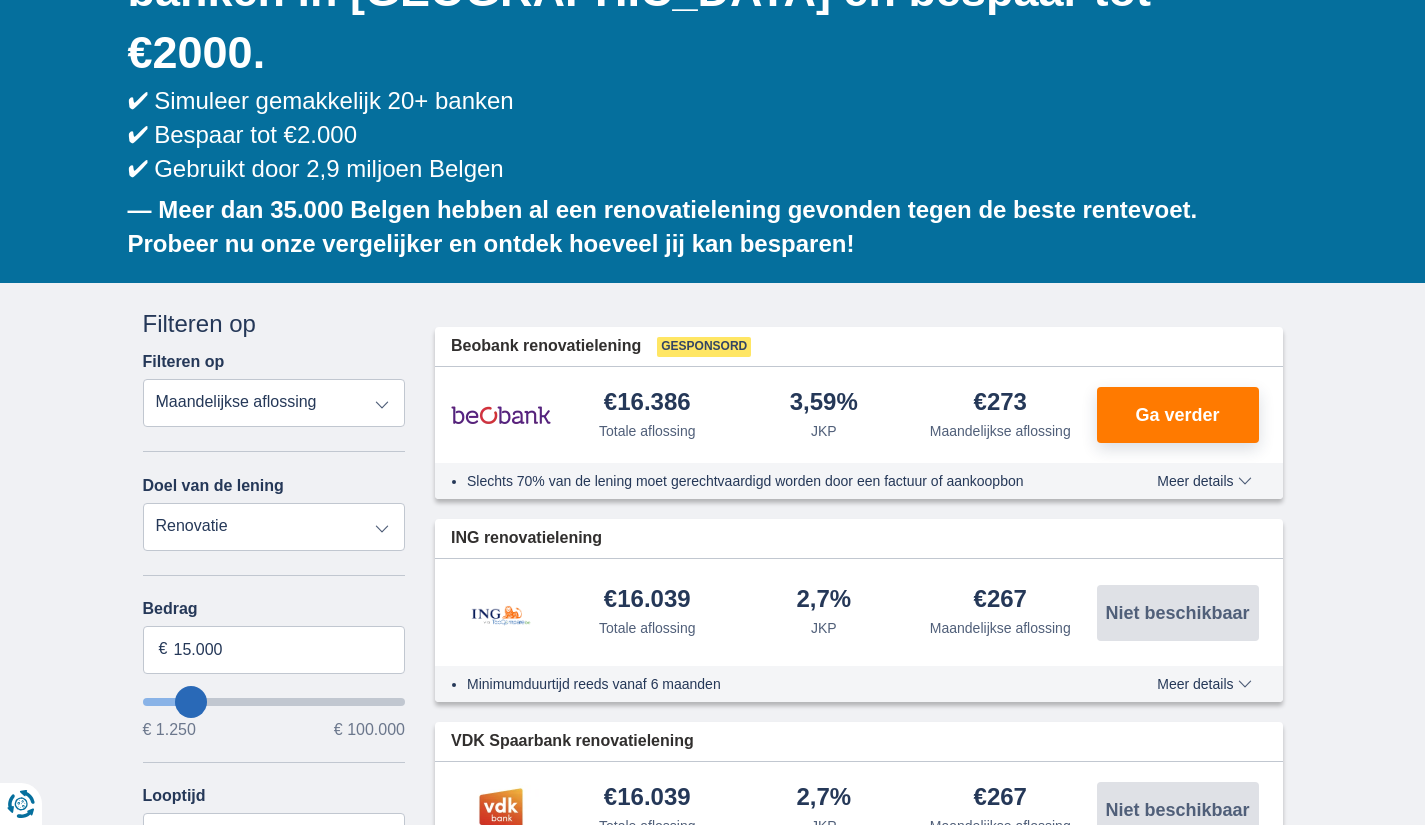 scroll, scrollTop: 400, scrollLeft: 0, axis: vertical 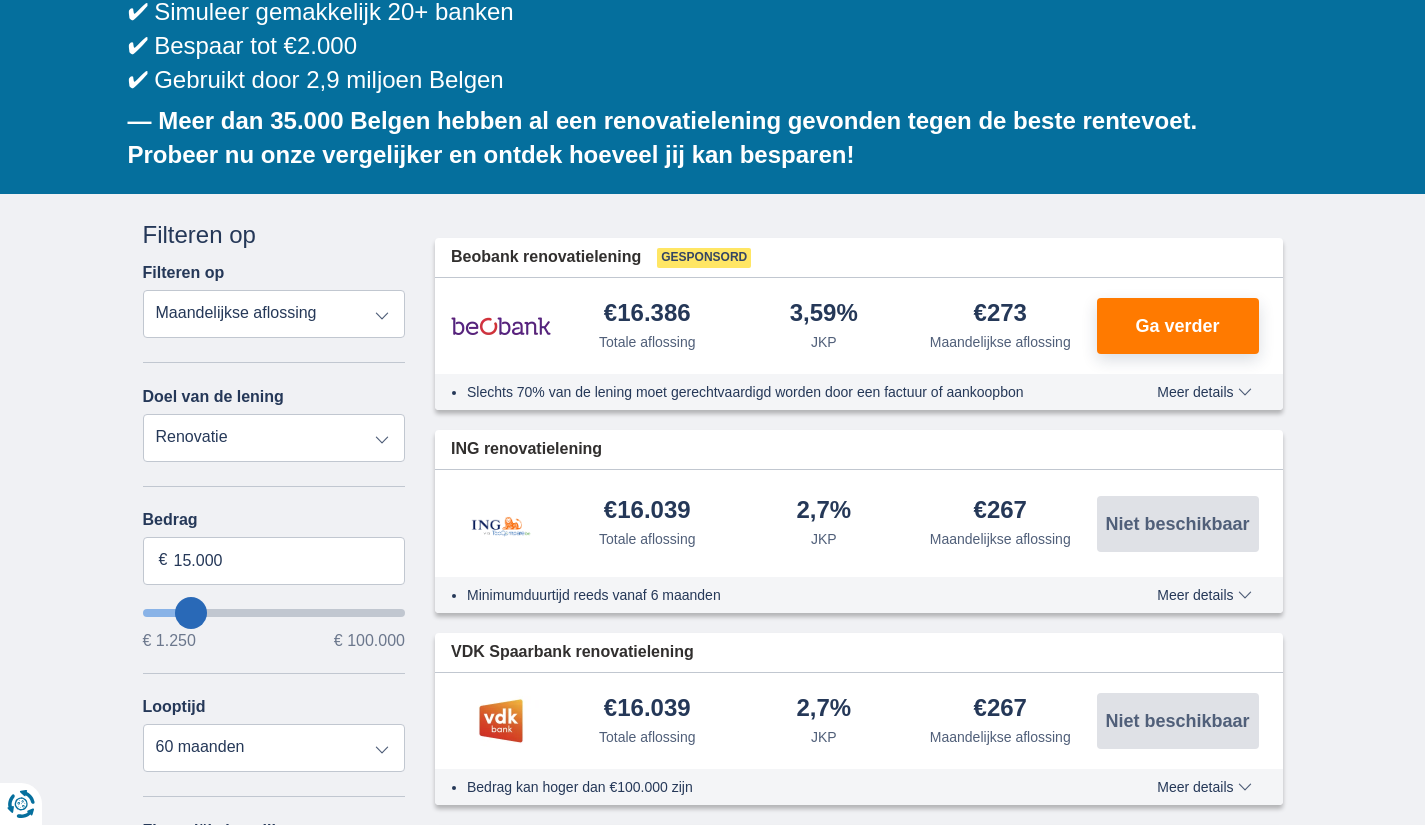 type on "17.250" 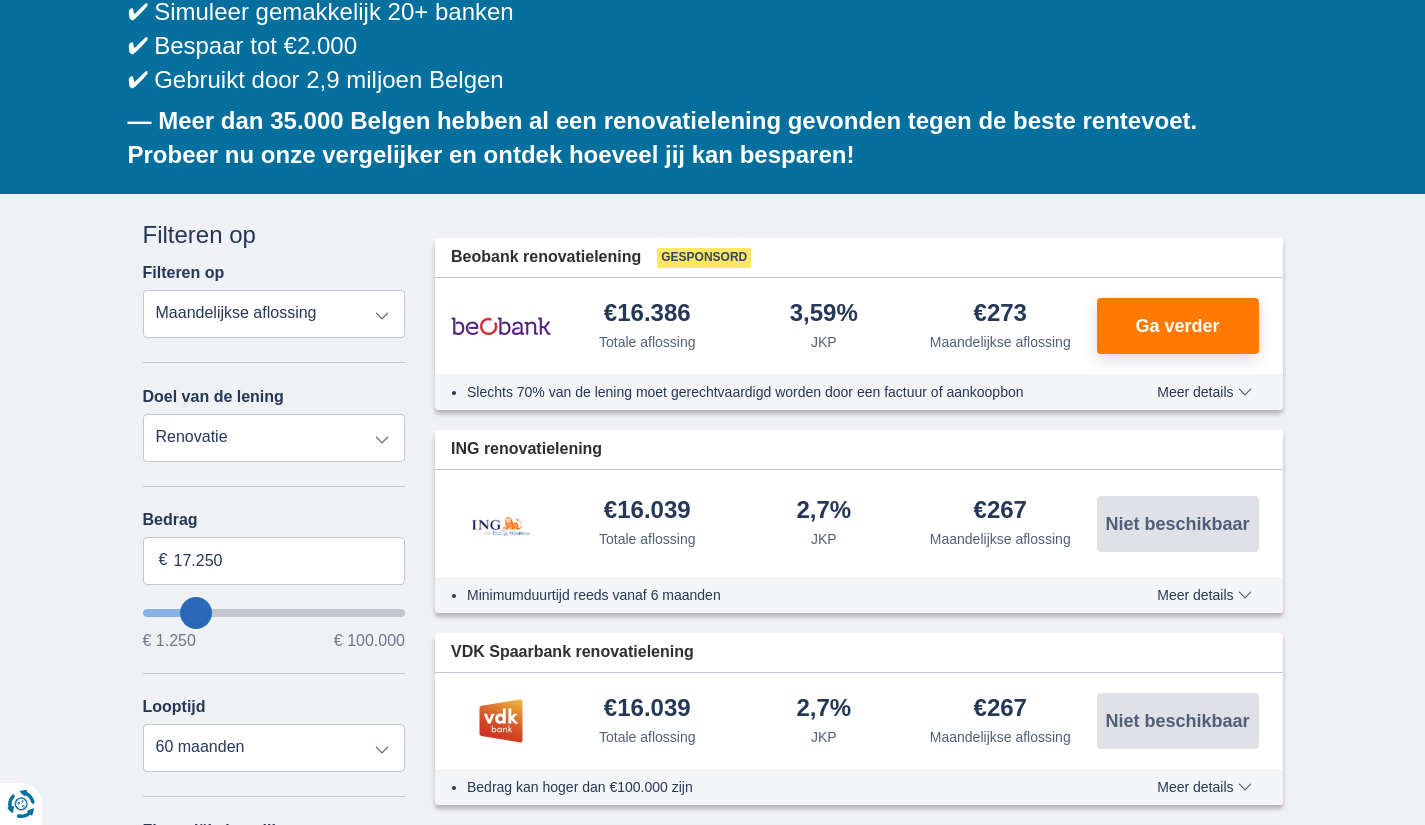 type on "18250" 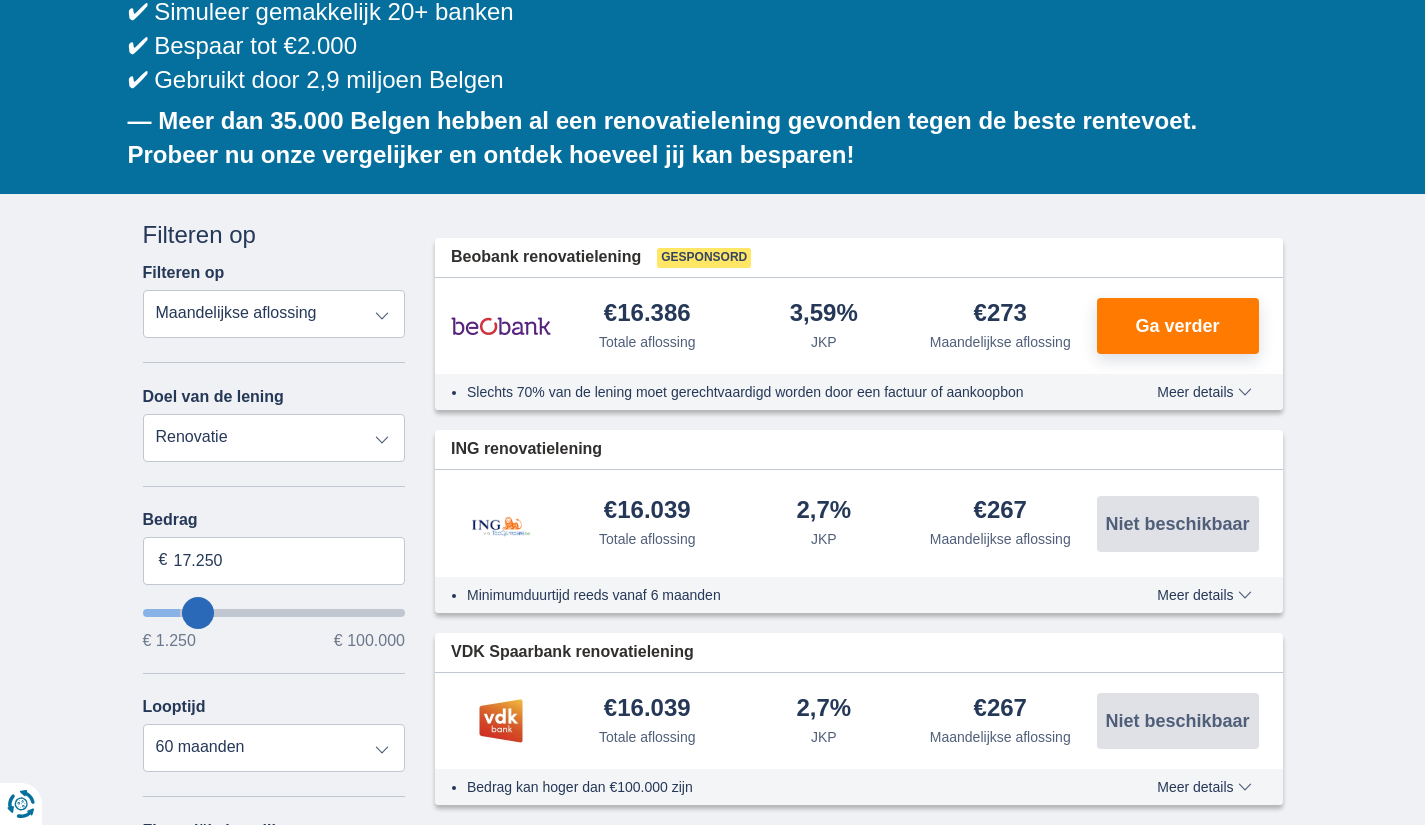type on "18.250" 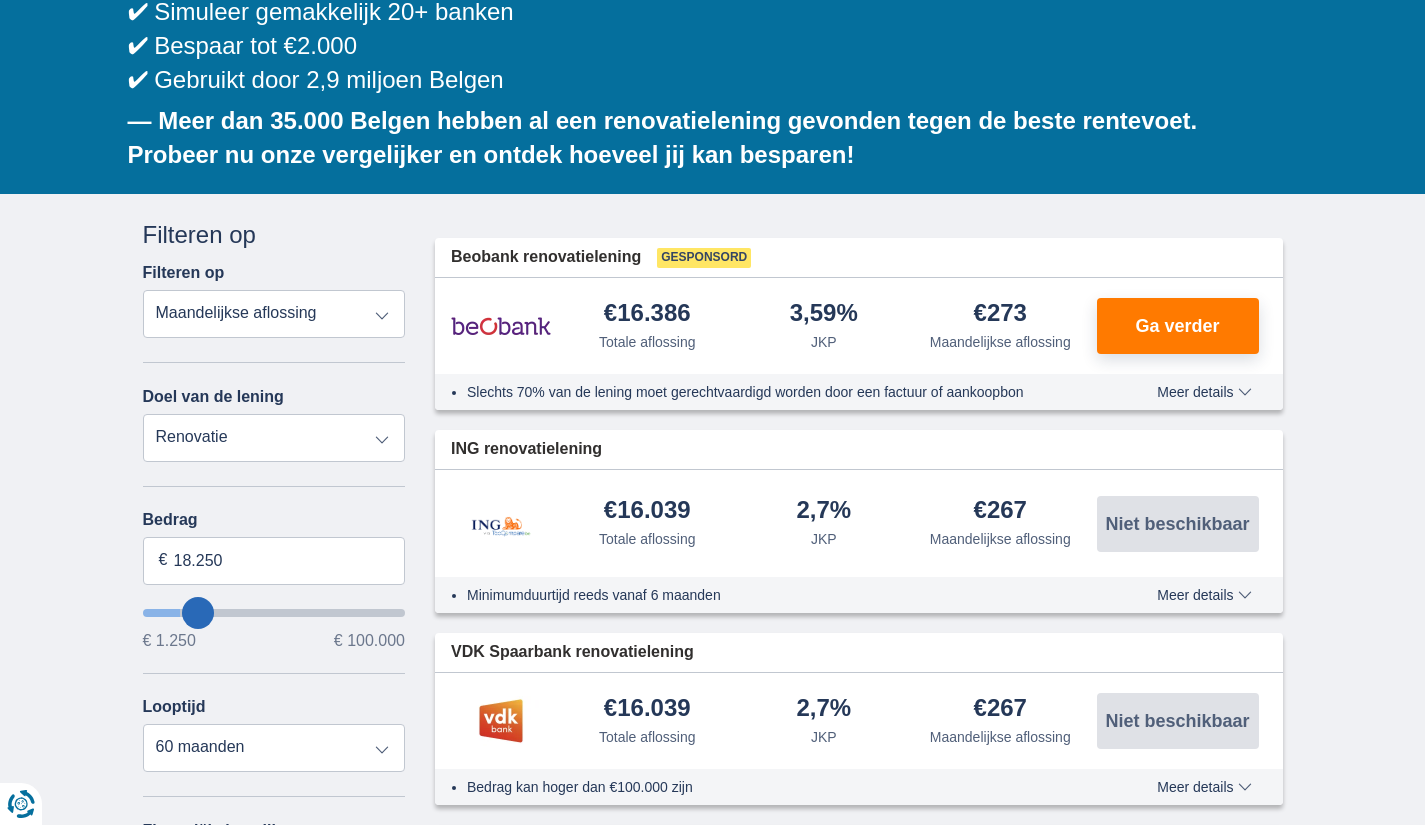 select on "84" 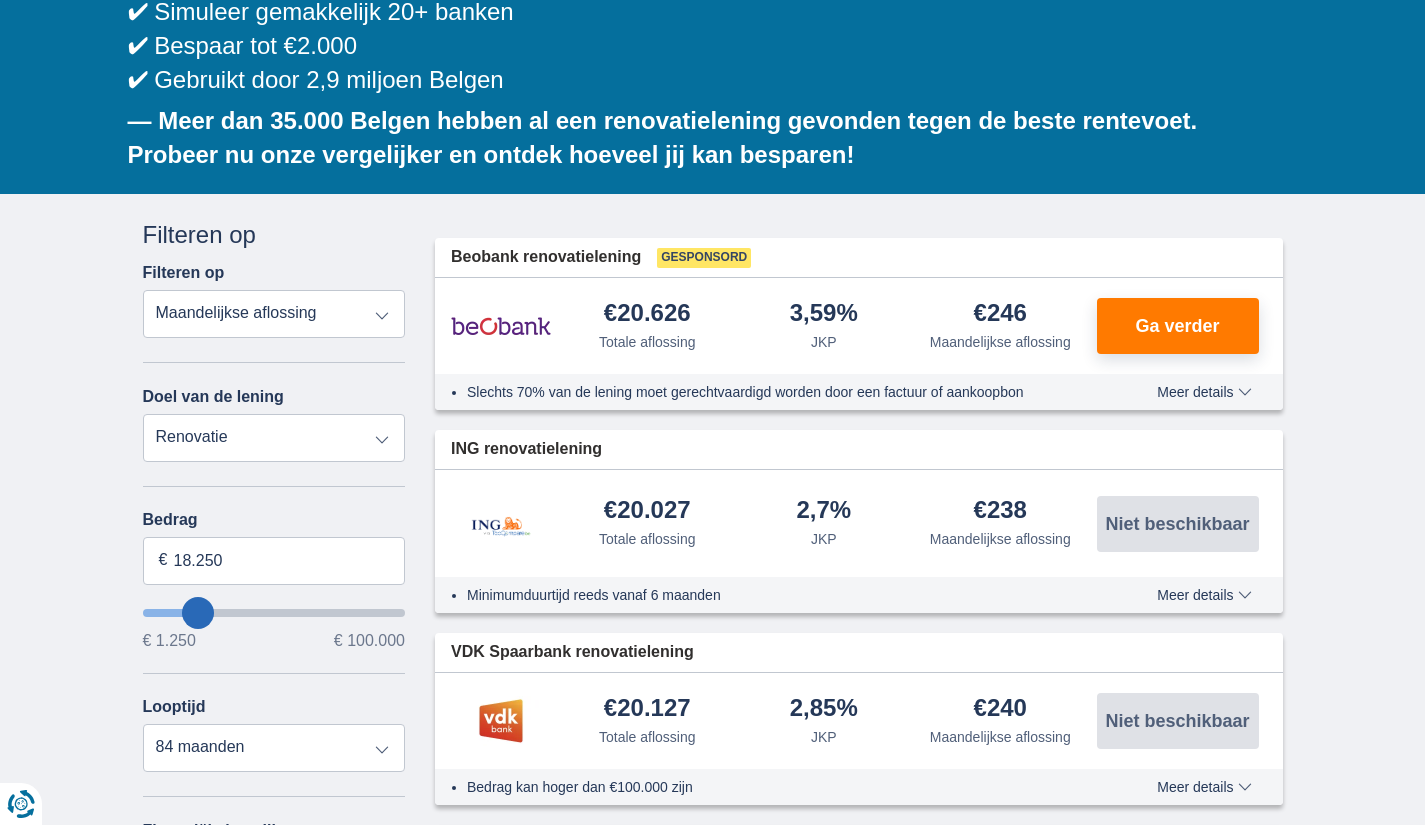 type on "21.250" 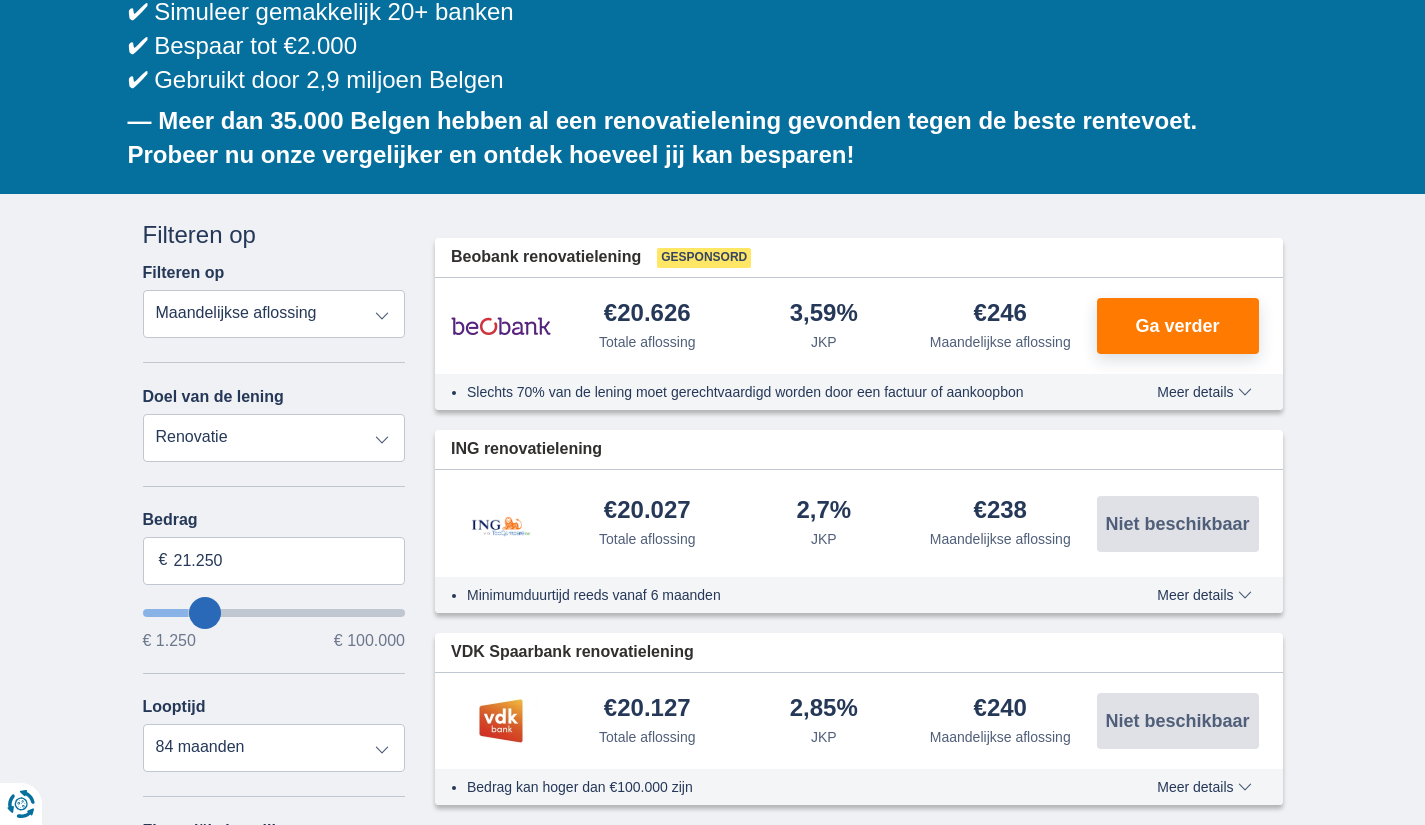 type on "23250" 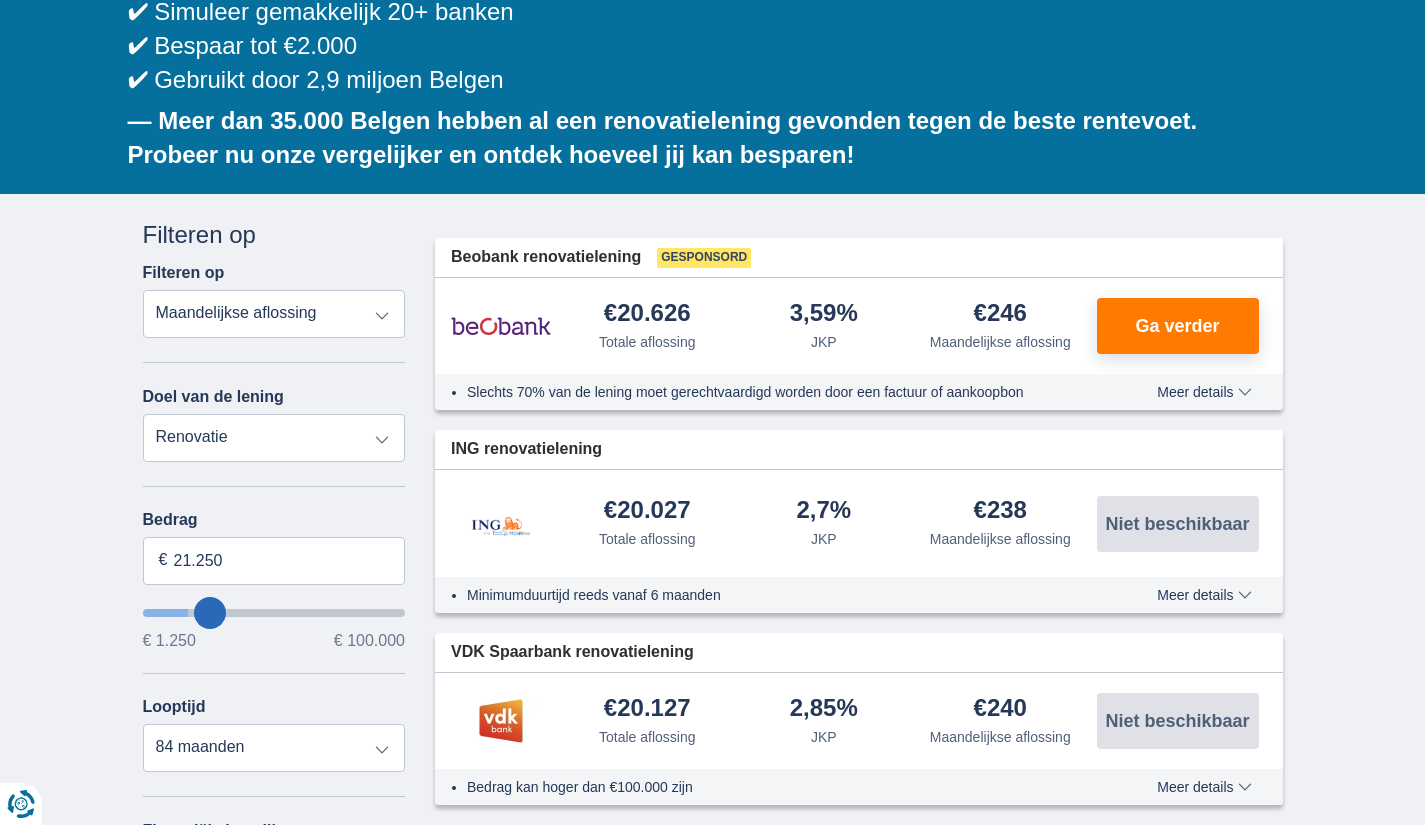 type on "23.250" 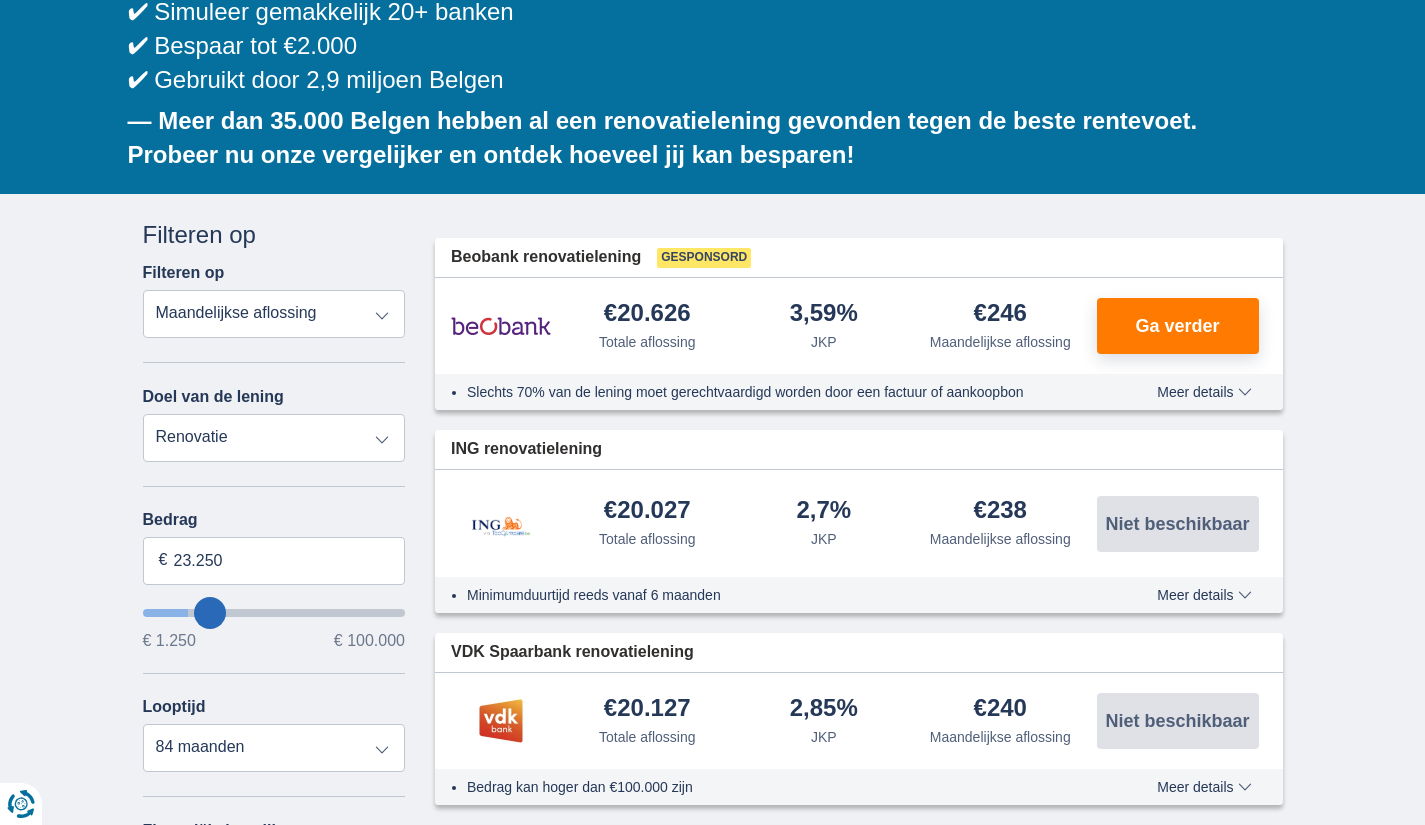 select on "120" 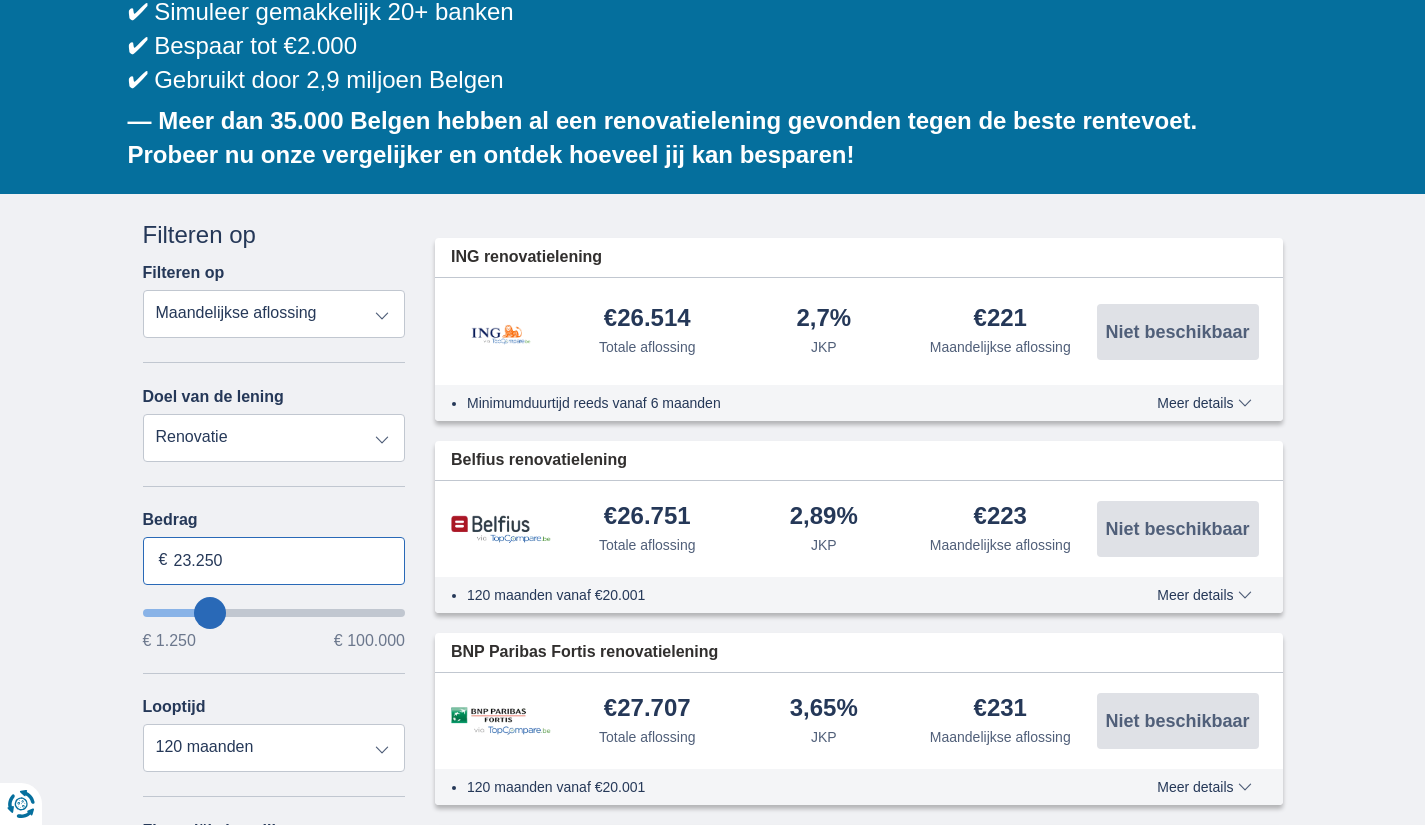 click on "23.250" at bounding box center (274, 561) 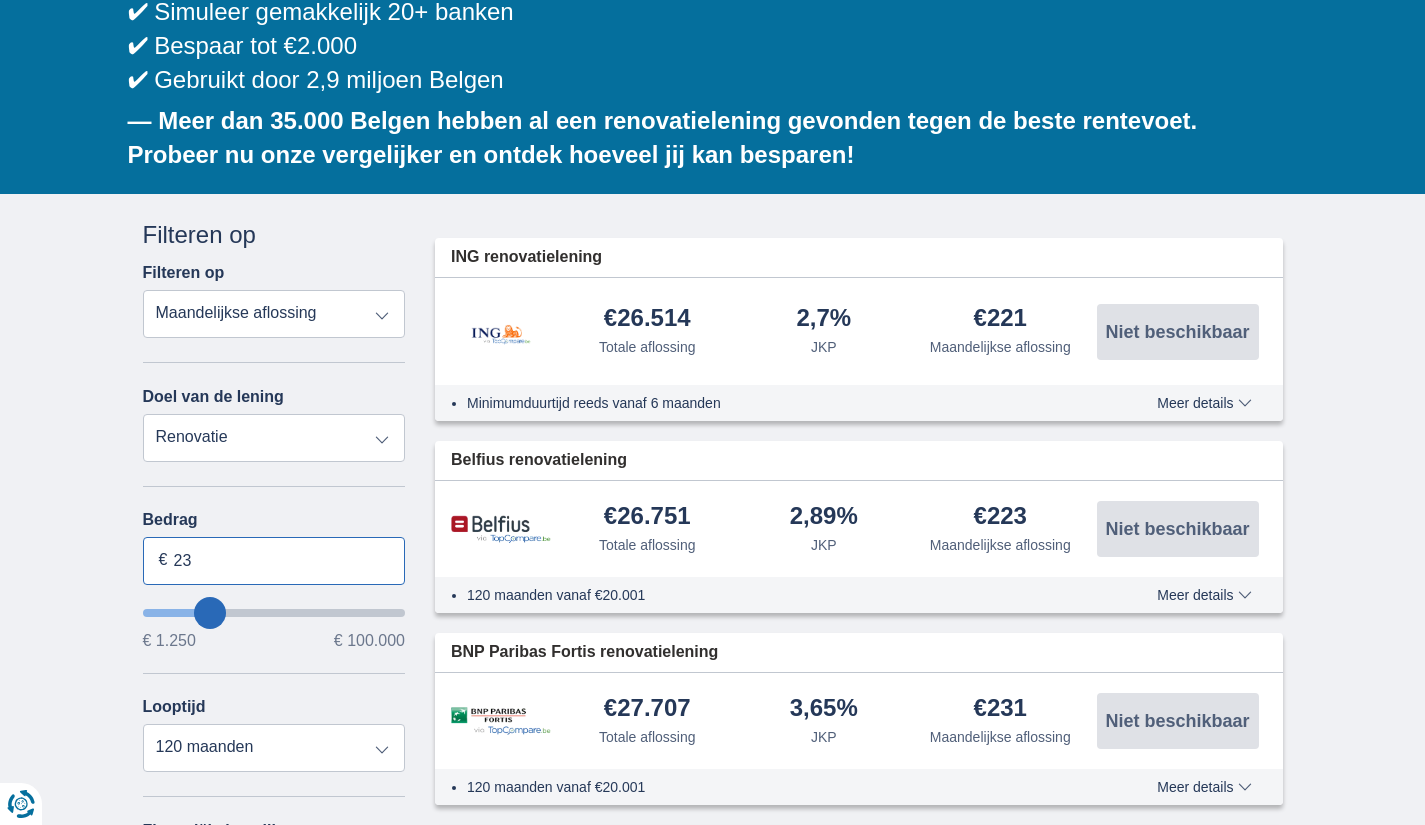 type on "2" 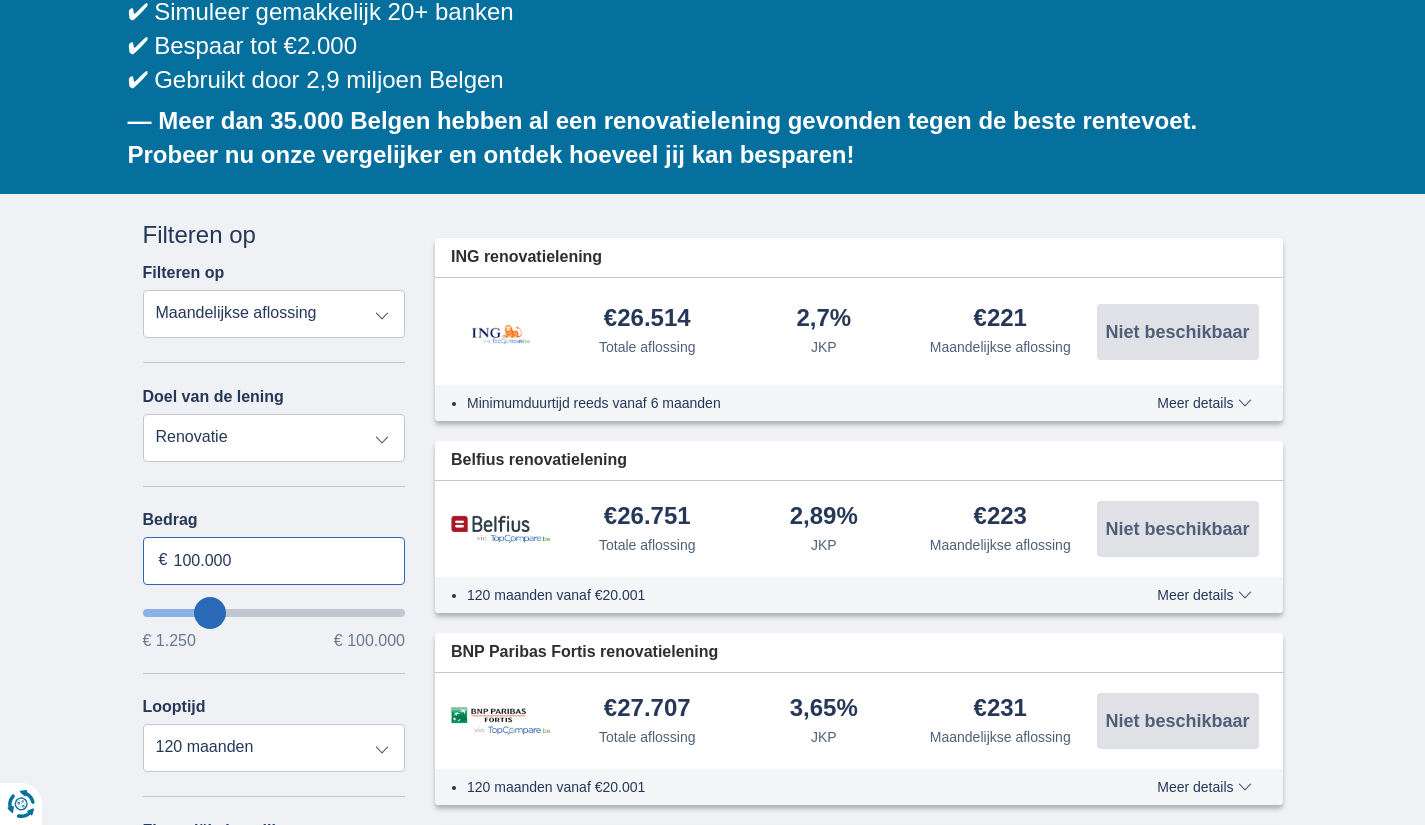type on "100.000" 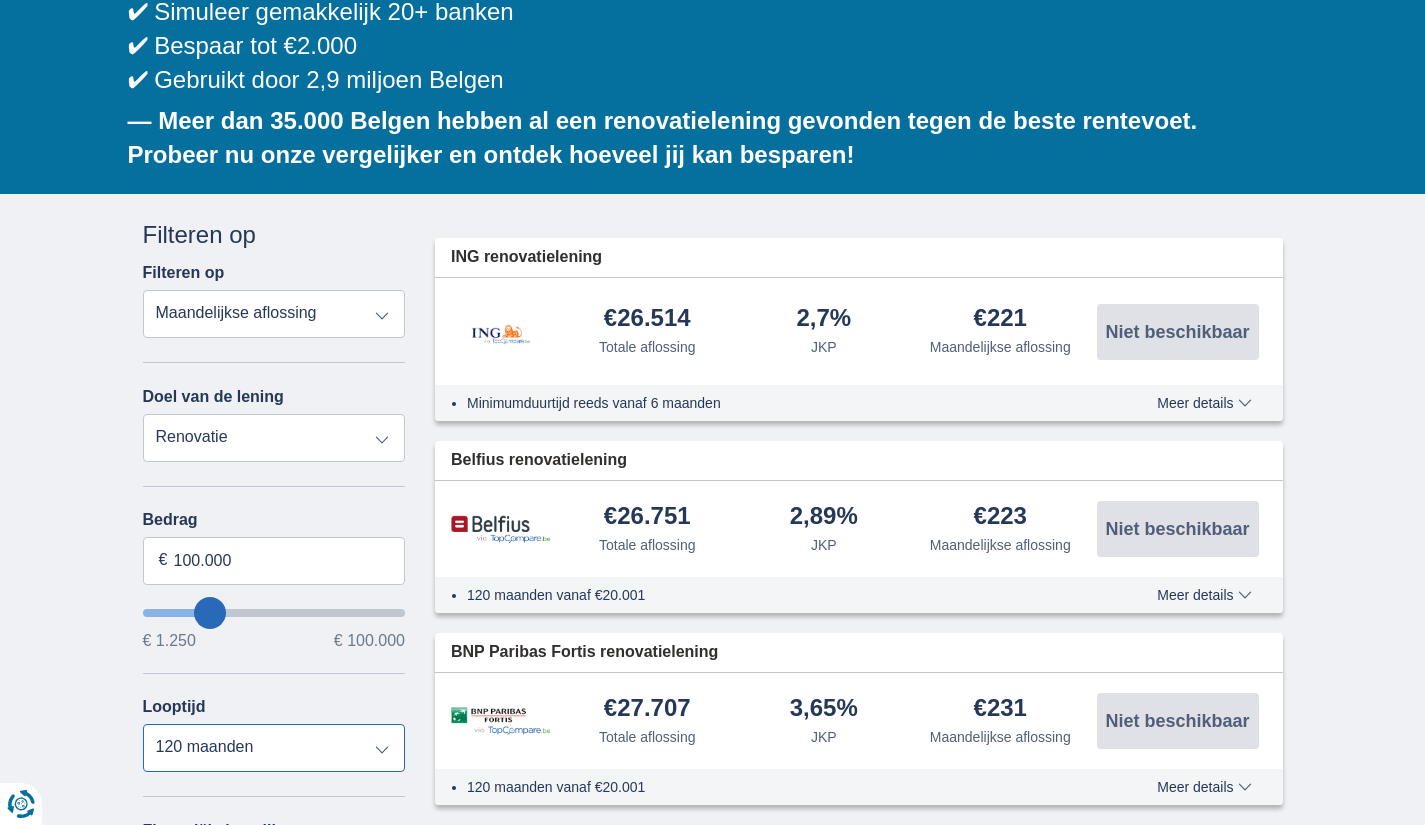 type on "99250" 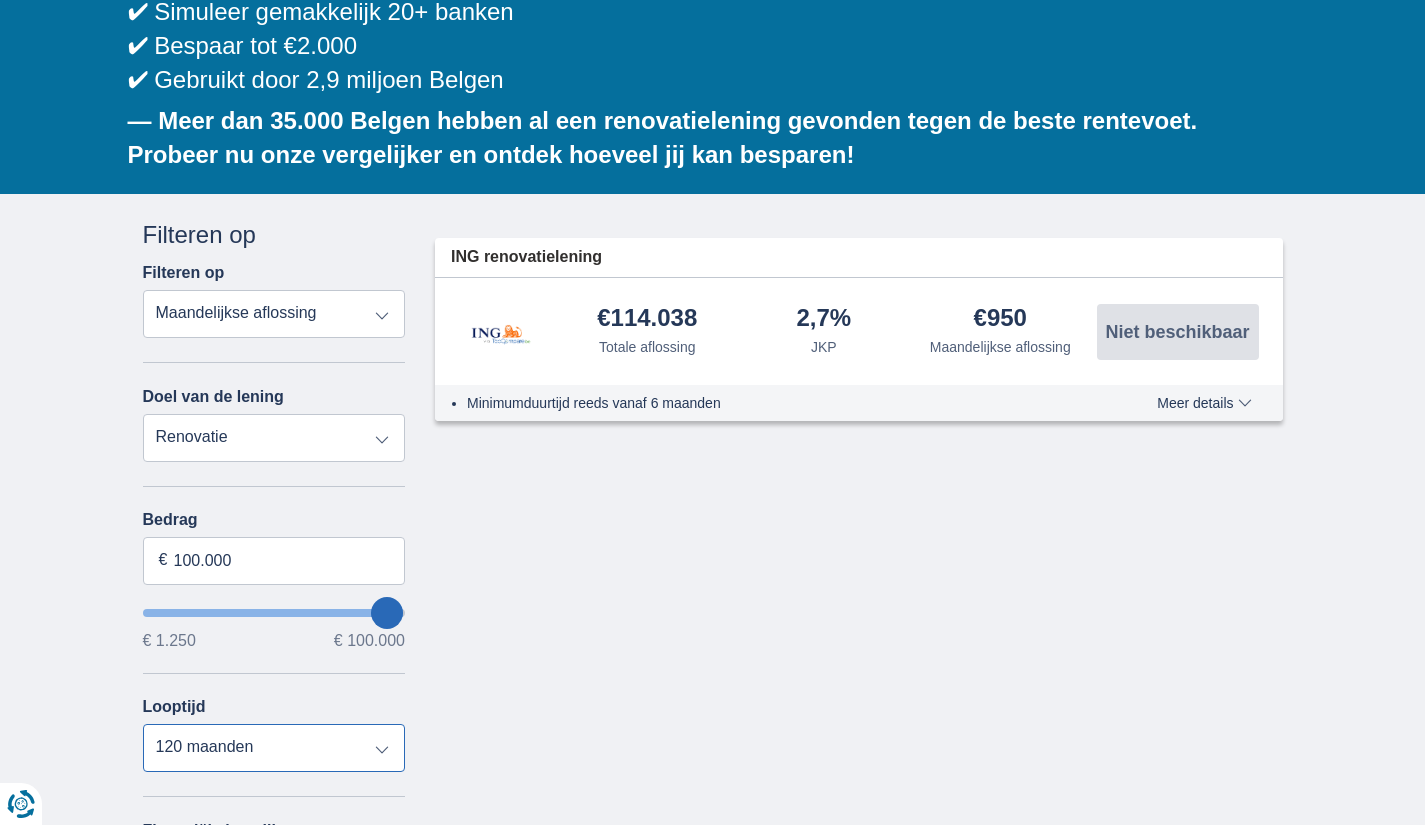 click on "12 maanden
18 maanden
24 maanden
30 maanden
36 maanden
42 maanden
48 maanden
60 maanden
72 maanden
84 maanden
96 maanden
120 maanden" at bounding box center [274, 748] 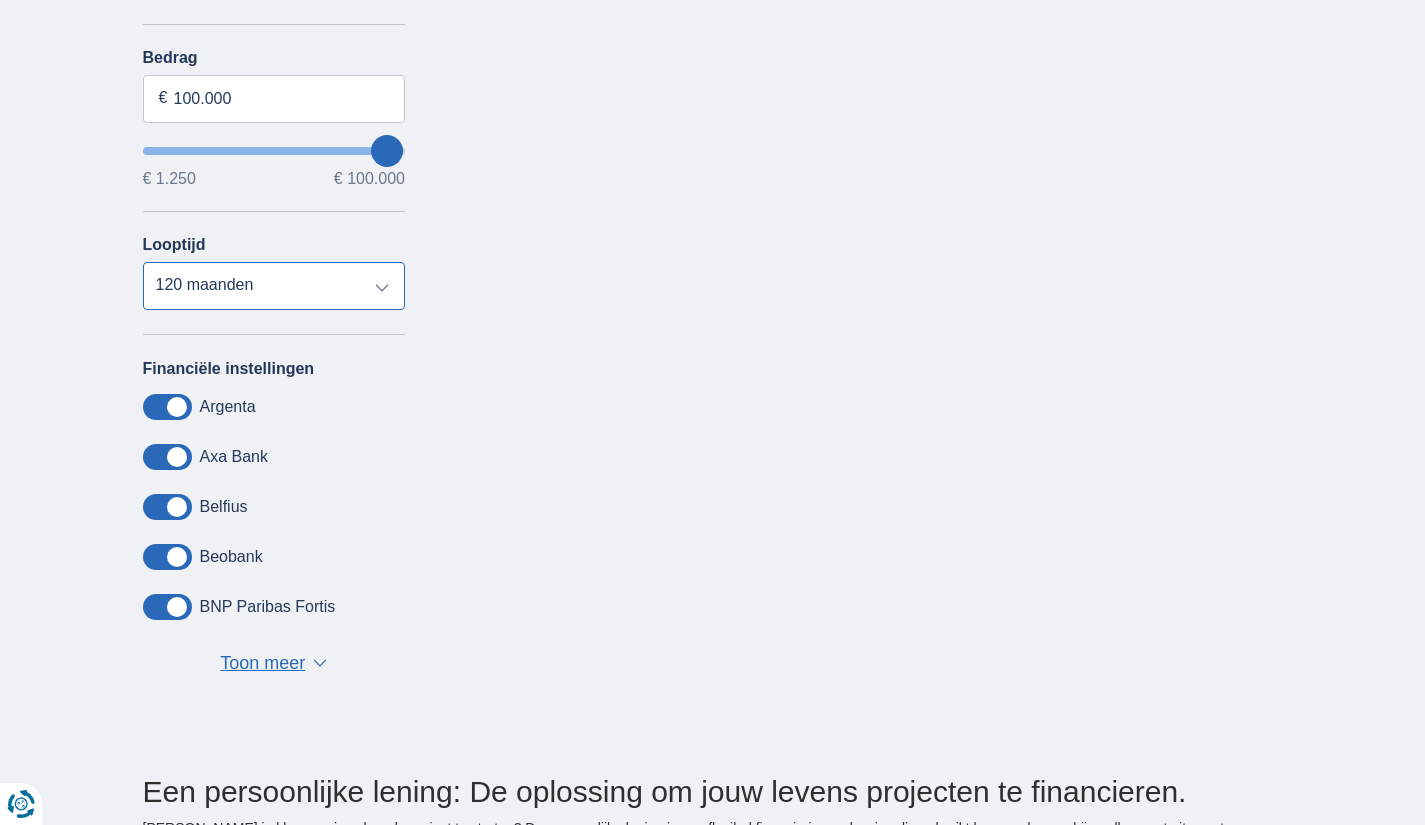 scroll, scrollTop: 900, scrollLeft: 0, axis: vertical 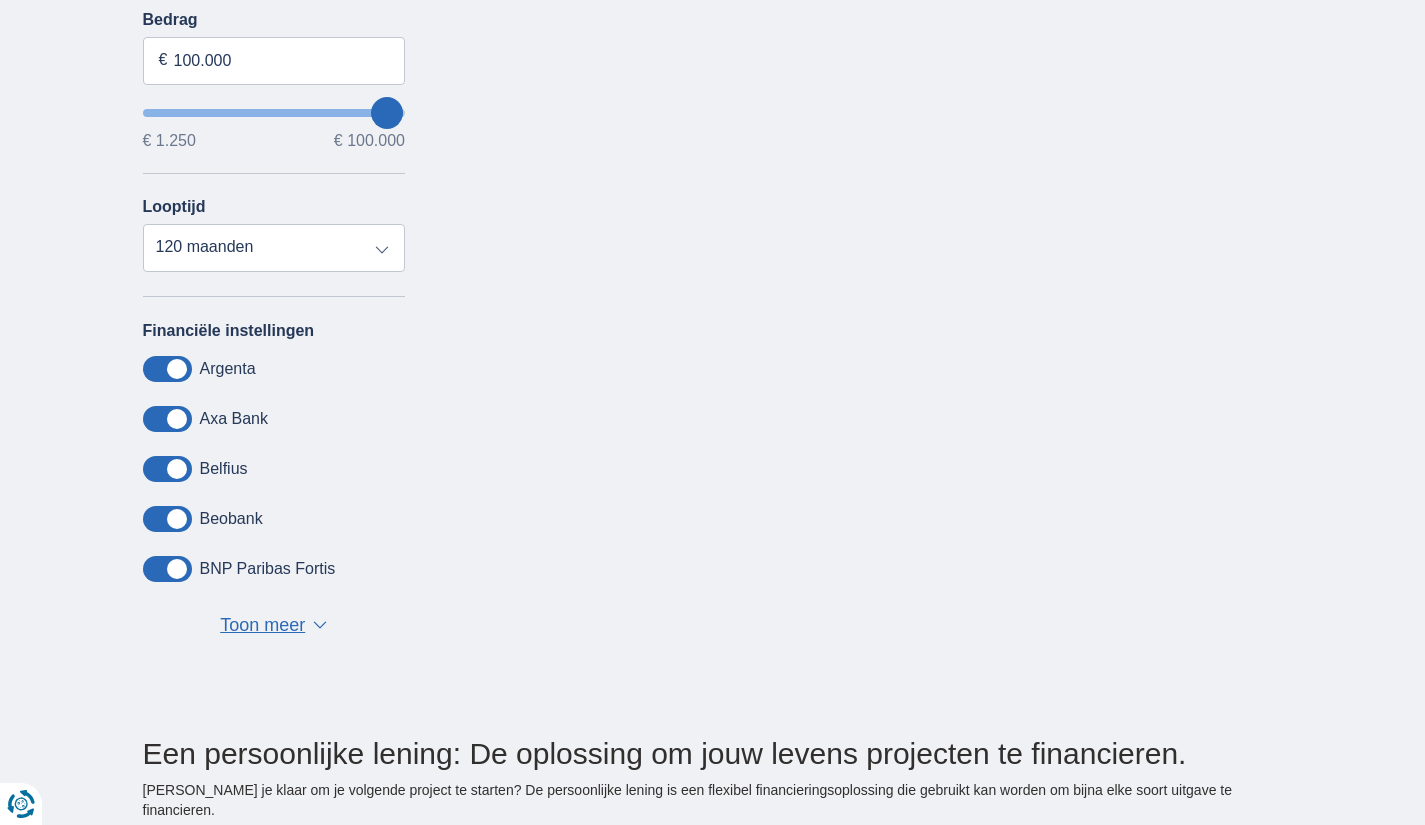 click on "Toon meer" at bounding box center (262, 626) 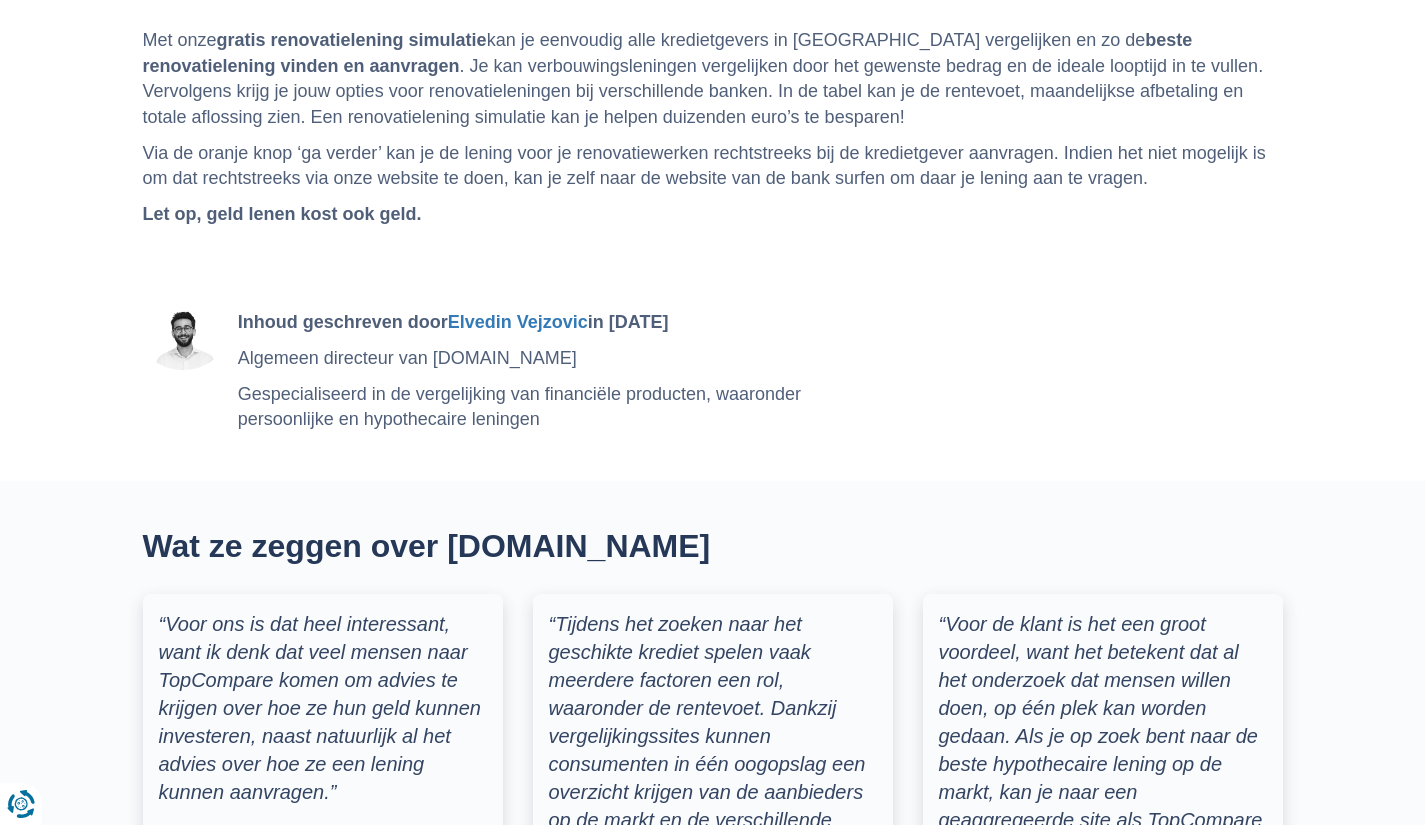 scroll, scrollTop: 5300, scrollLeft: 0, axis: vertical 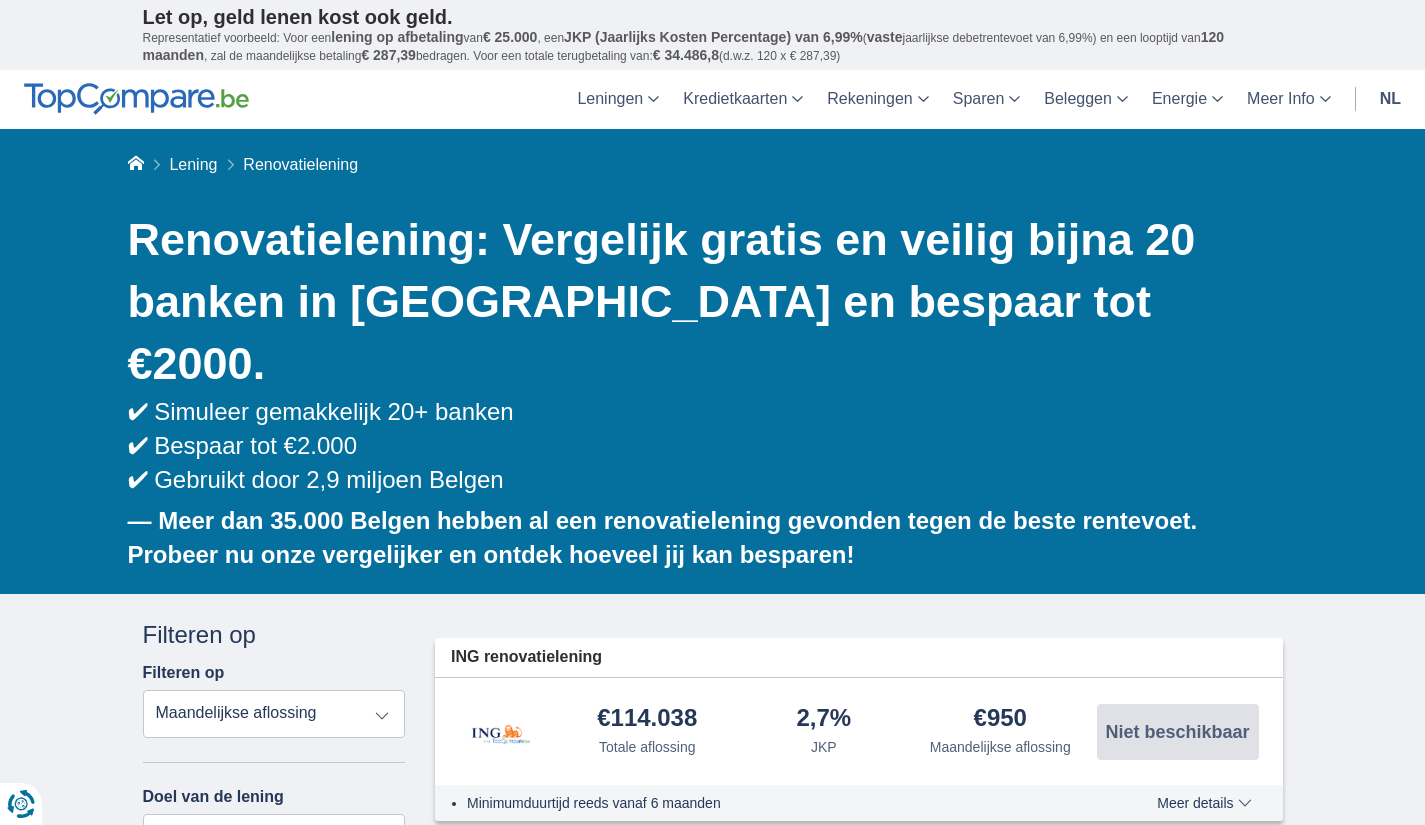 click on "Totale aflossing
JKP
Maandelijkse aflossing" at bounding box center (274, 714) 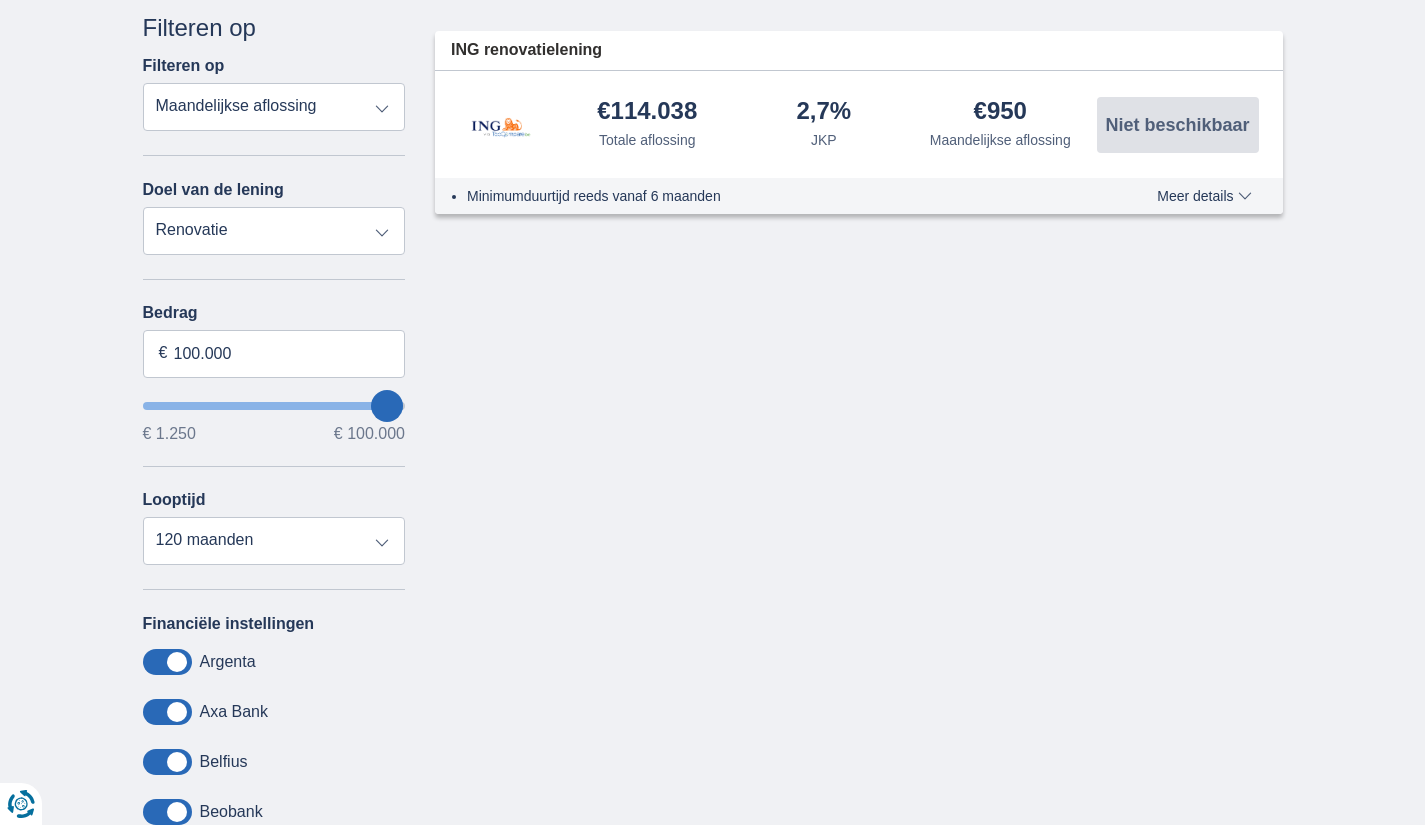 scroll, scrollTop: 700, scrollLeft: 0, axis: vertical 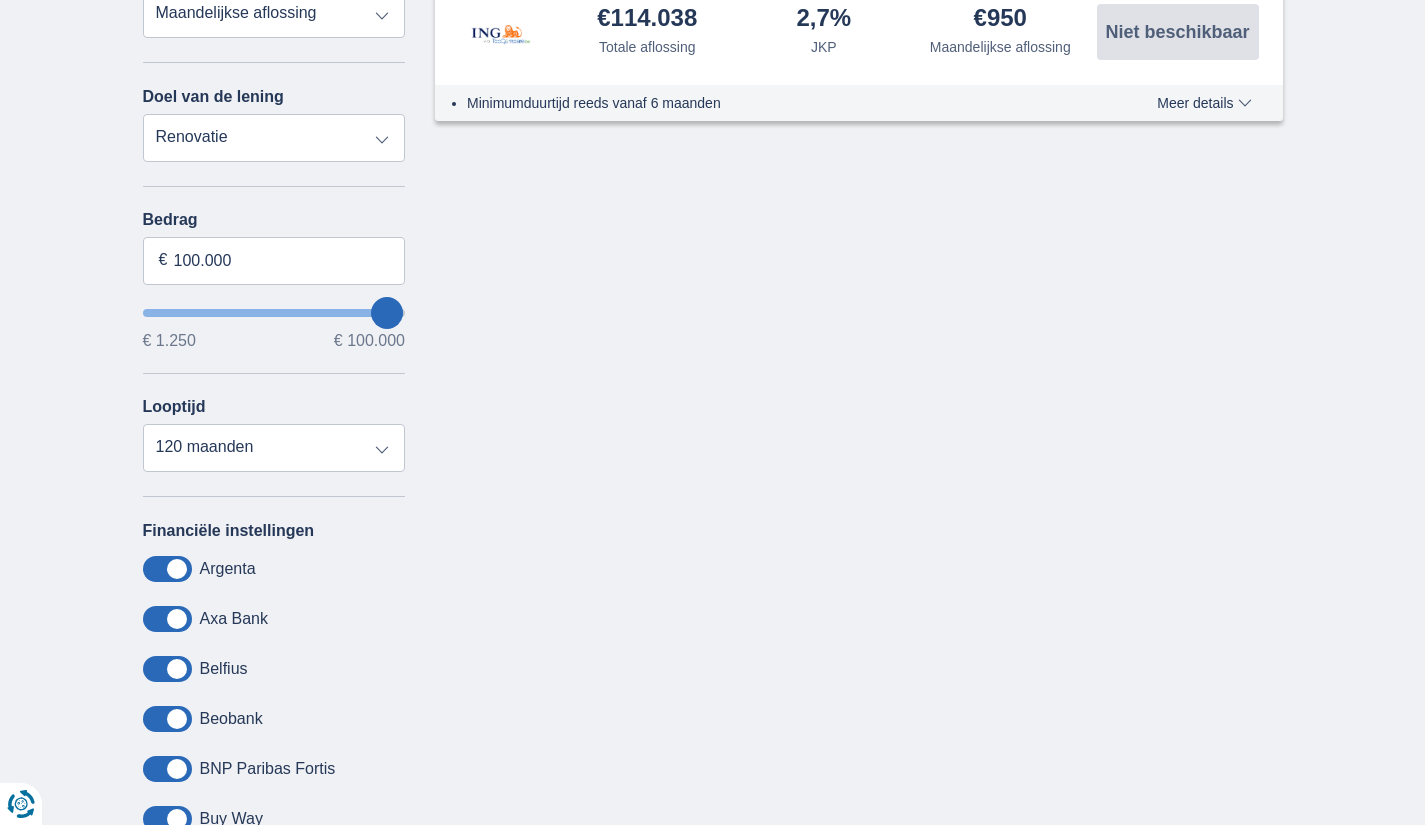click at bounding box center (167, 569) 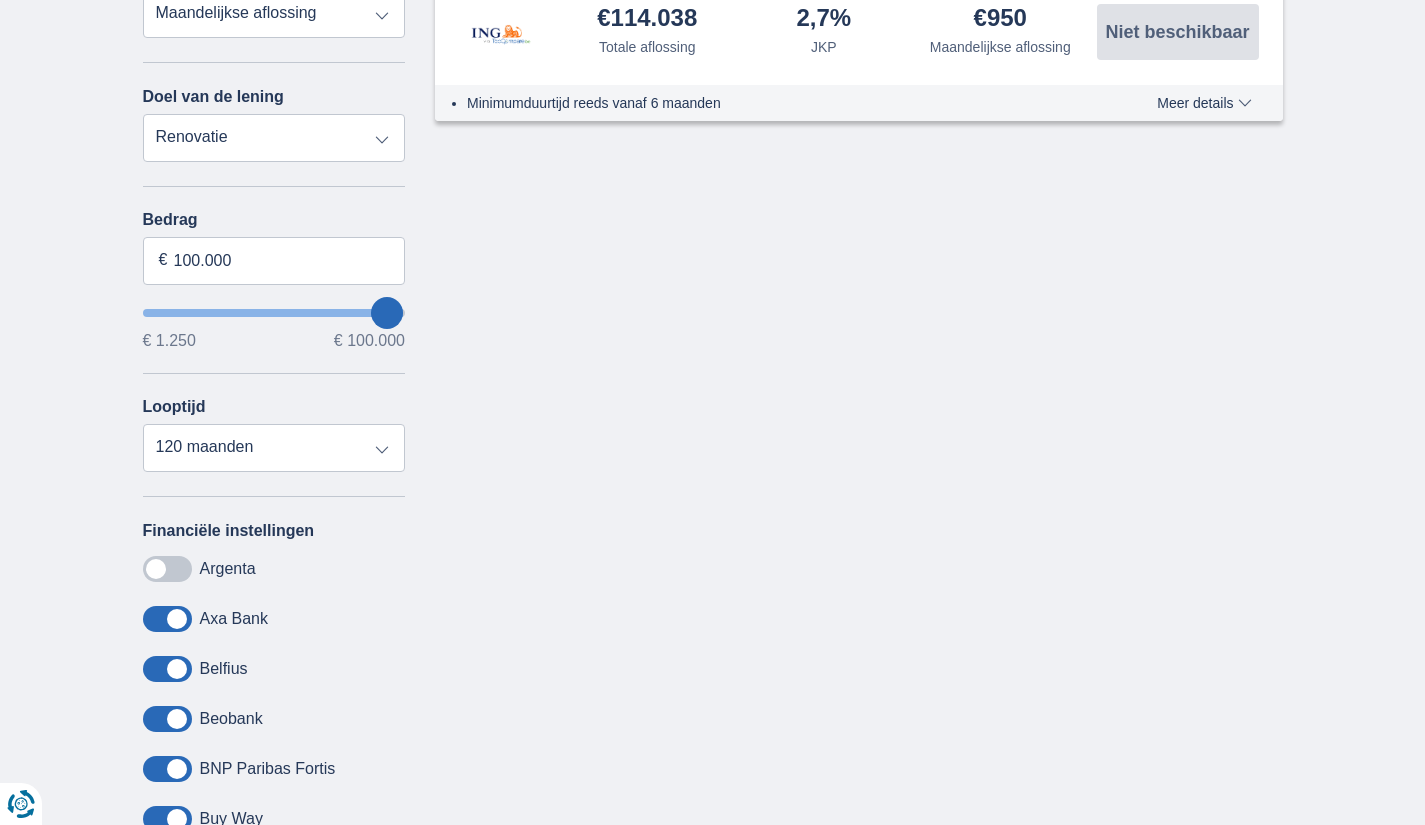 click at bounding box center (167, 619) 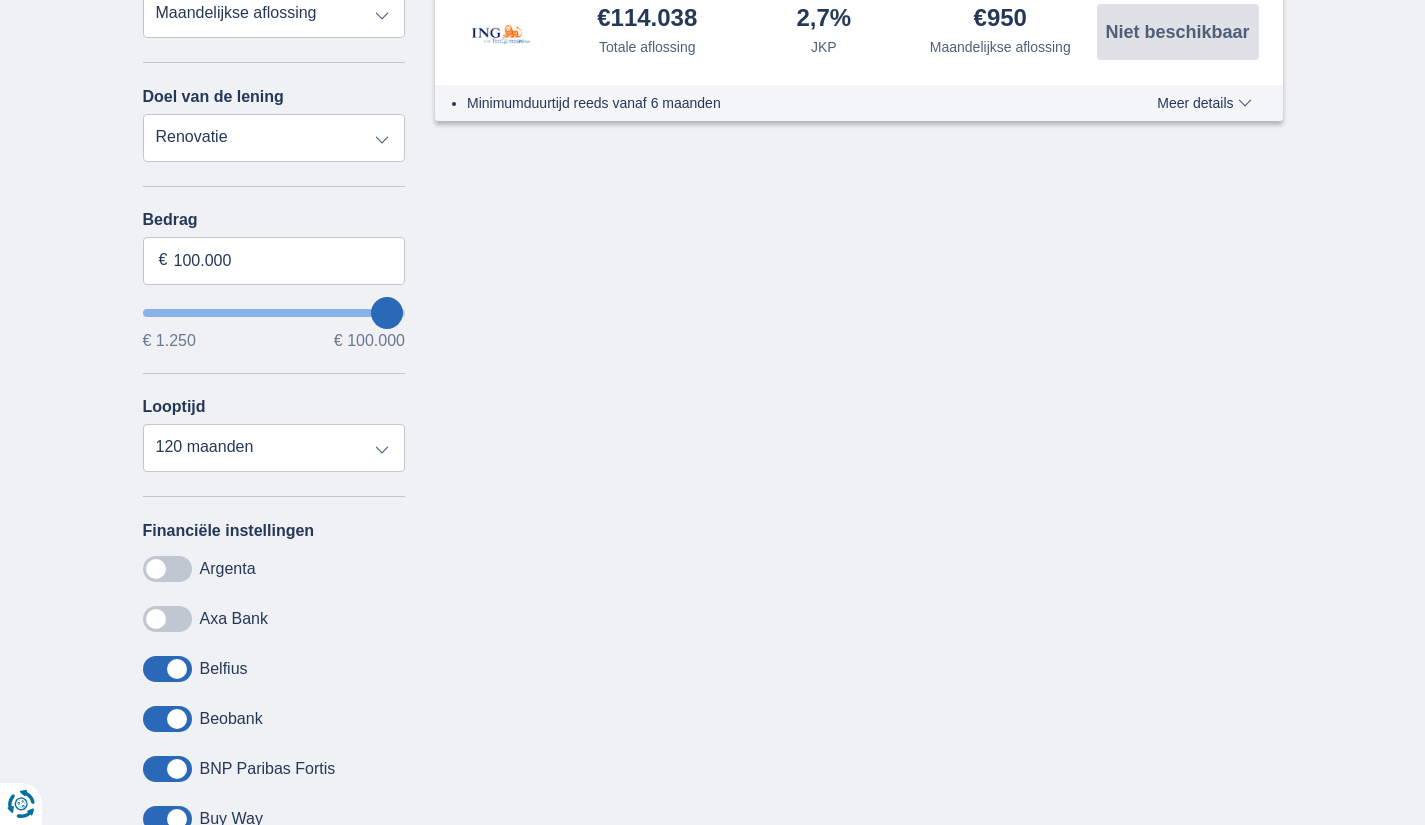 click at bounding box center (167, 669) 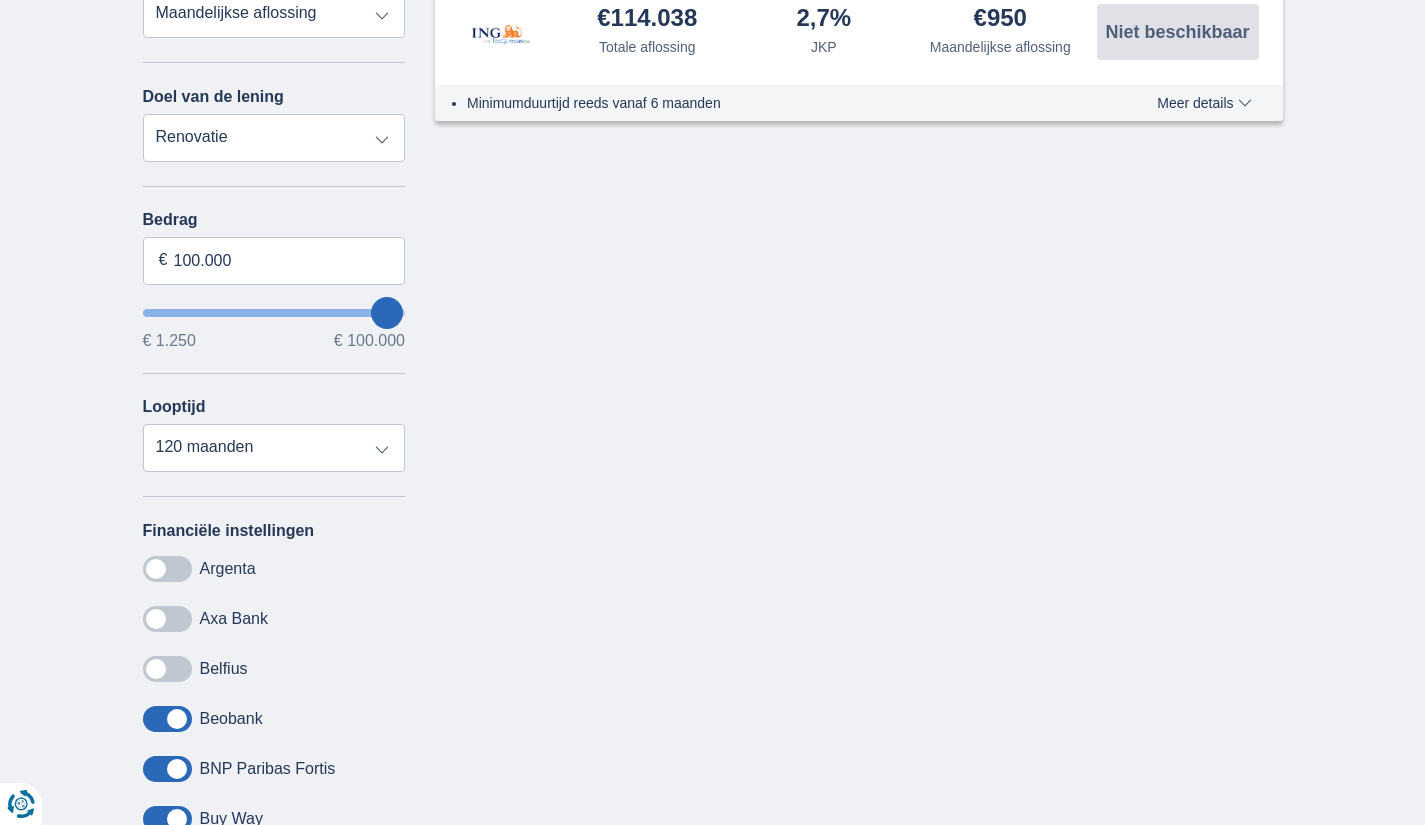 click at bounding box center [167, 719] 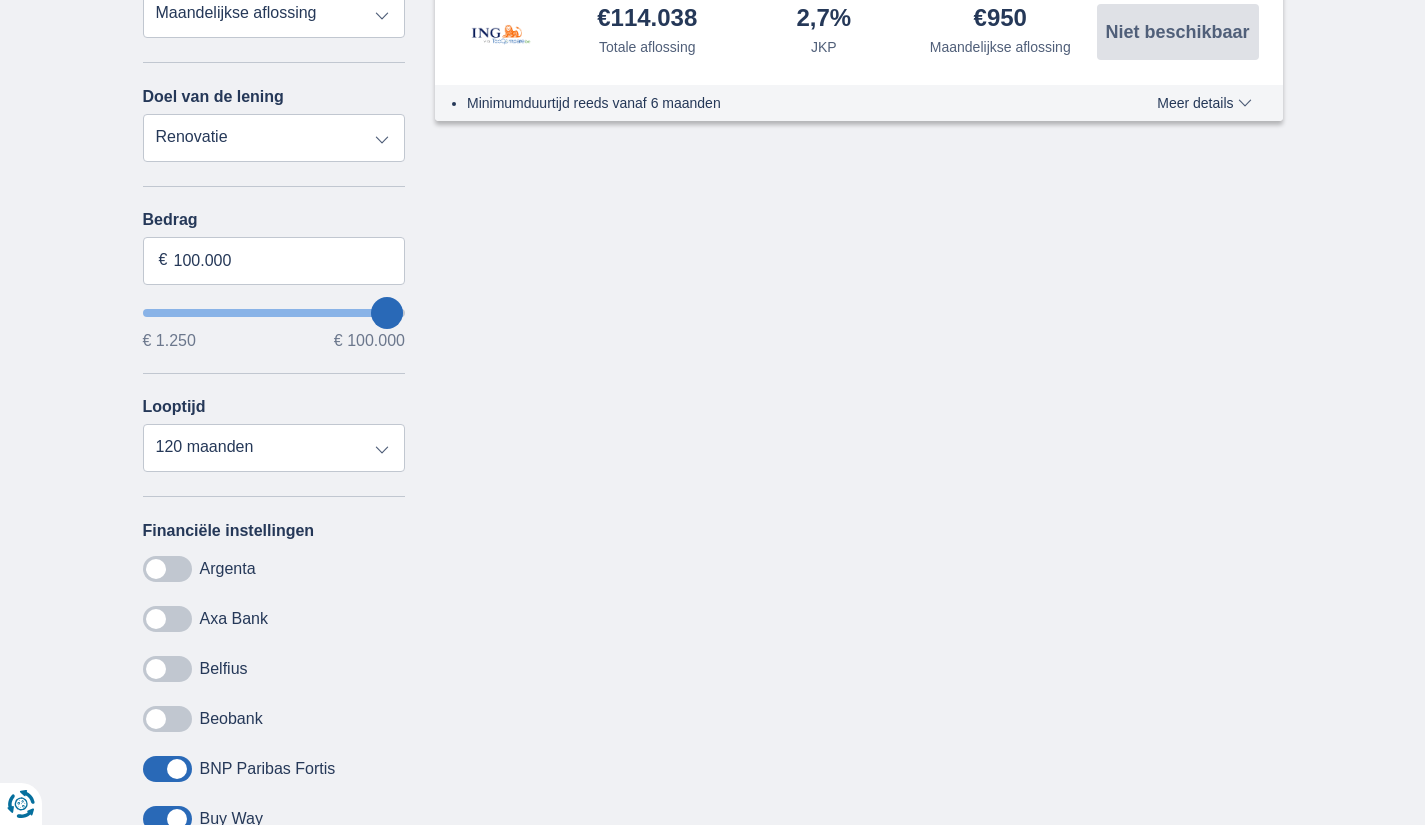 drag, startPoint x: 179, startPoint y: 704, endPoint x: 173, endPoint y: 718, distance: 15.231546 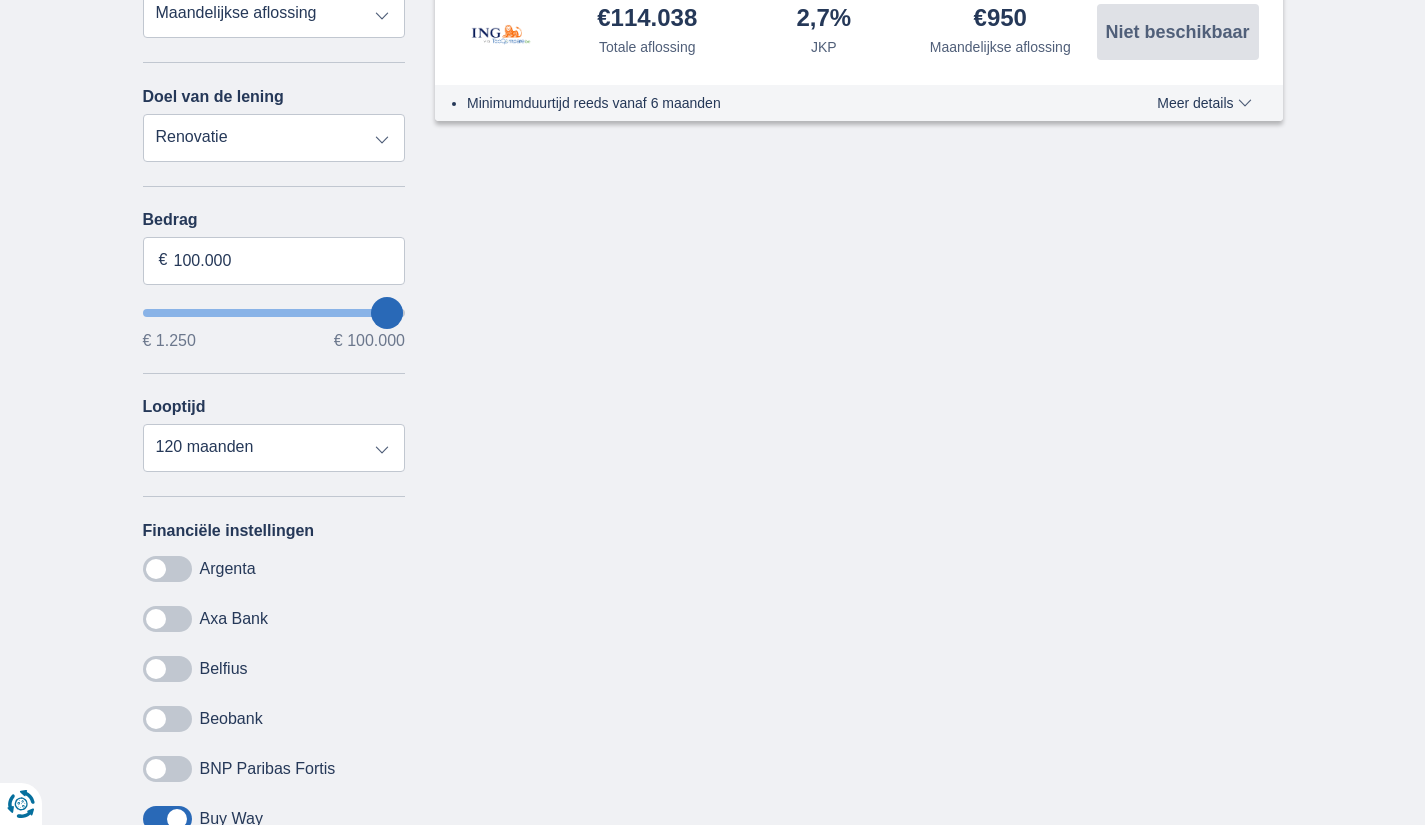 click at bounding box center [167, 819] 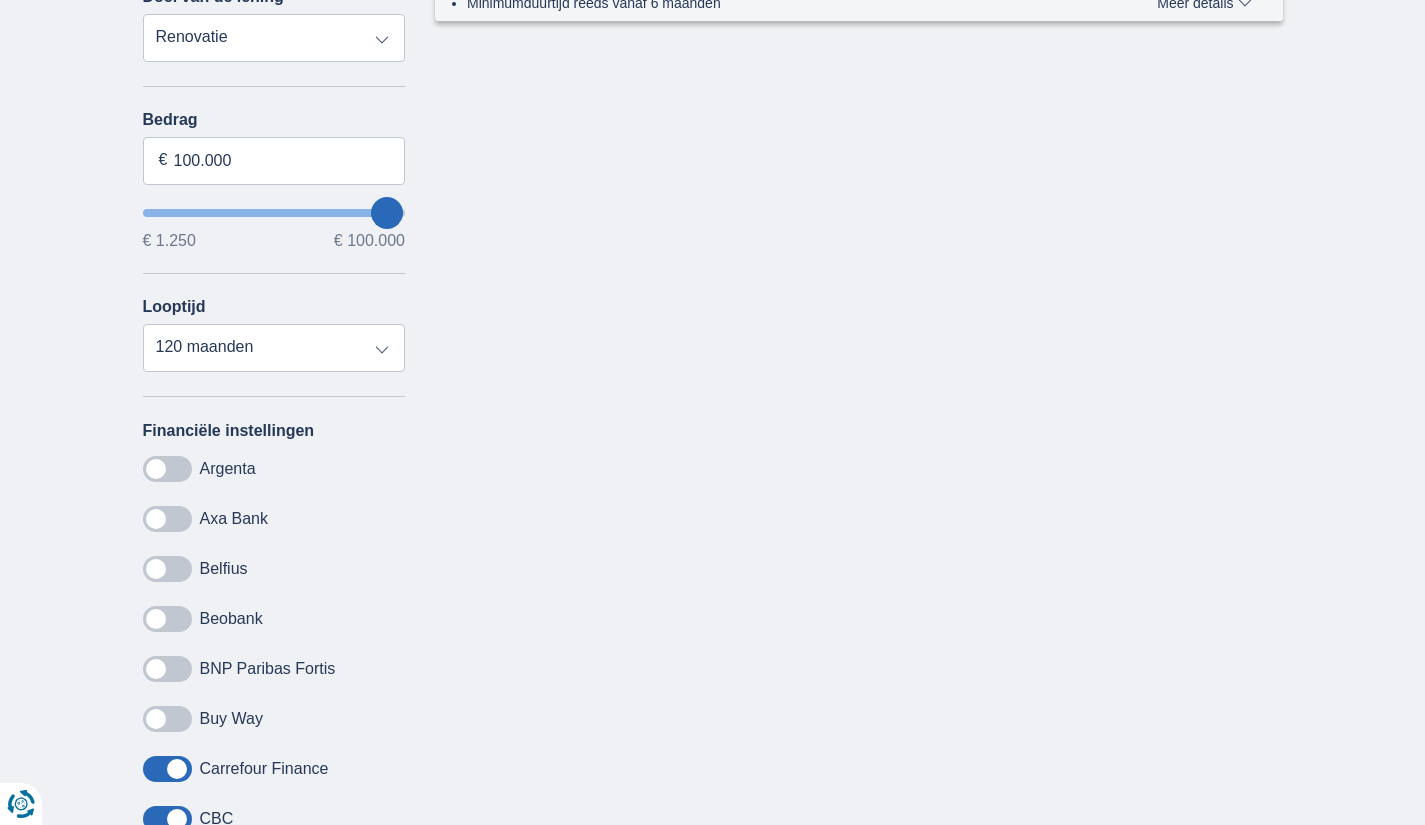 scroll, scrollTop: 900, scrollLeft: 0, axis: vertical 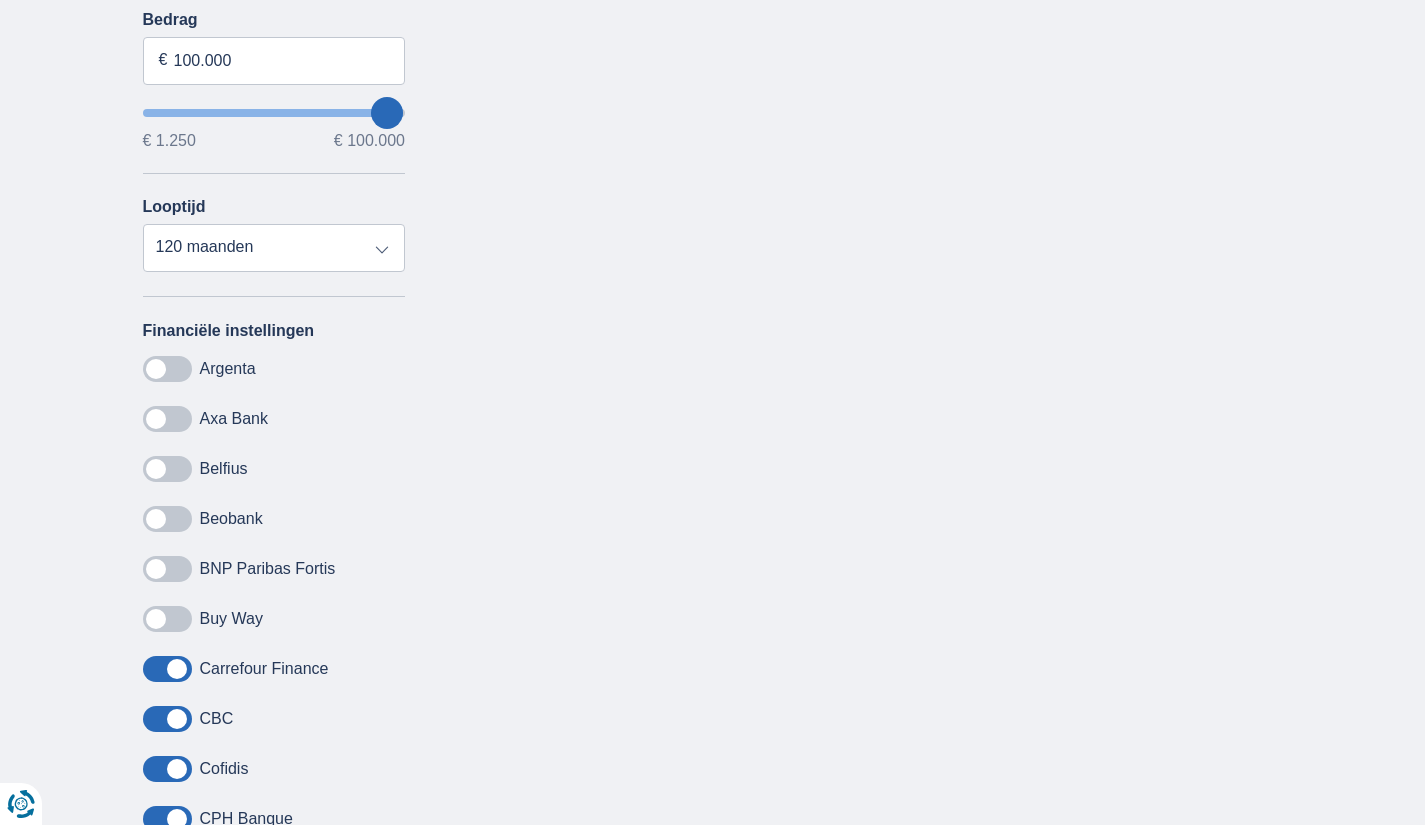 drag, startPoint x: 181, startPoint y: 603, endPoint x: 181, endPoint y: 625, distance: 22 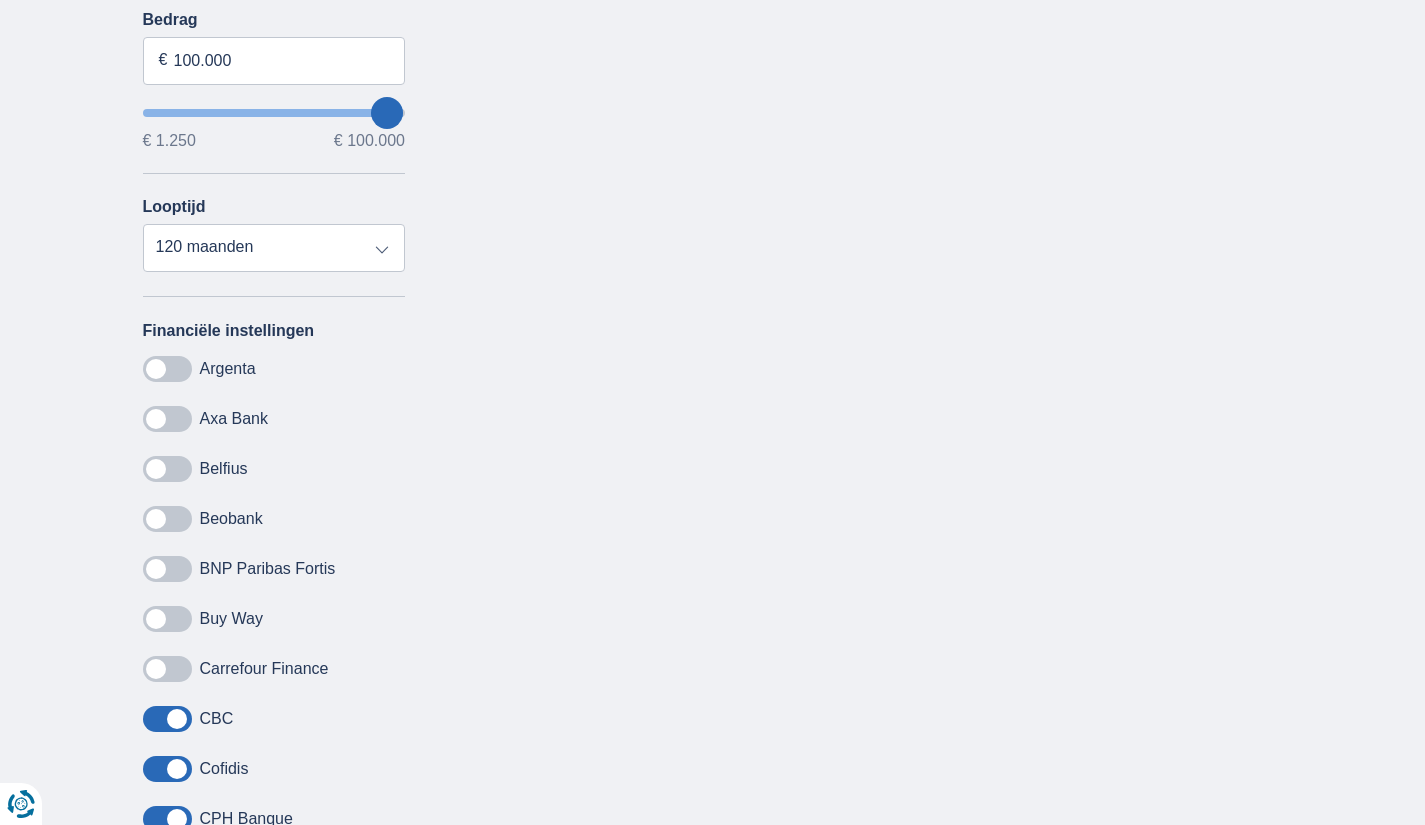 click at bounding box center (167, 719) 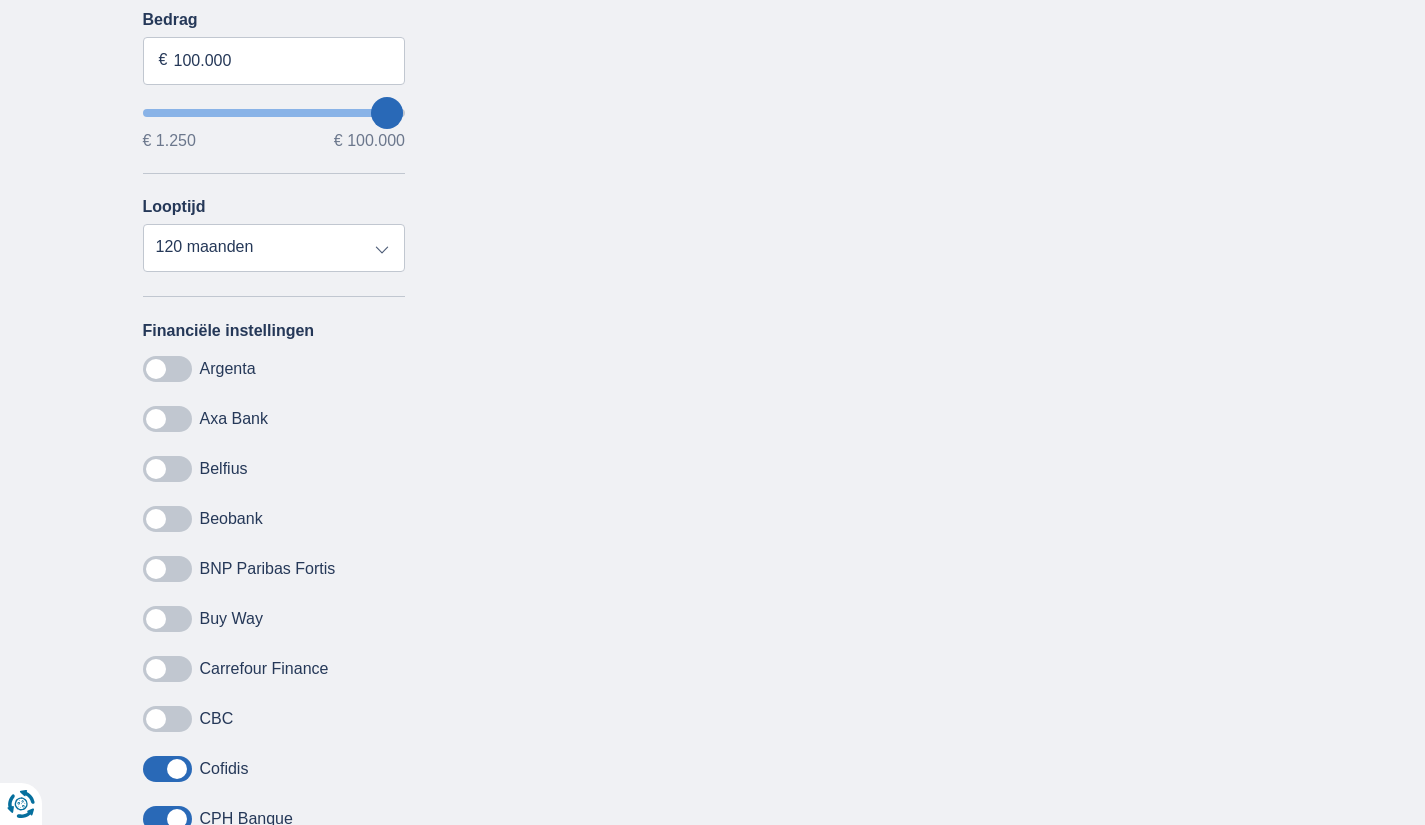 click at bounding box center [167, 769] 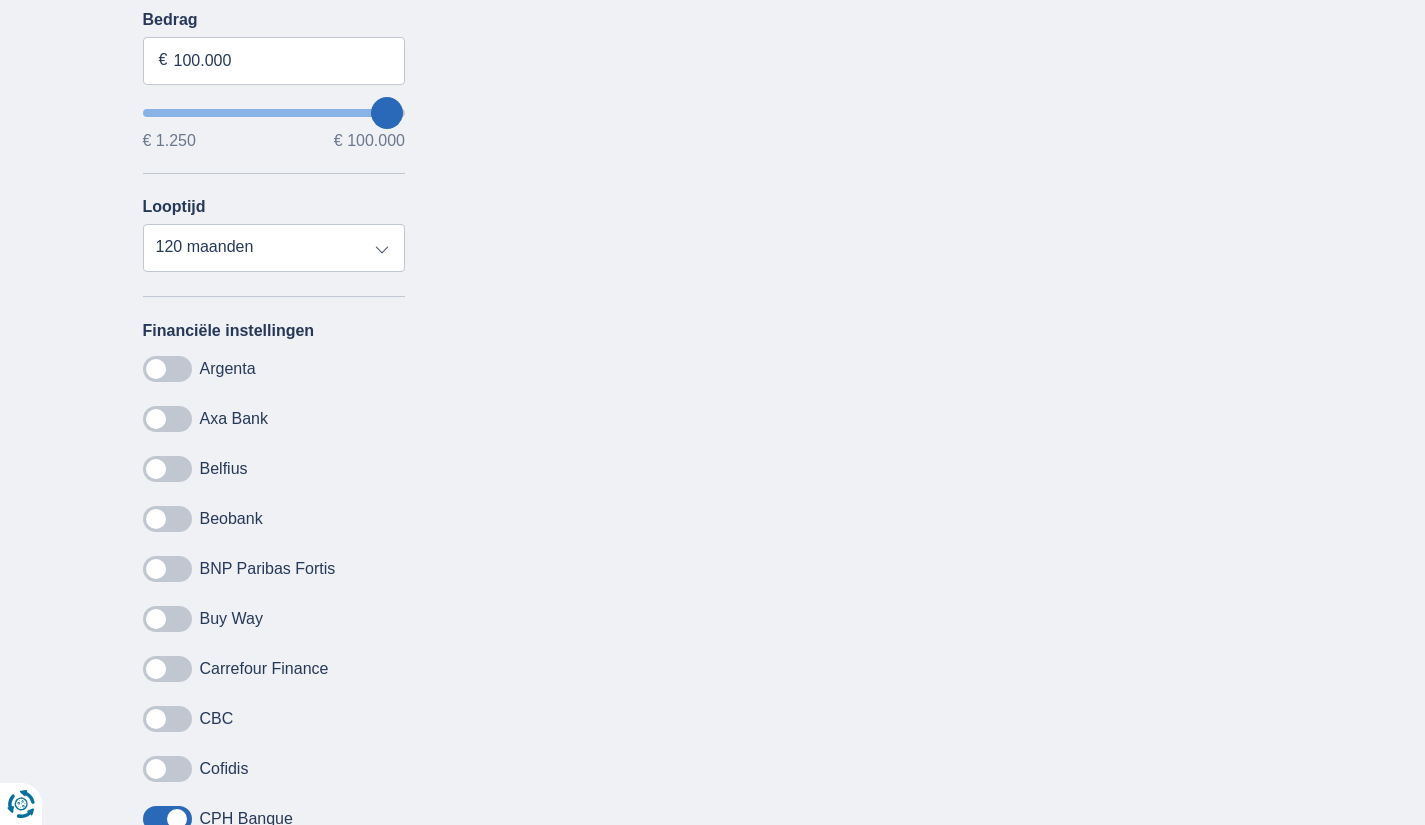 click at bounding box center (167, 819) 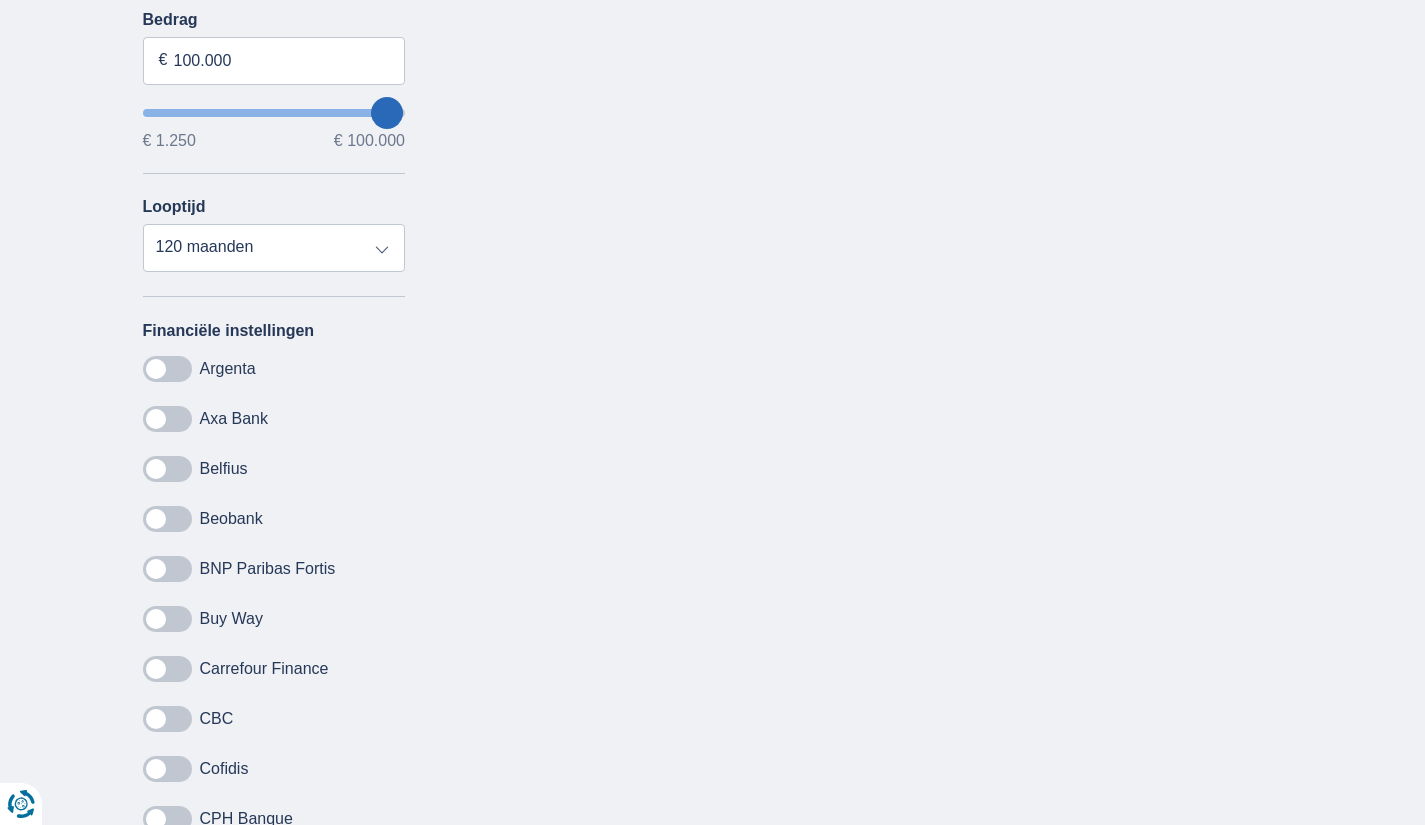 click at bounding box center [167, 869] 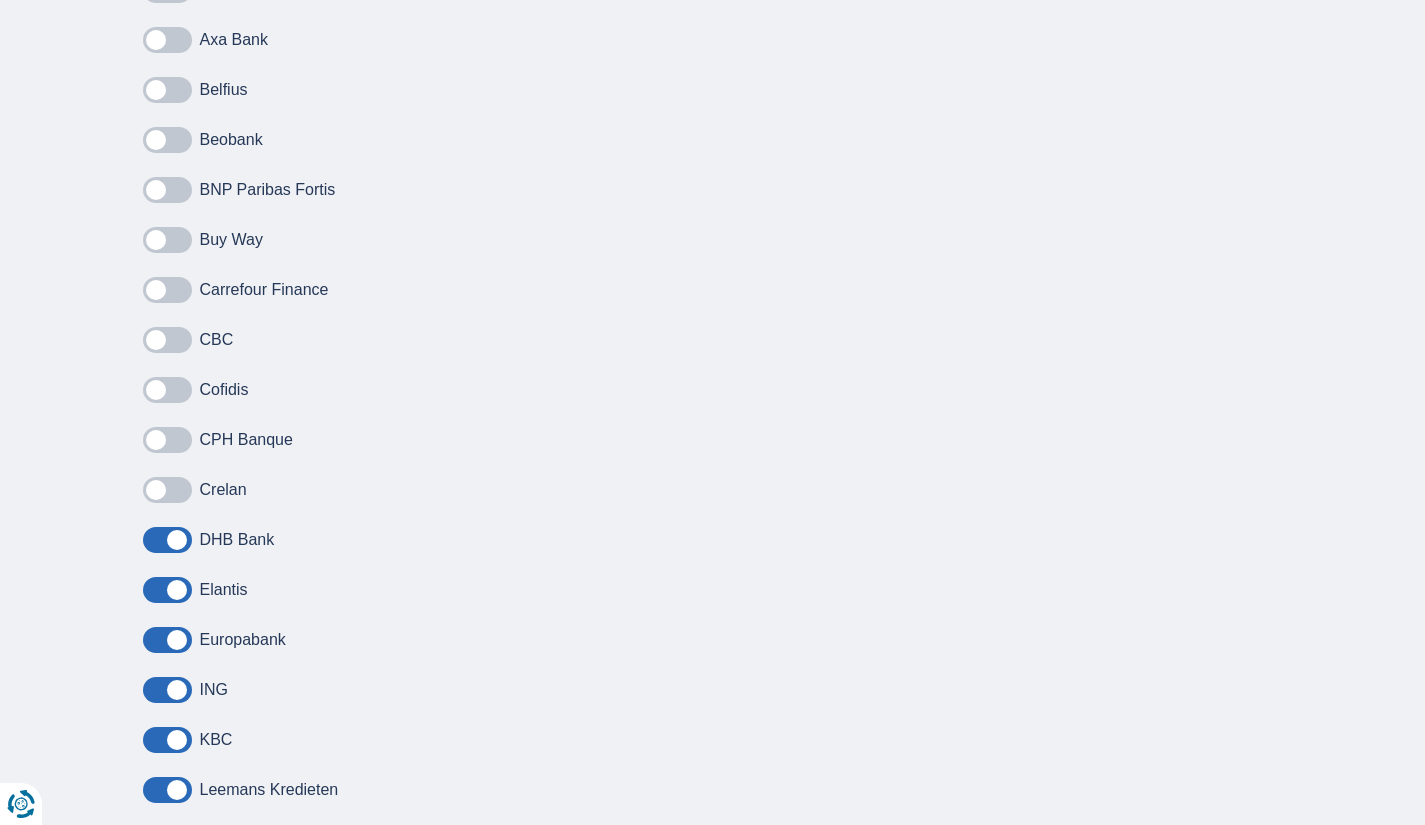 scroll, scrollTop: 1300, scrollLeft: 0, axis: vertical 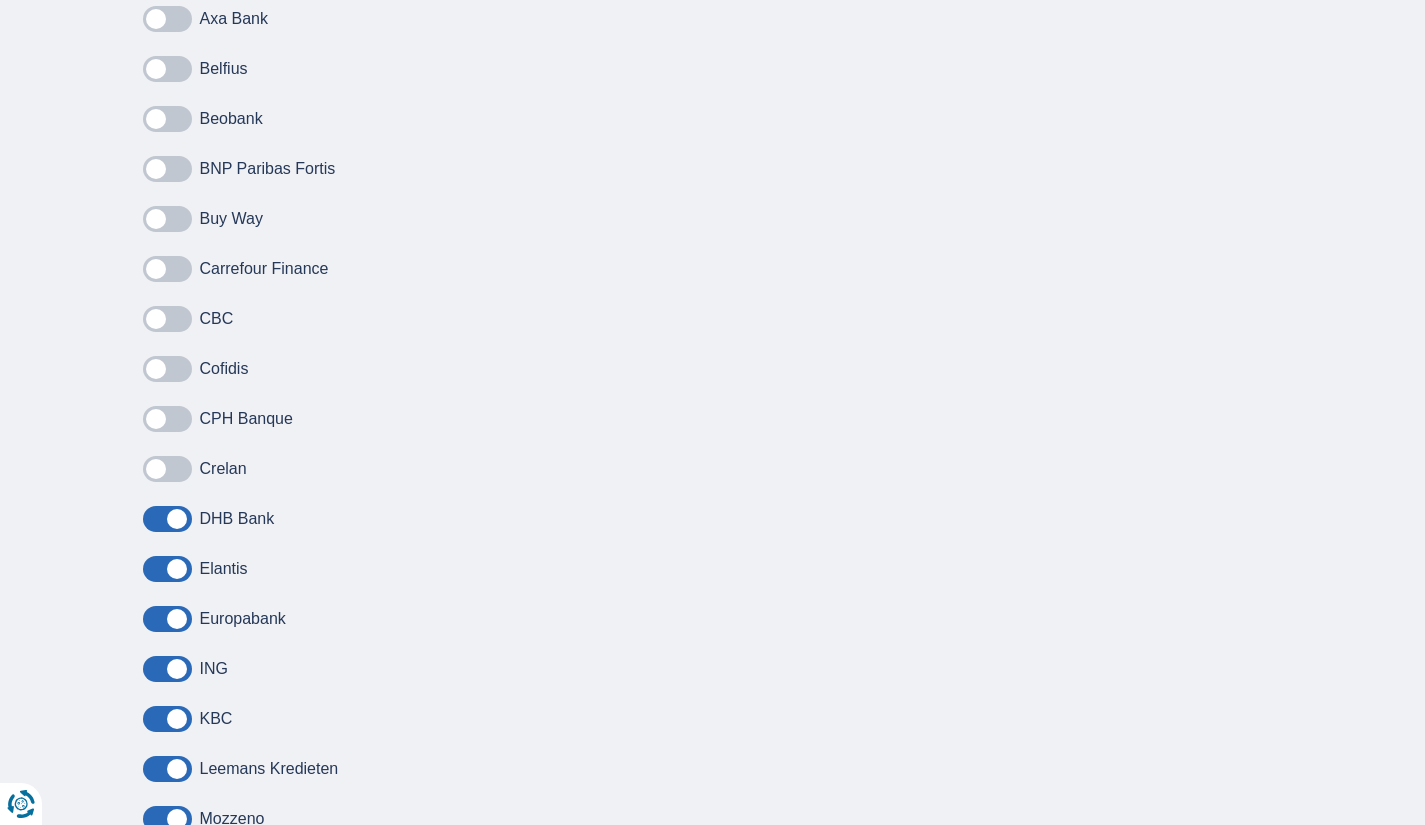 click at bounding box center [167, 519] 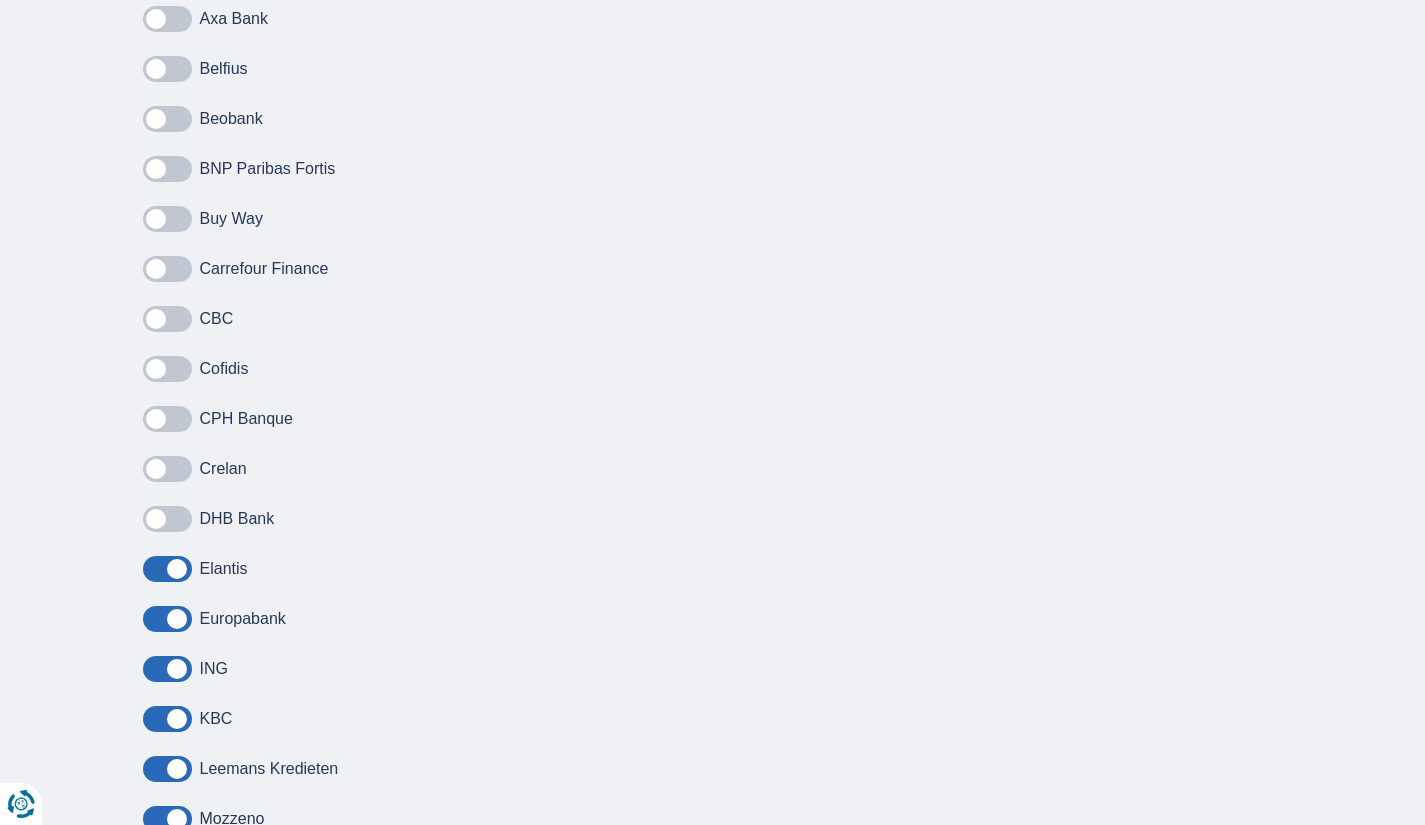 click at bounding box center (167, 569) 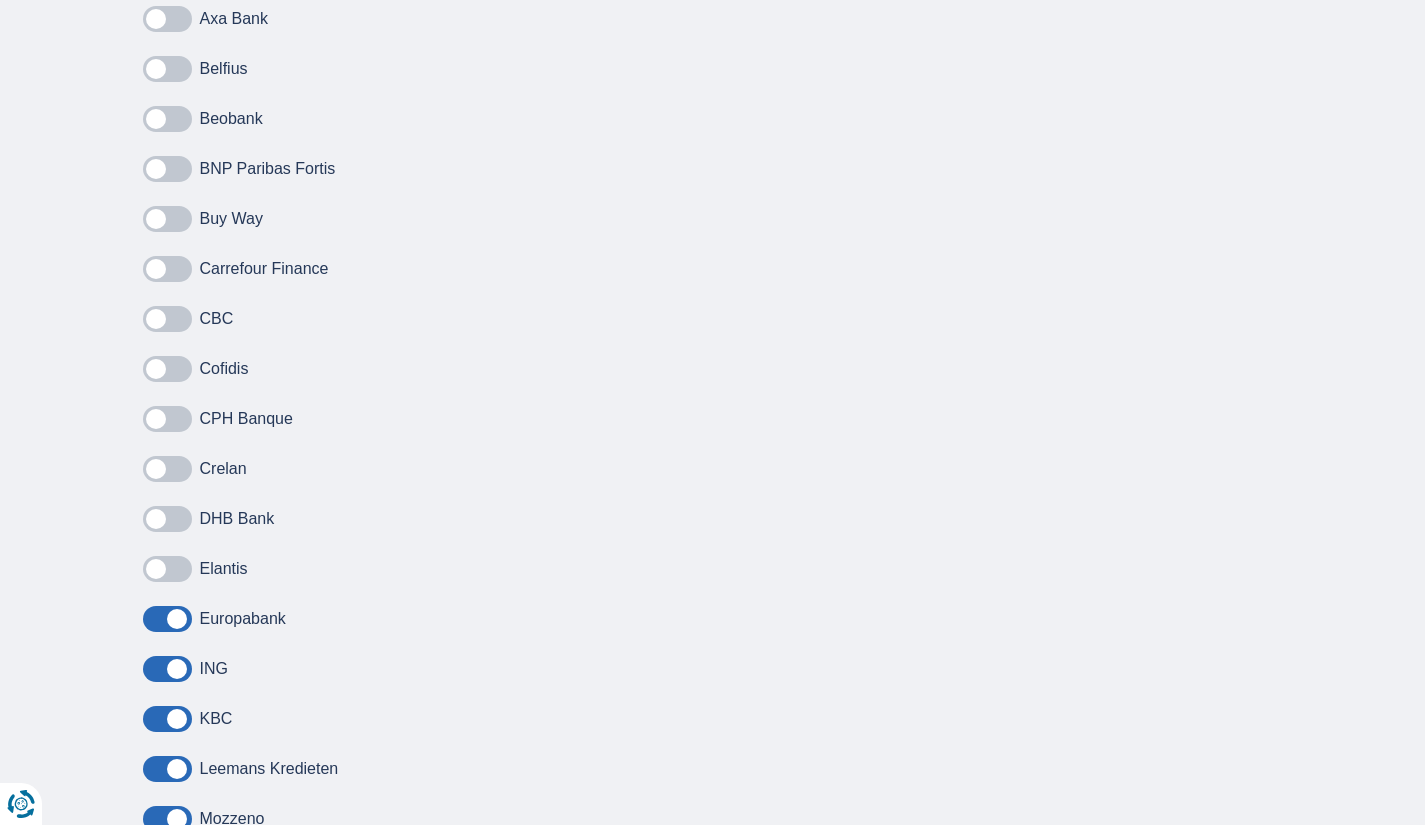 click at bounding box center [167, 619] 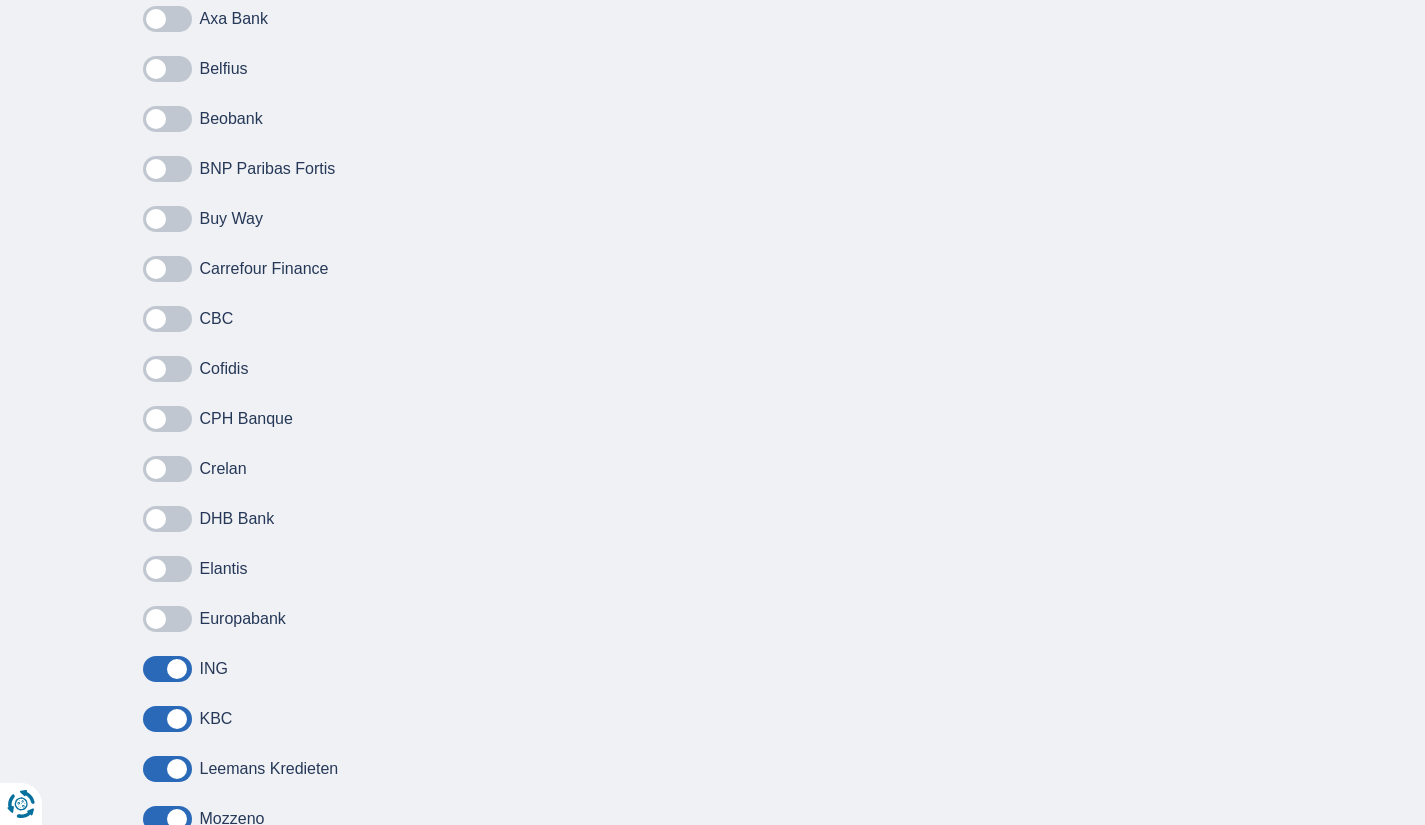click at bounding box center [167, 669] 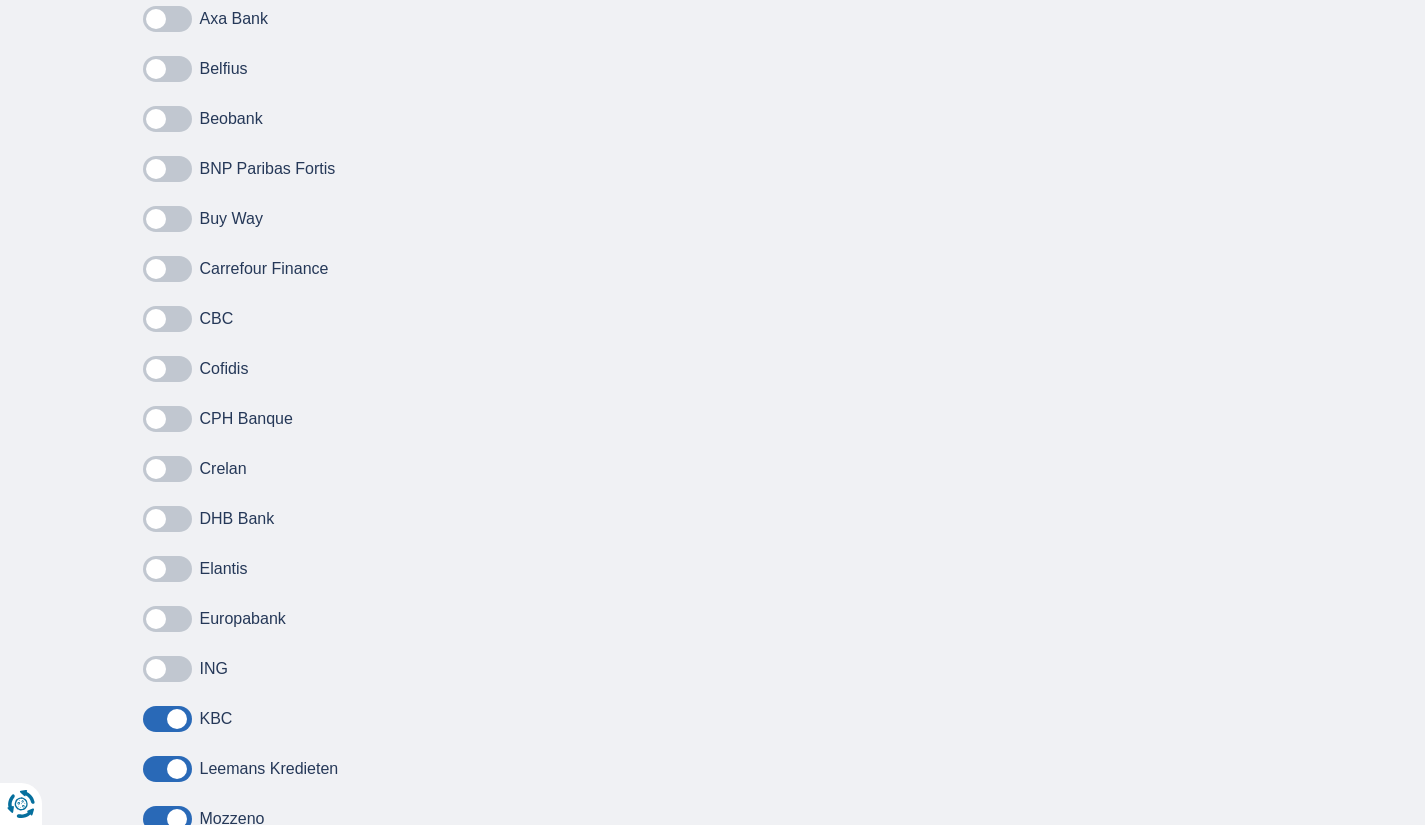 click at bounding box center (167, 719) 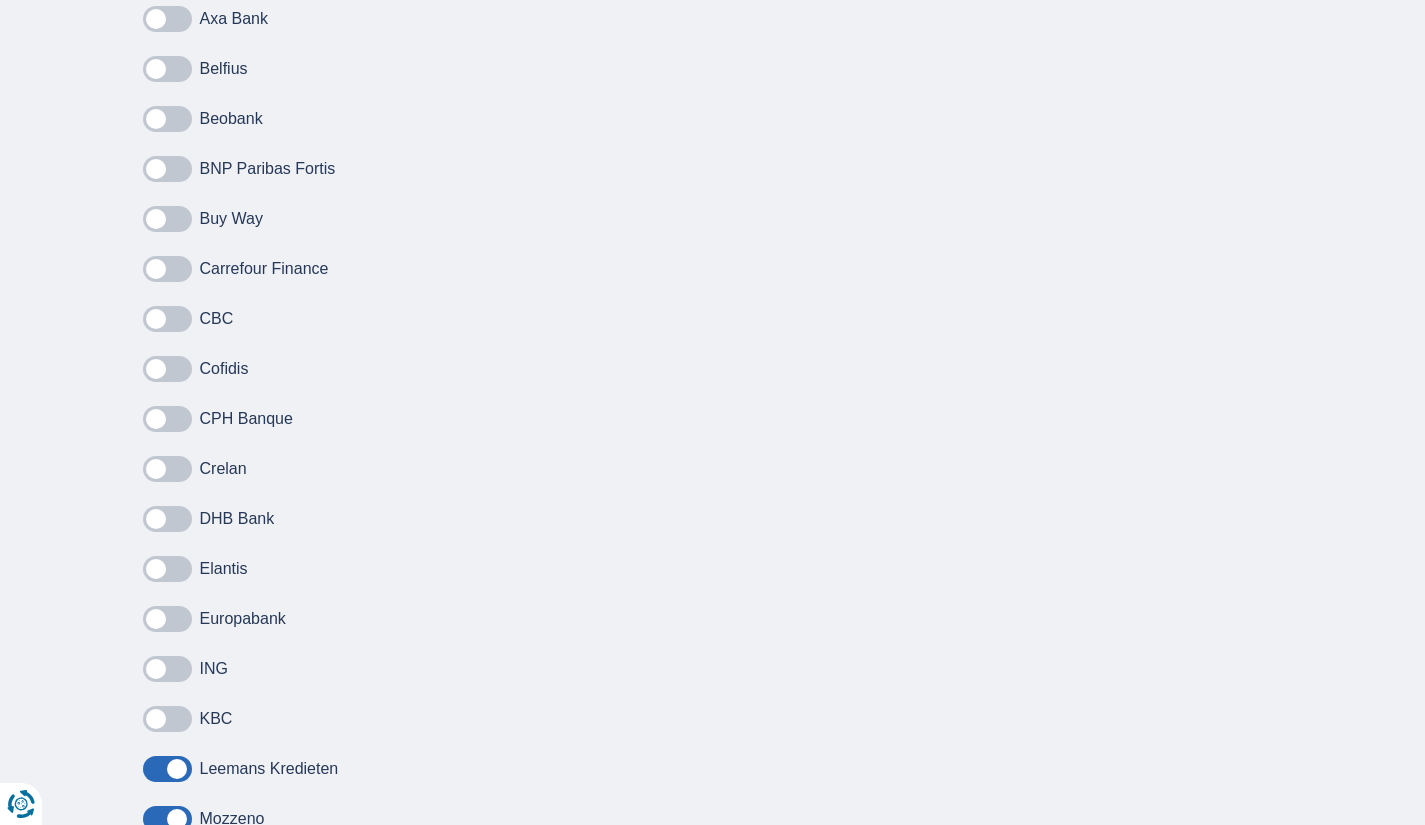 click at bounding box center (167, 769) 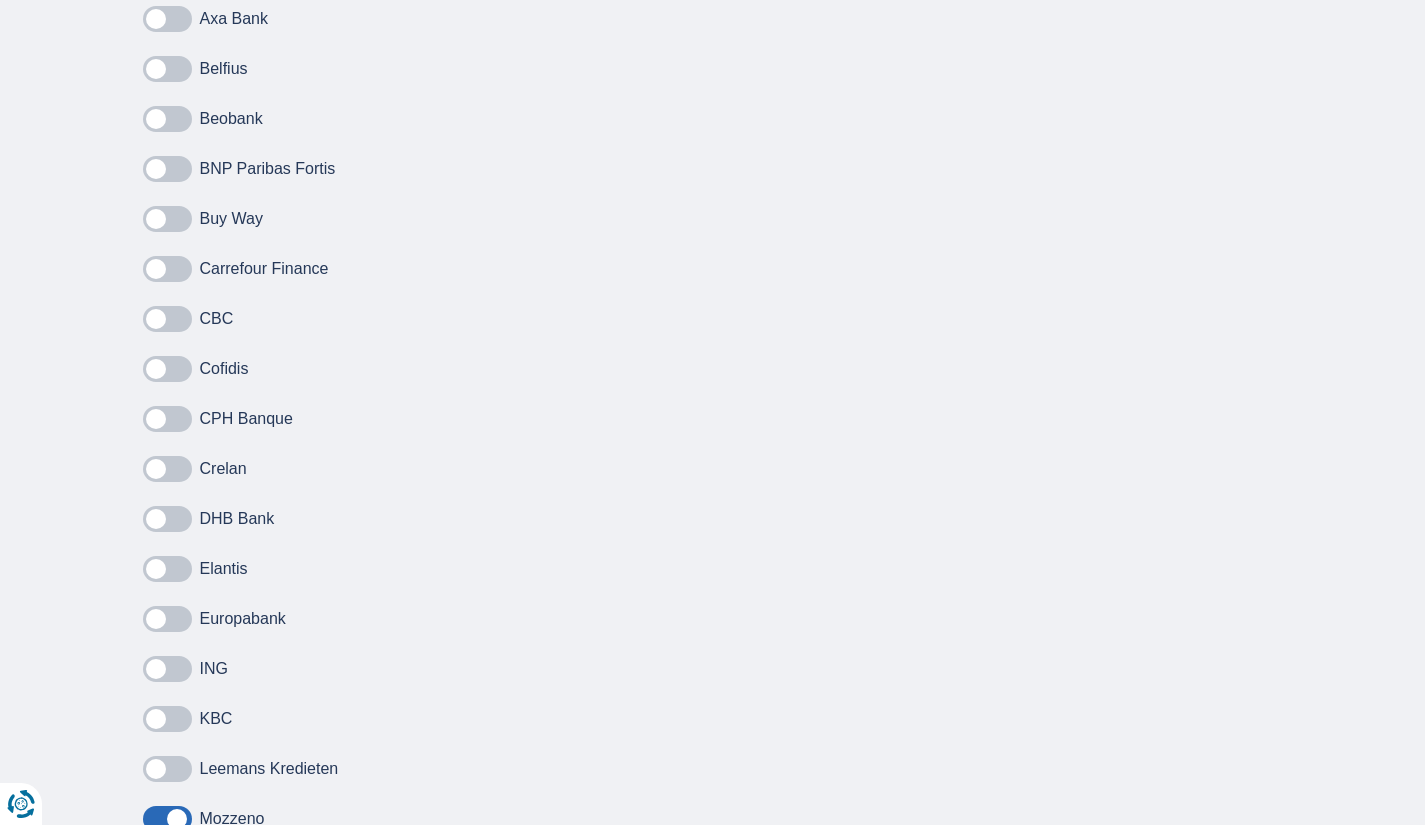click at bounding box center [167, 819] 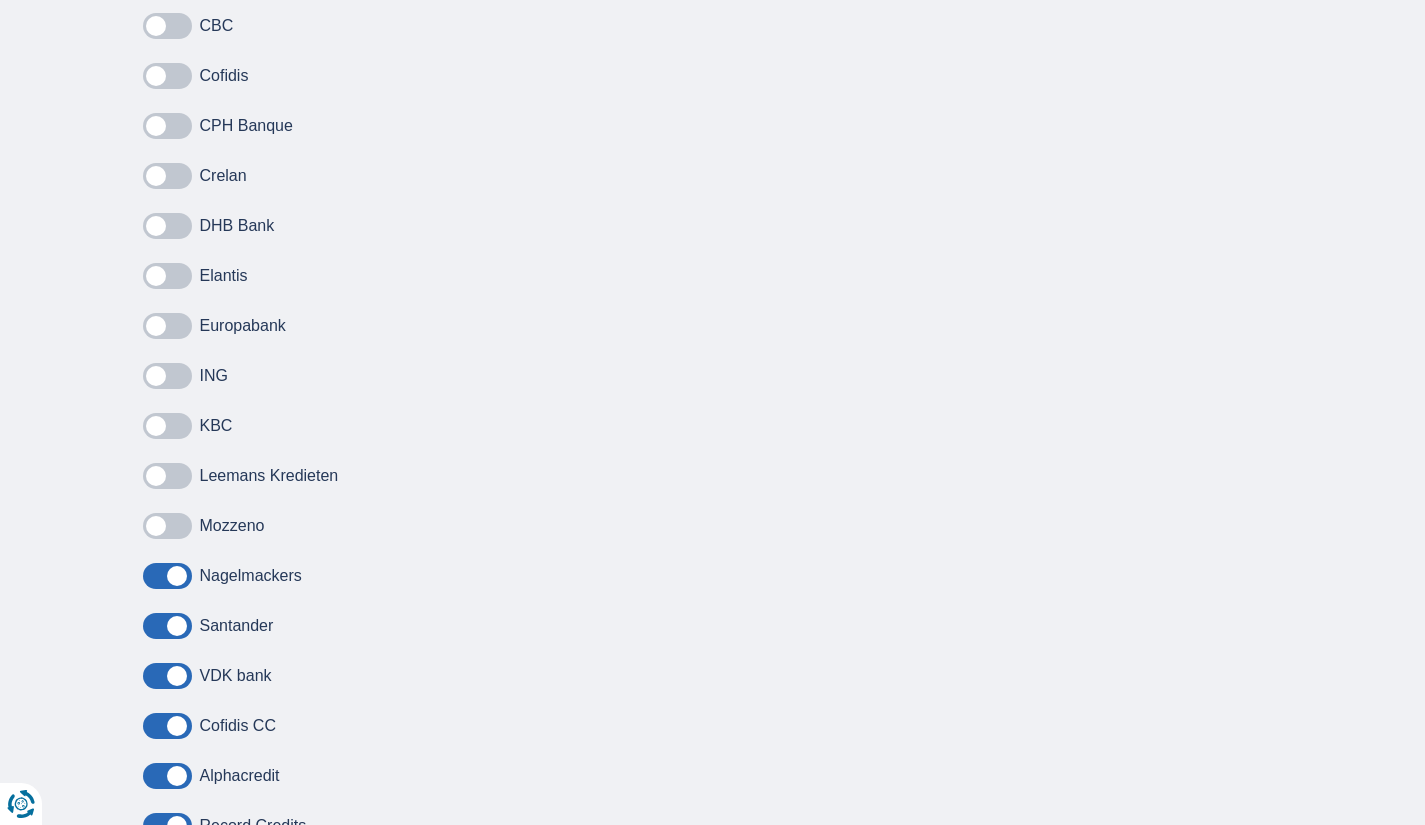 scroll, scrollTop: 1600, scrollLeft: 0, axis: vertical 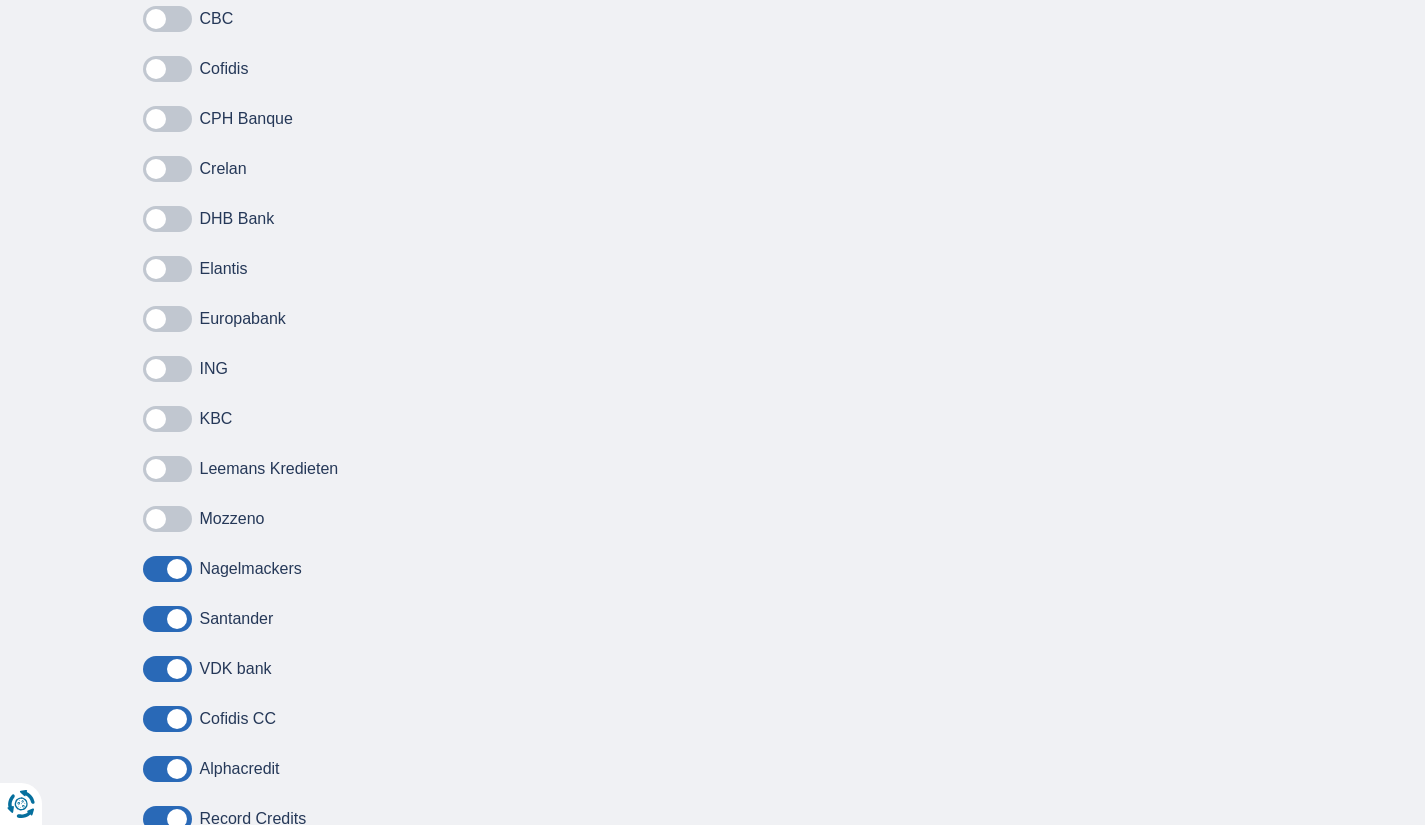click at bounding box center [167, 569] 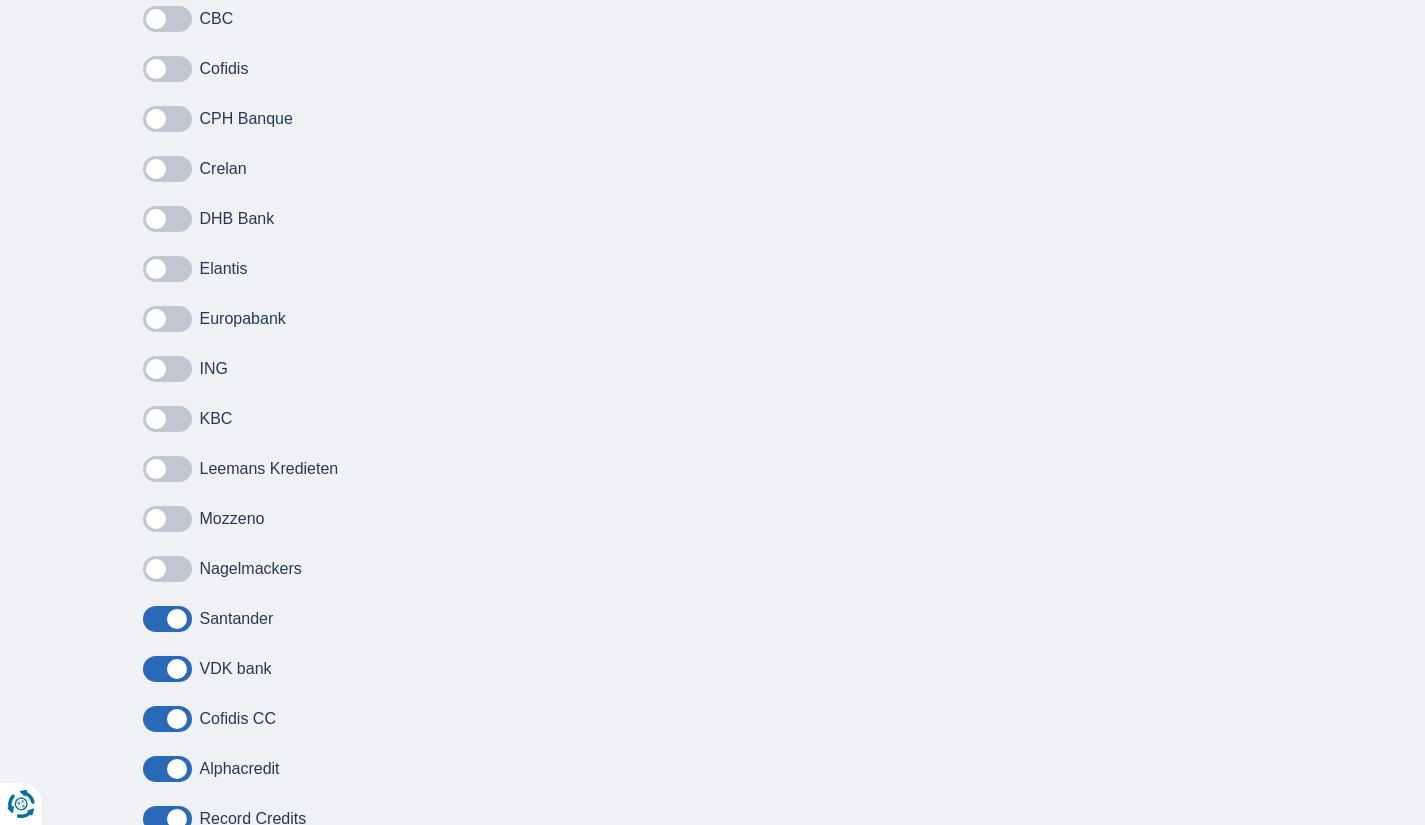 click at bounding box center (167, 619) 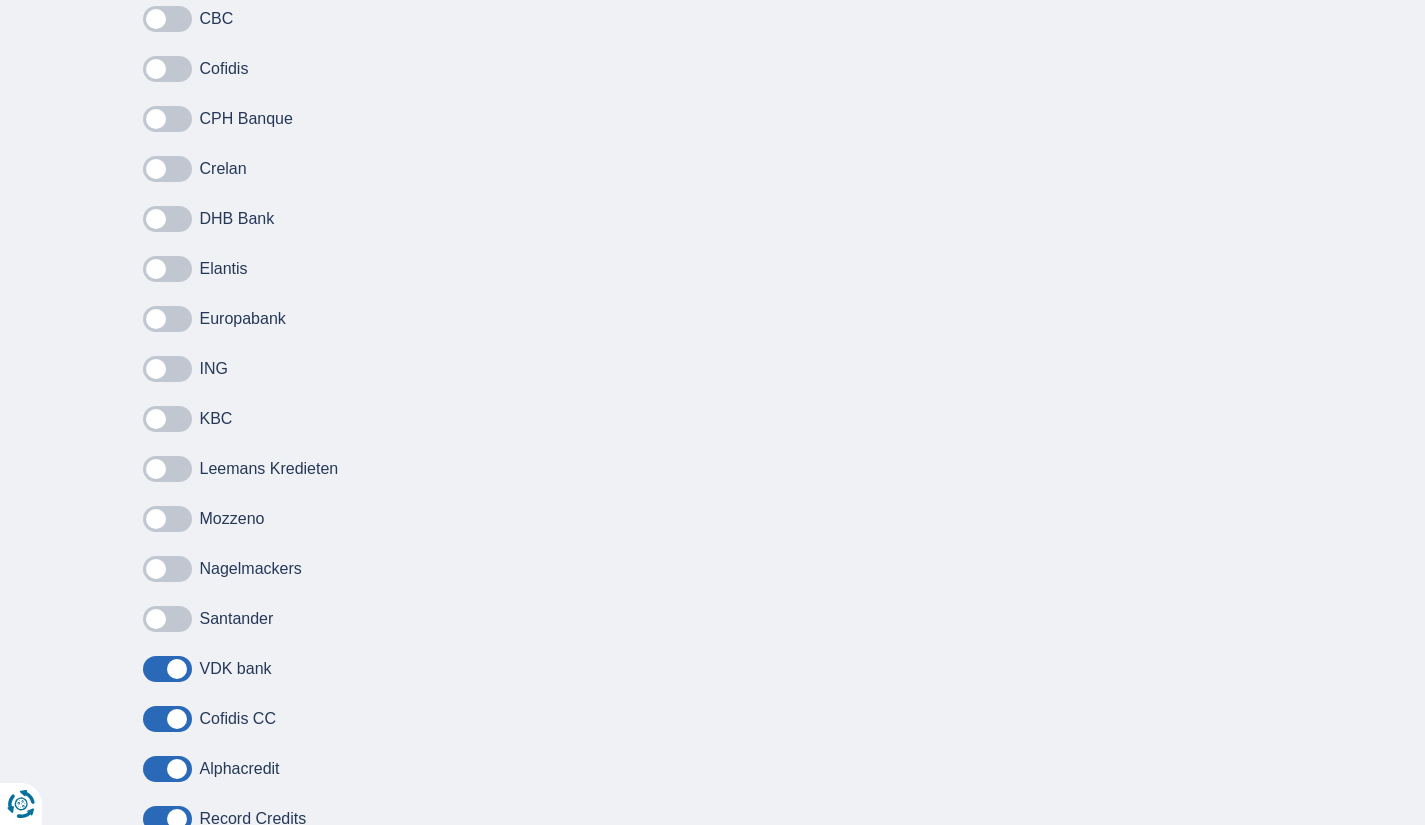 drag, startPoint x: 179, startPoint y: 601, endPoint x: 175, endPoint y: 624, distance: 23.345236 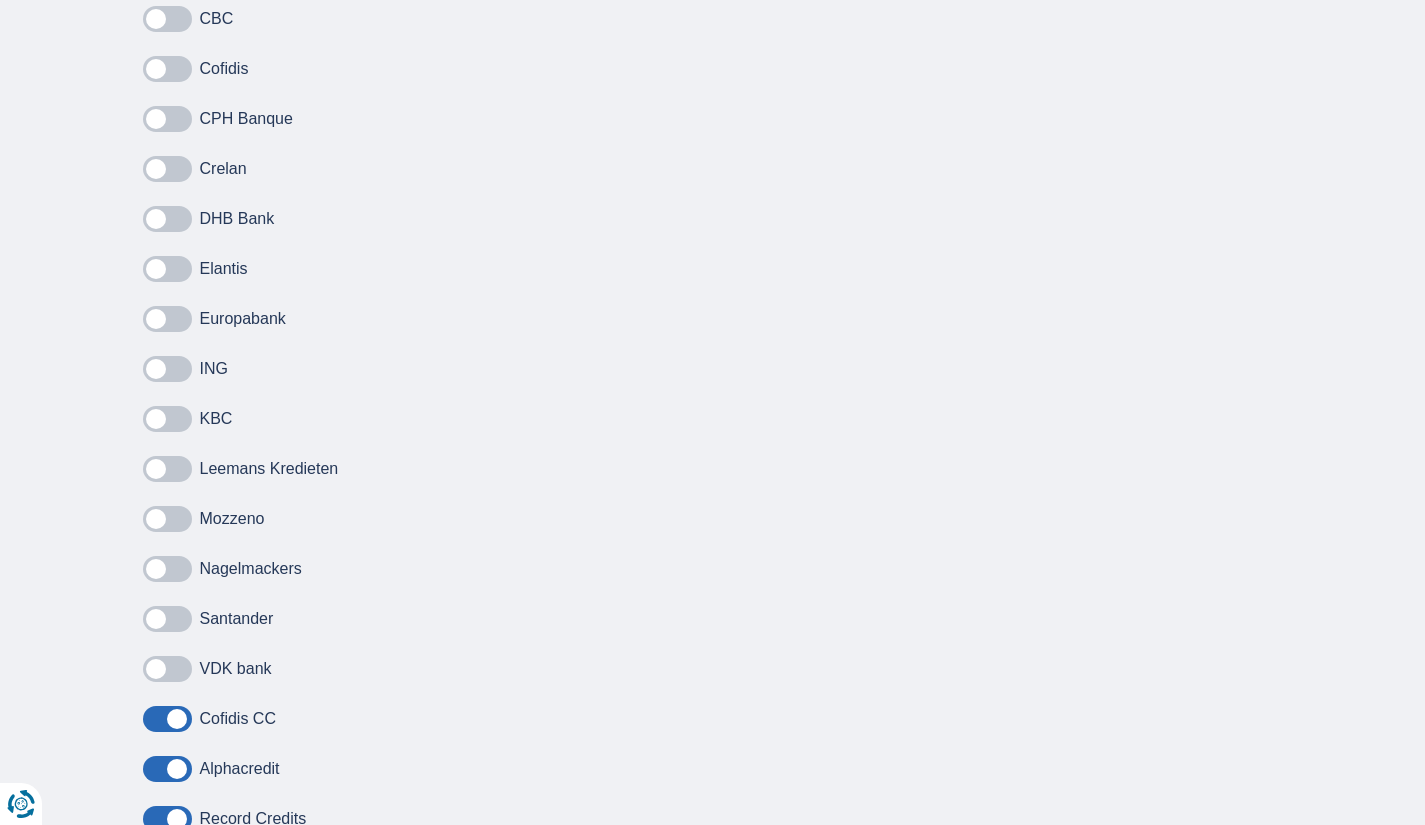 drag, startPoint x: 175, startPoint y: 650, endPoint x: 175, endPoint y: 672, distance: 22 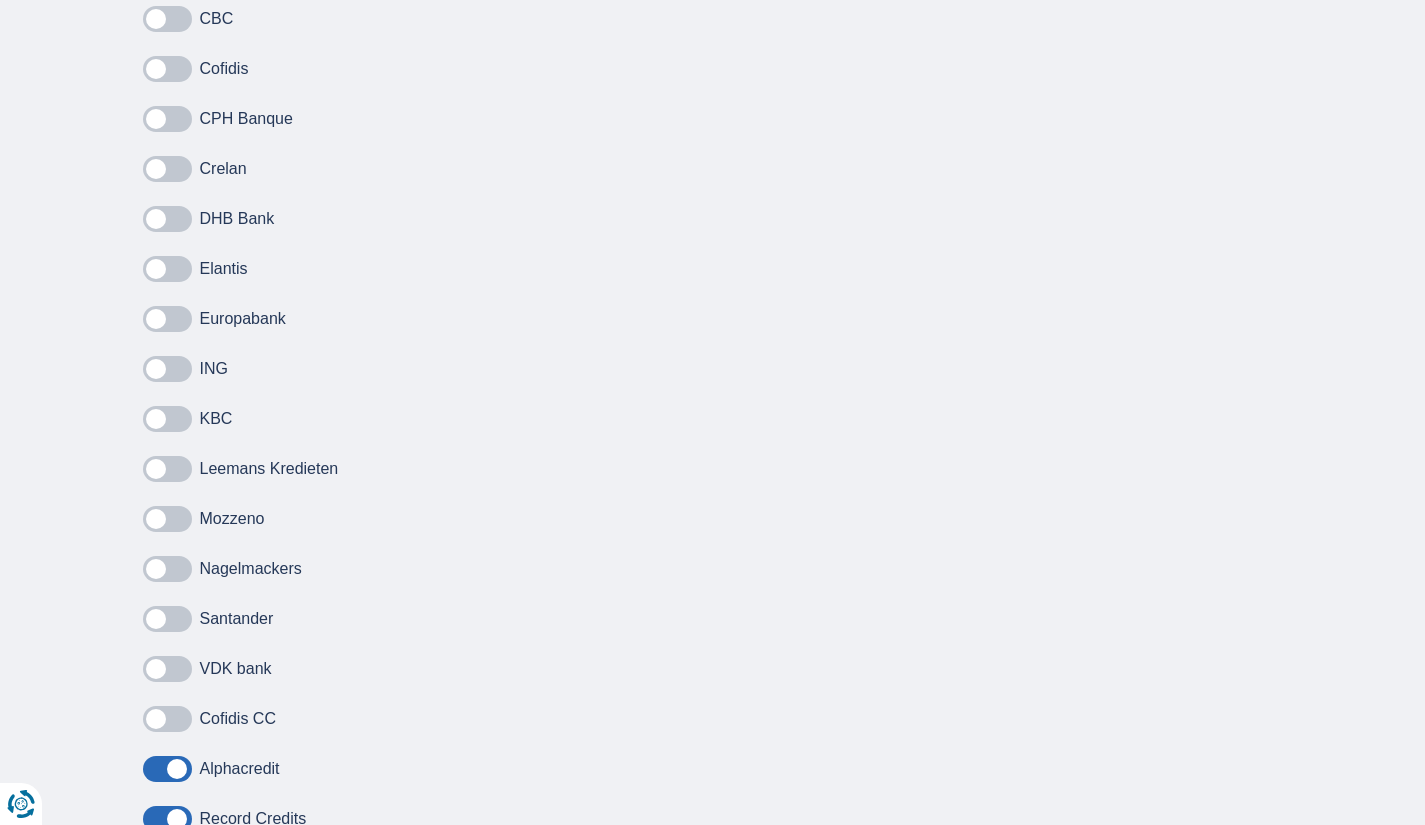 click at bounding box center [167, 769] 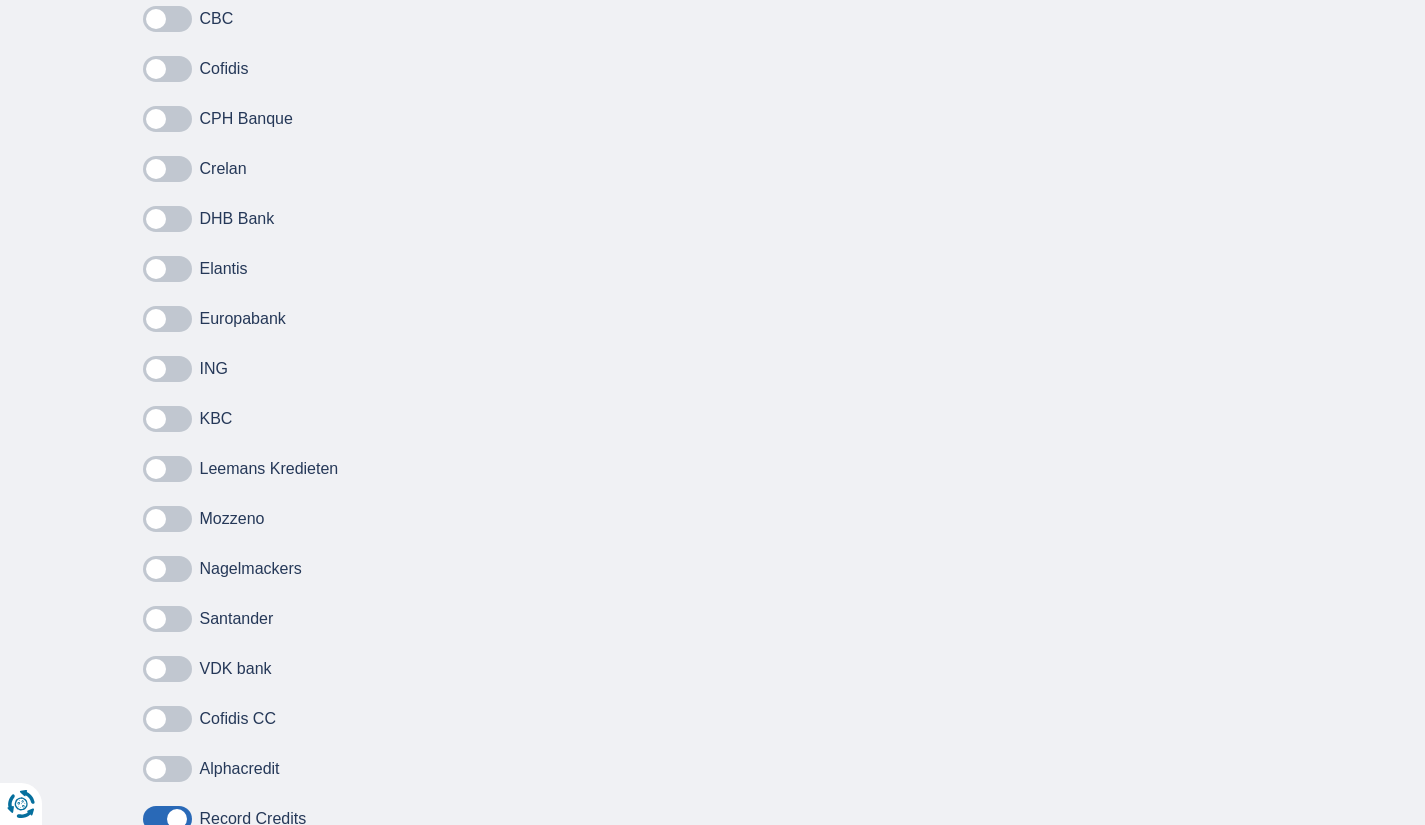 click at bounding box center (167, 819) 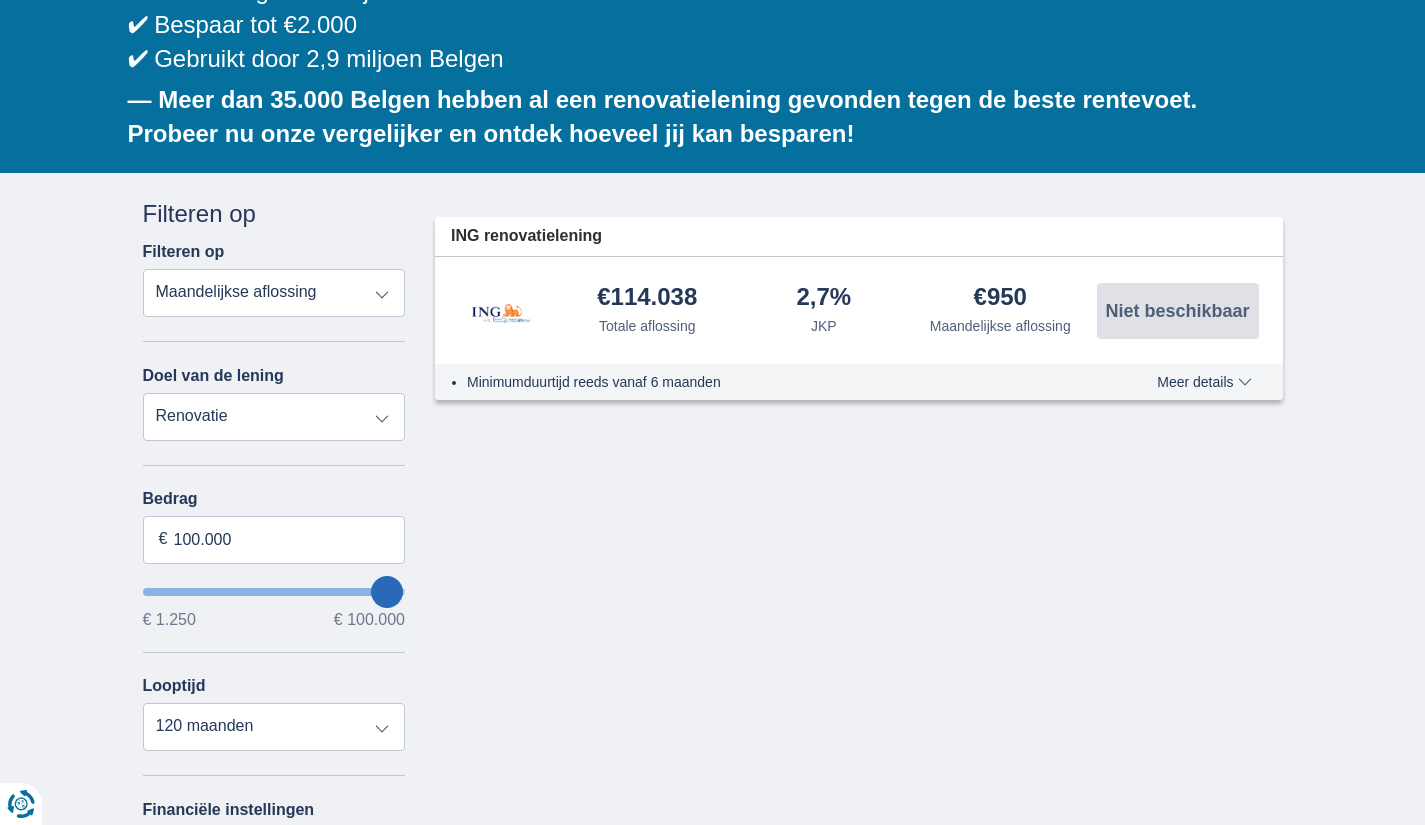 scroll, scrollTop: 200, scrollLeft: 0, axis: vertical 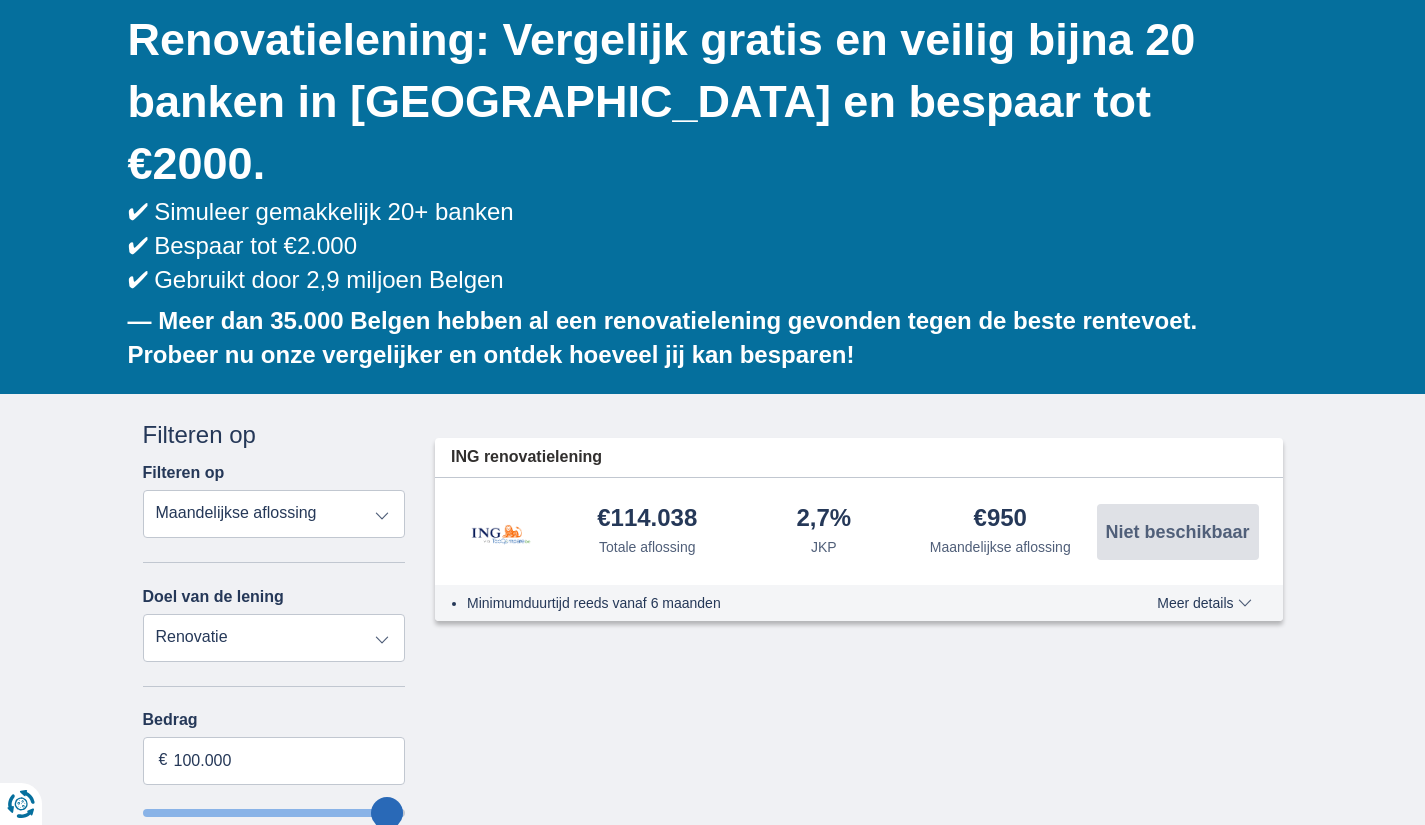 click on "Meer details" at bounding box center (1204, 603) 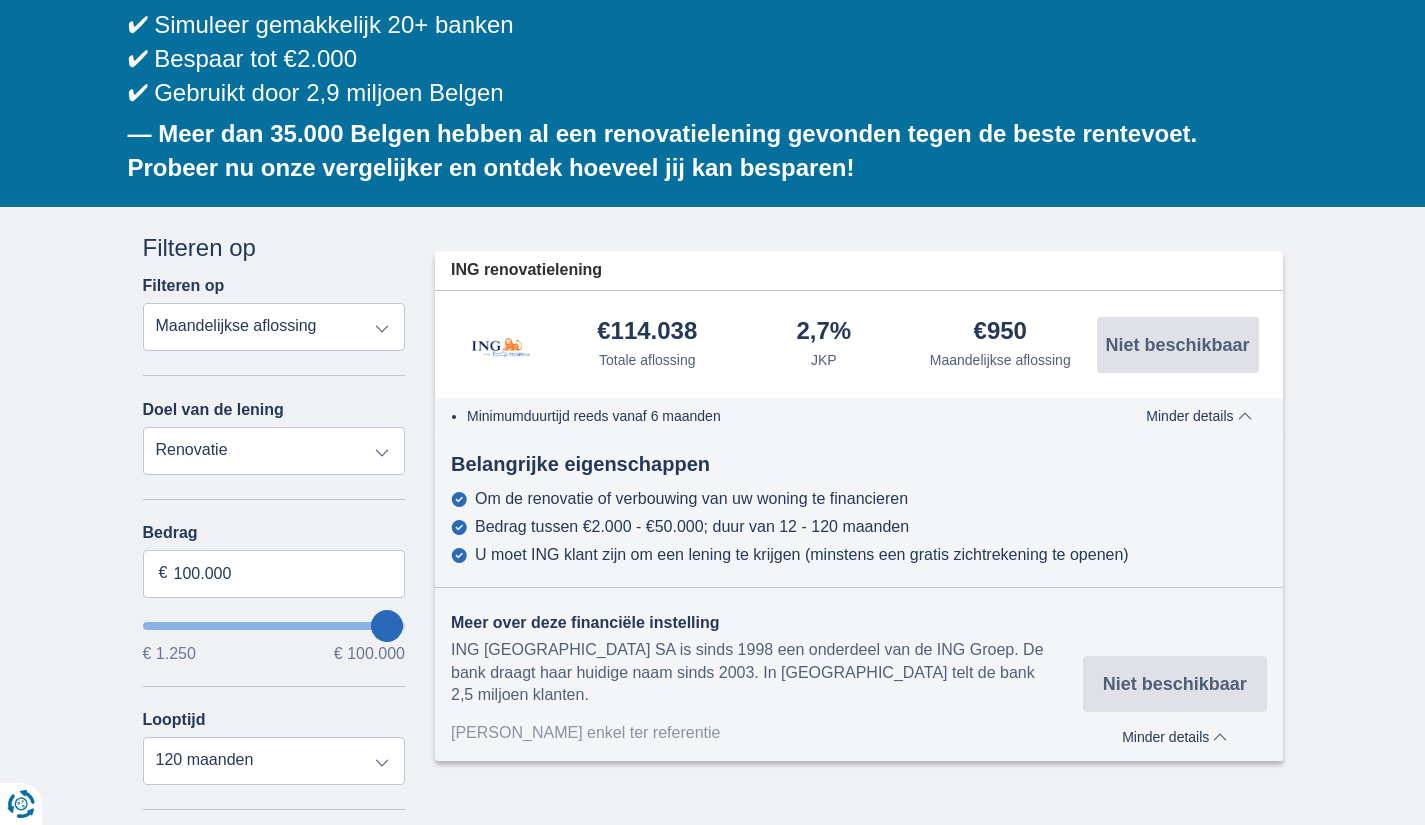 scroll, scrollTop: 400, scrollLeft: 0, axis: vertical 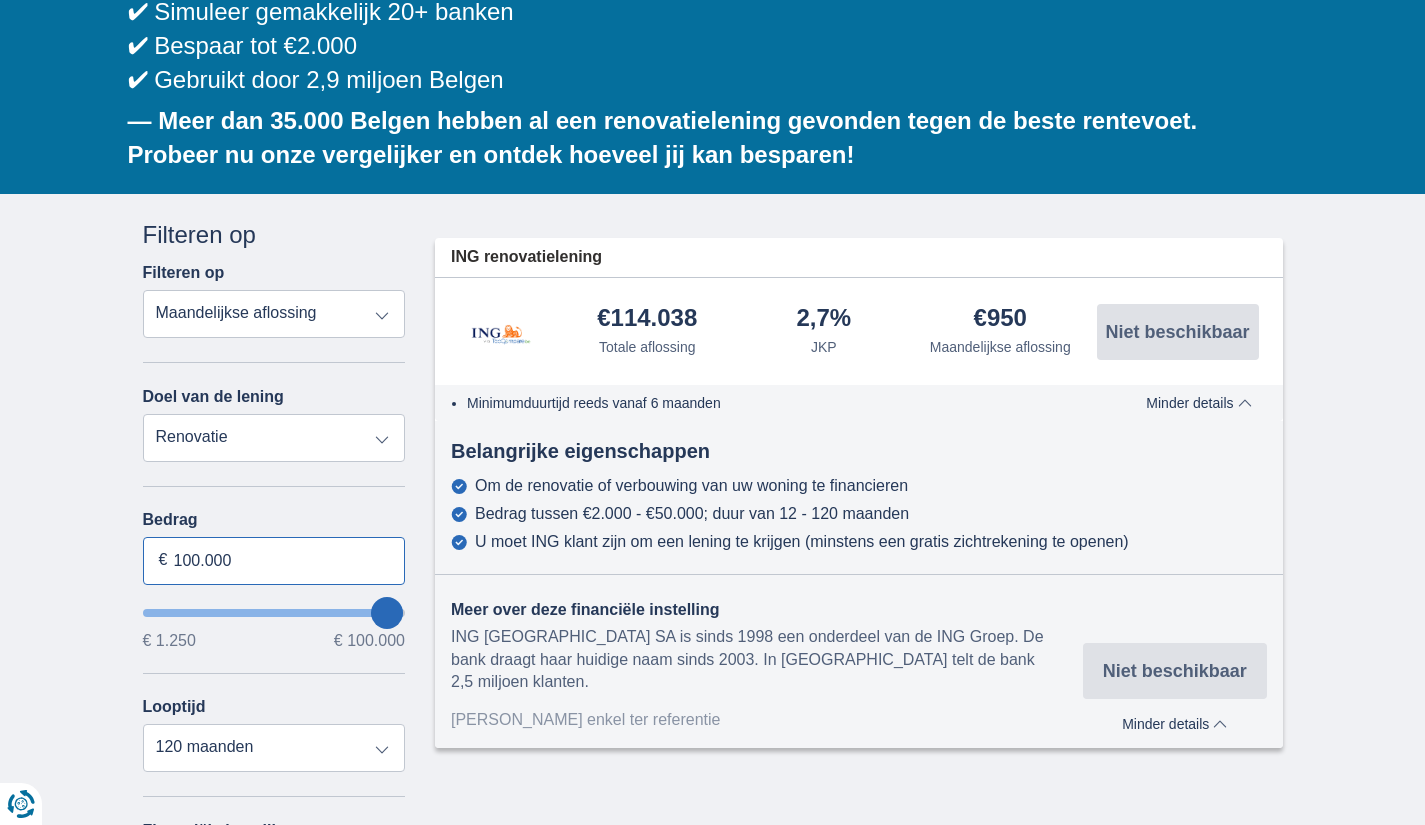 click on "100.000" at bounding box center (274, 561) 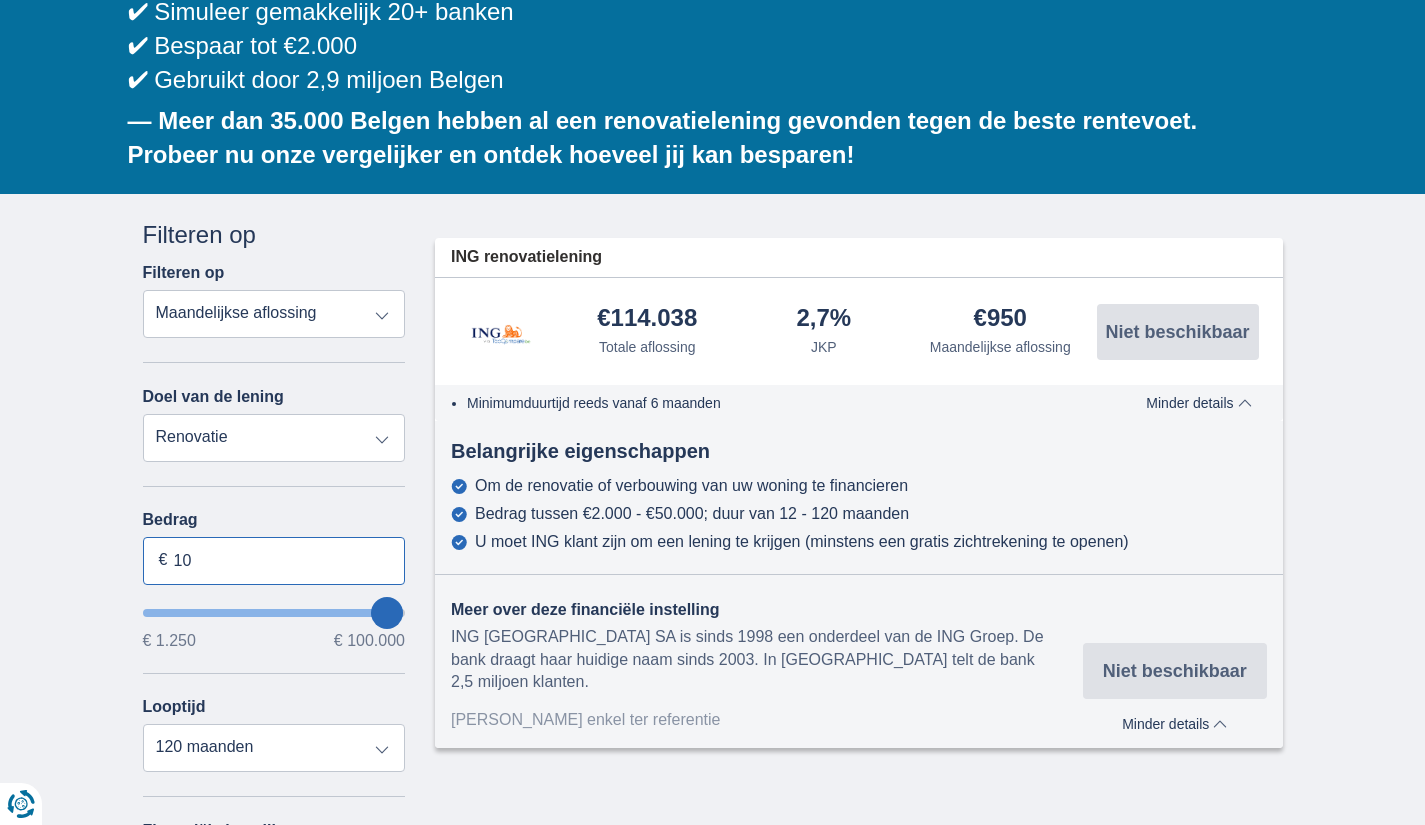 type on "1" 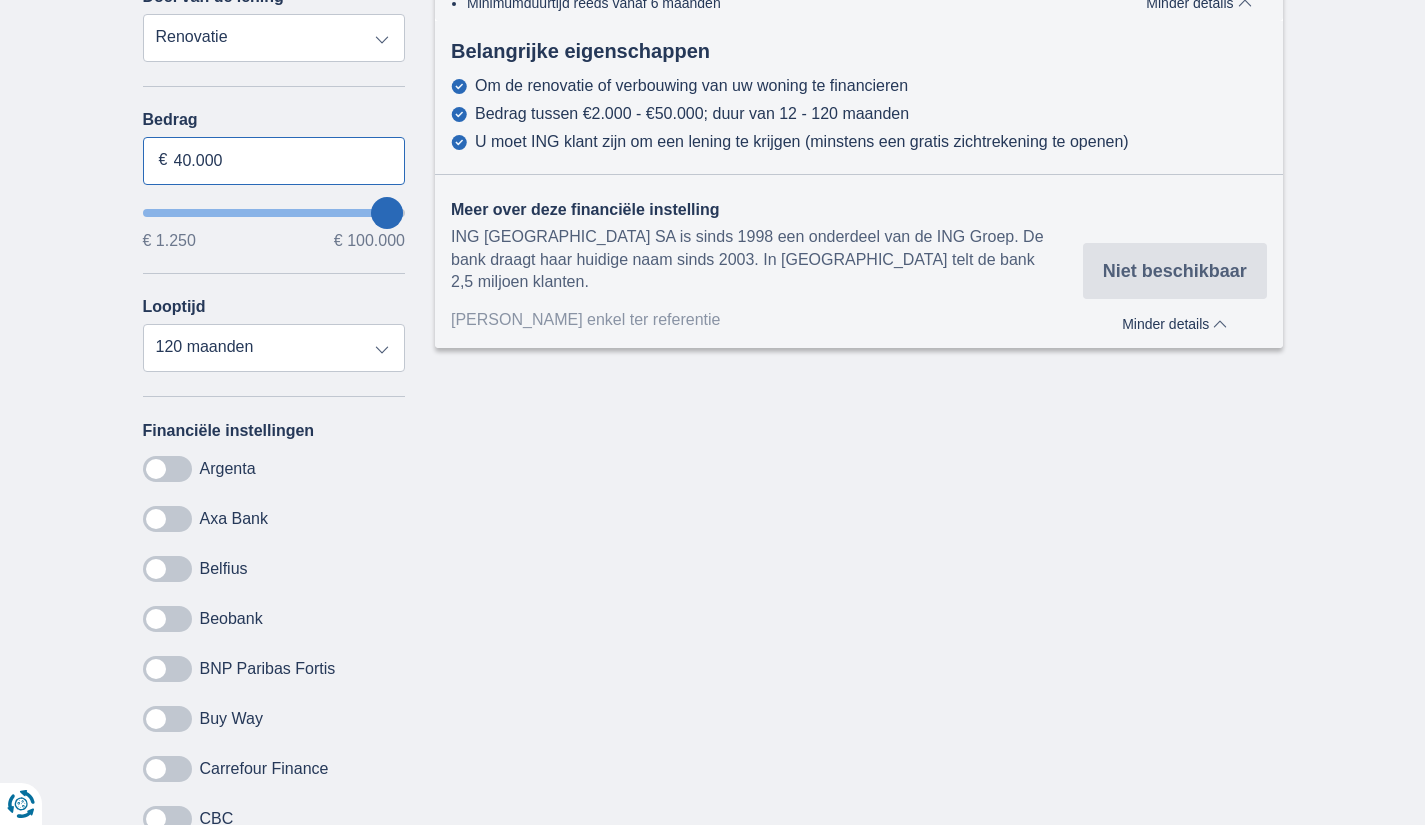 scroll, scrollTop: 521, scrollLeft: 0, axis: vertical 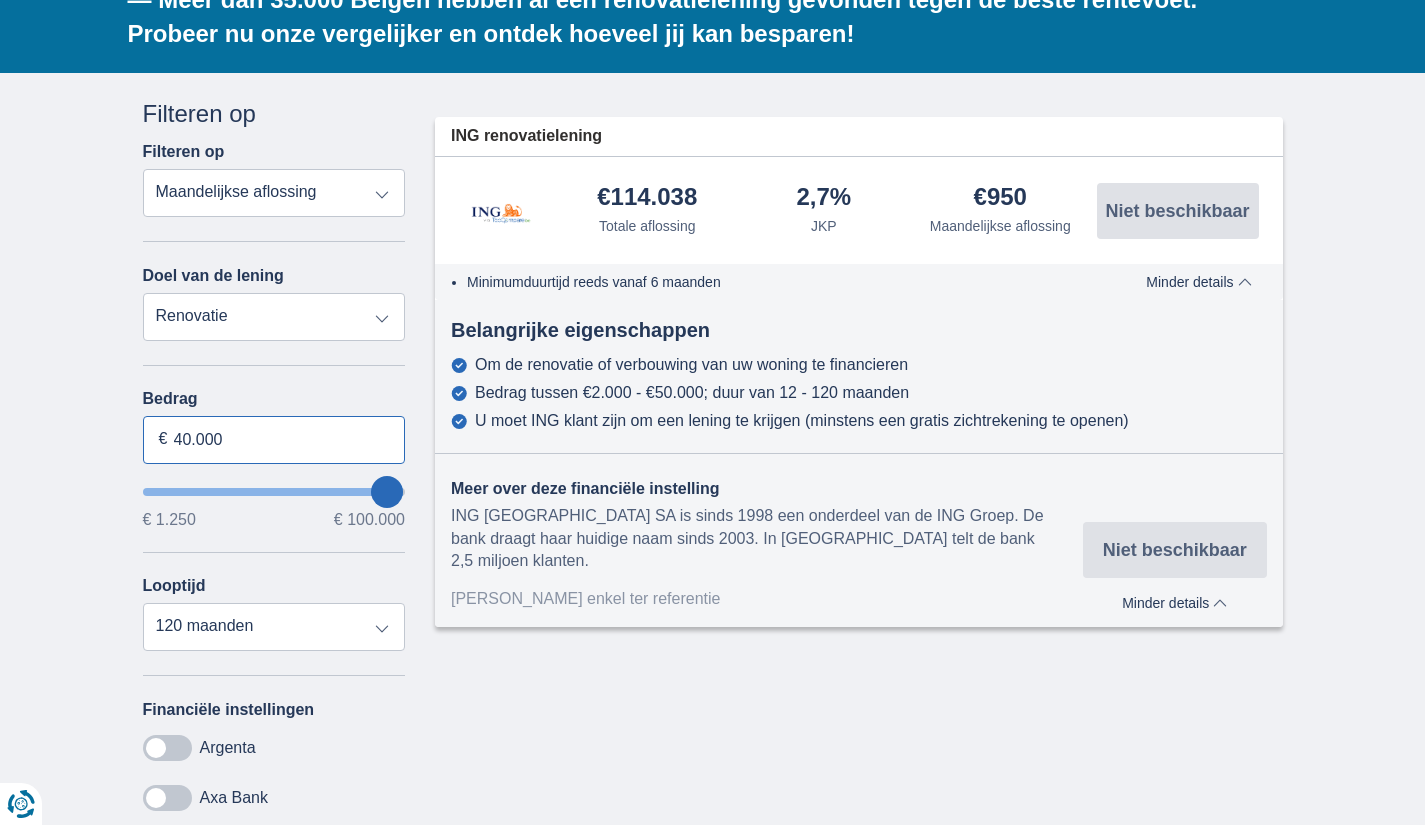 click on "40.000" at bounding box center (274, 440) 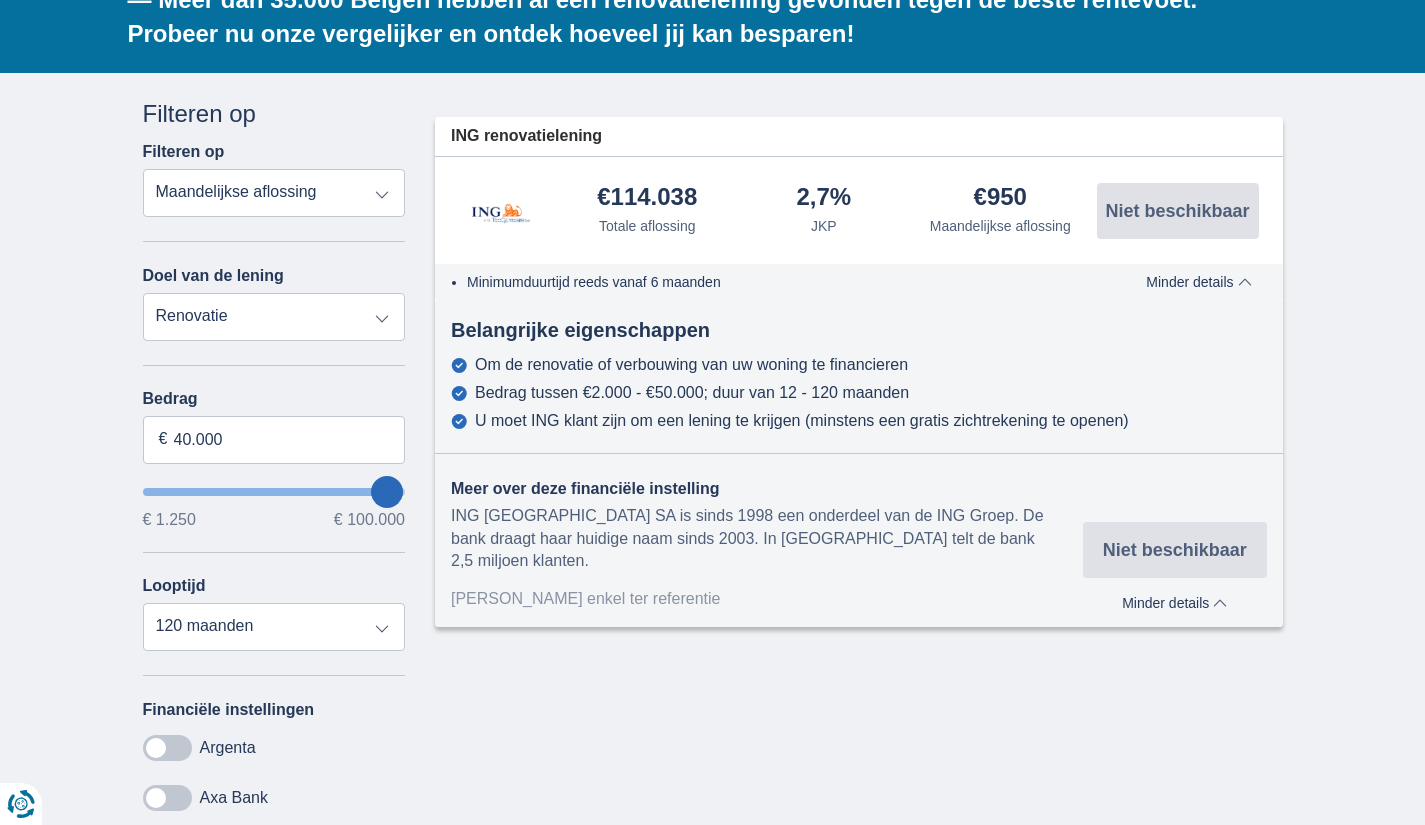 type on "40250" 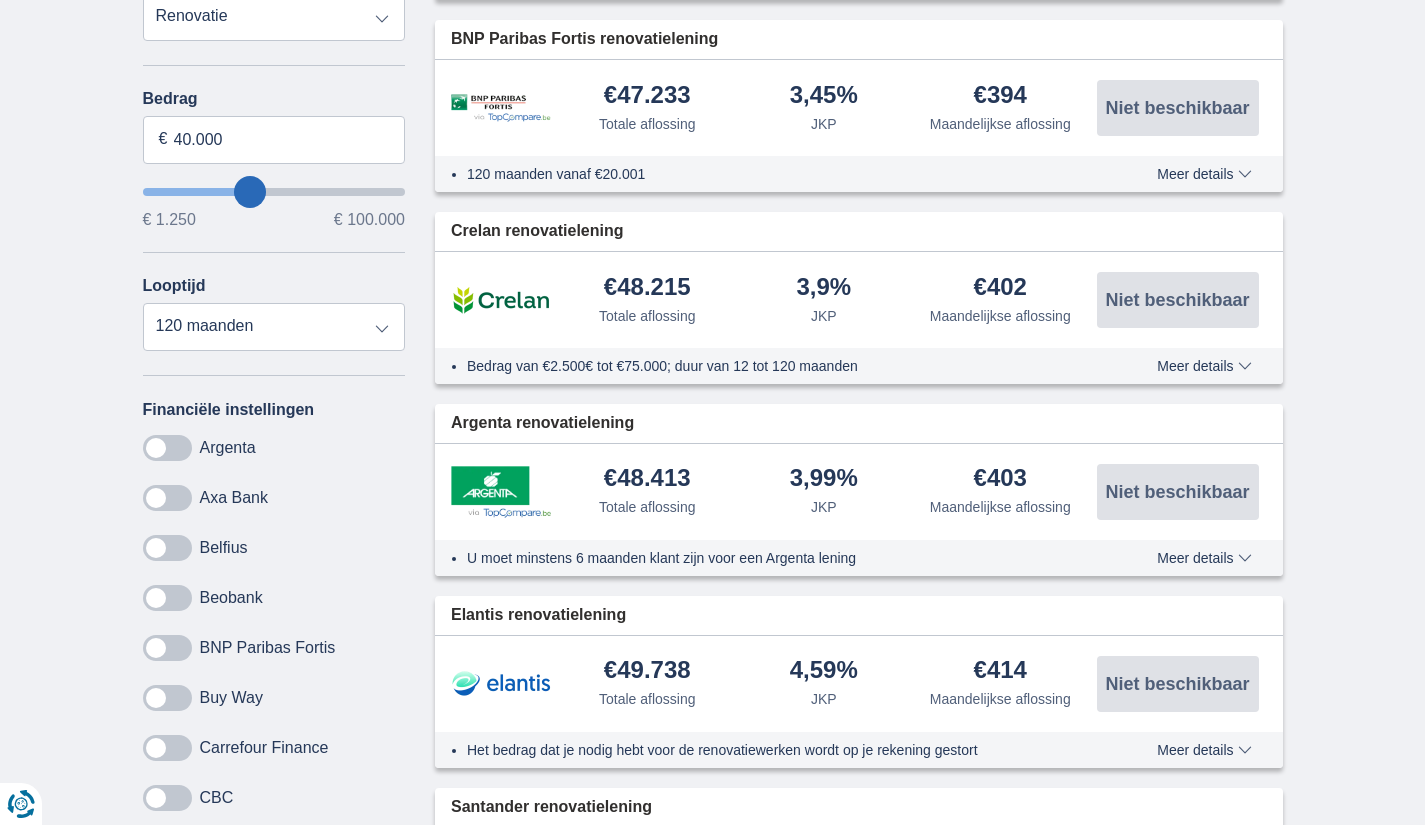 scroll, scrollTop: 621, scrollLeft: 0, axis: vertical 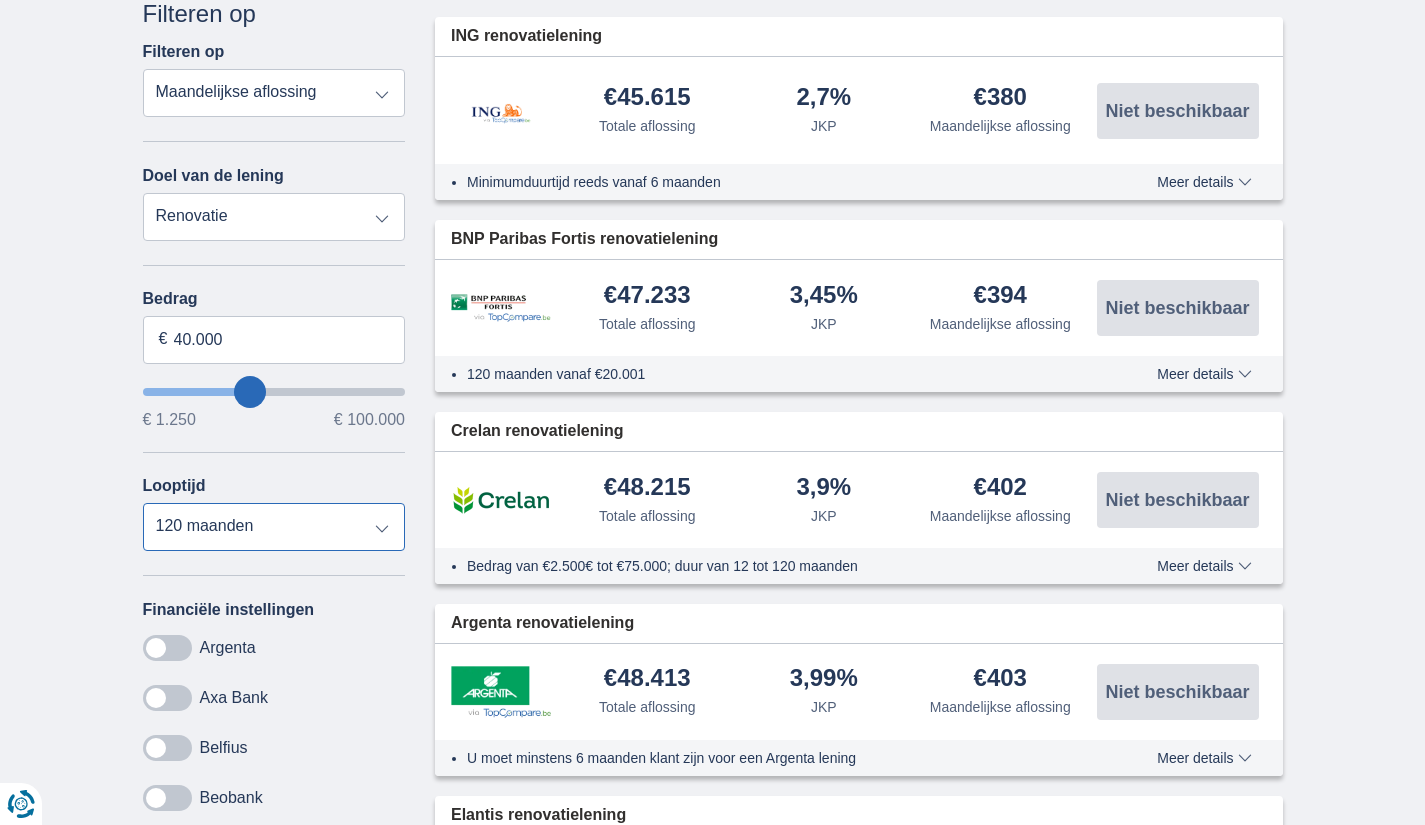 click on "12 maanden
18 maanden
24 maanden
30 maanden
36 maanden
42 maanden
48 maanden
60 maanden
72 maanden
84 maanden
96 maanden
120 maanden" at bounding box center [274, 527] 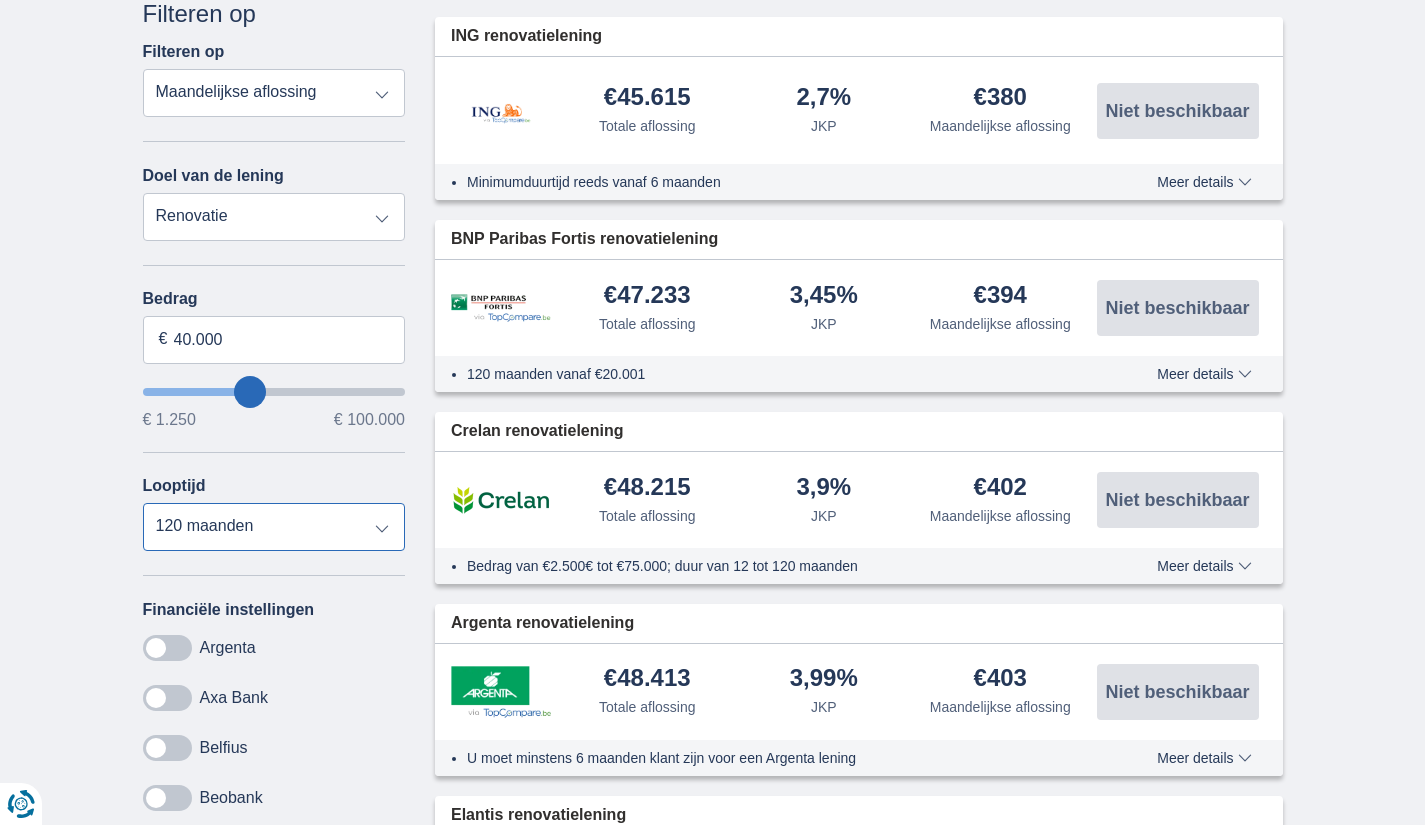 select on "60" 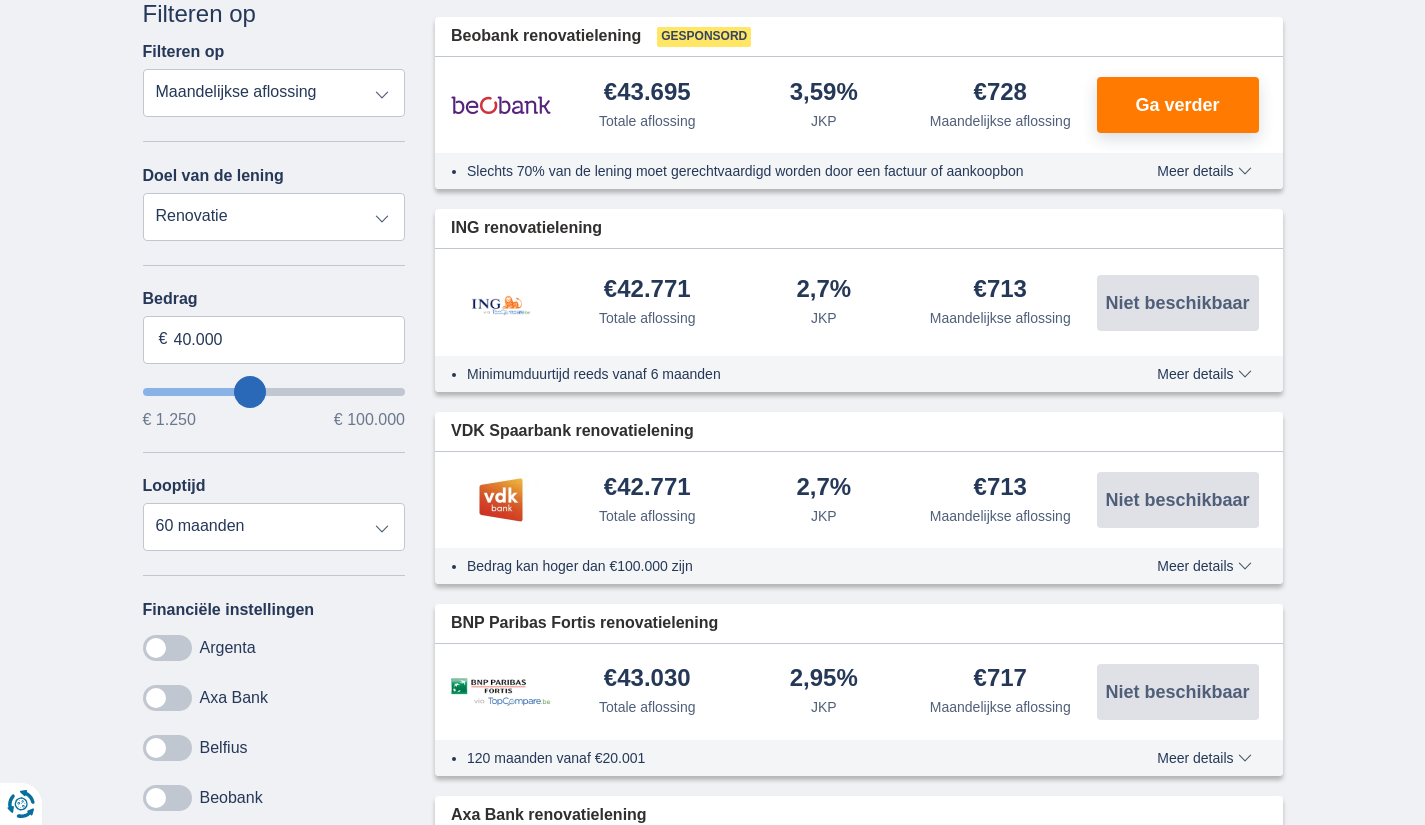 click at bounding box center (167, 648) 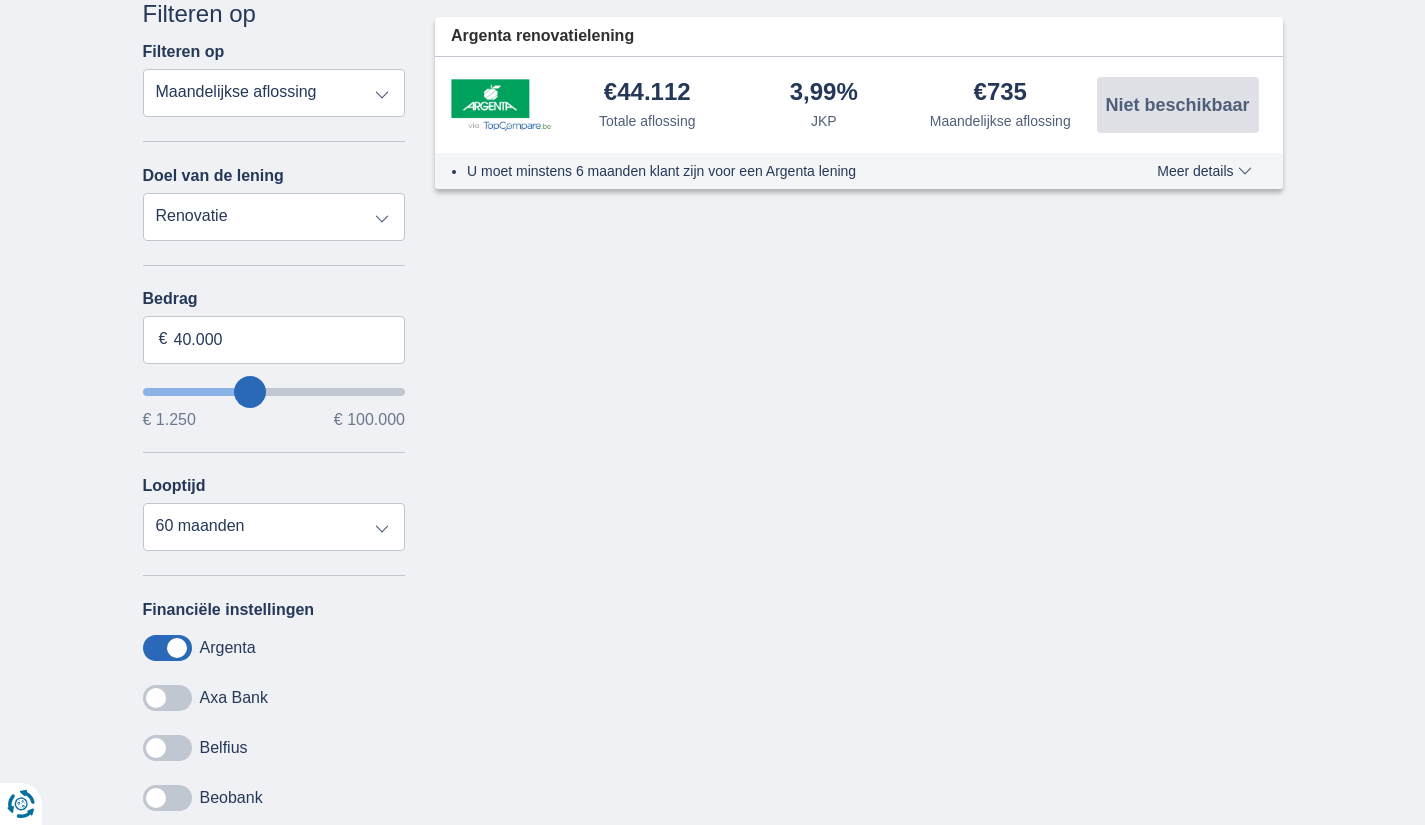 click at bounding box center [167, 698] 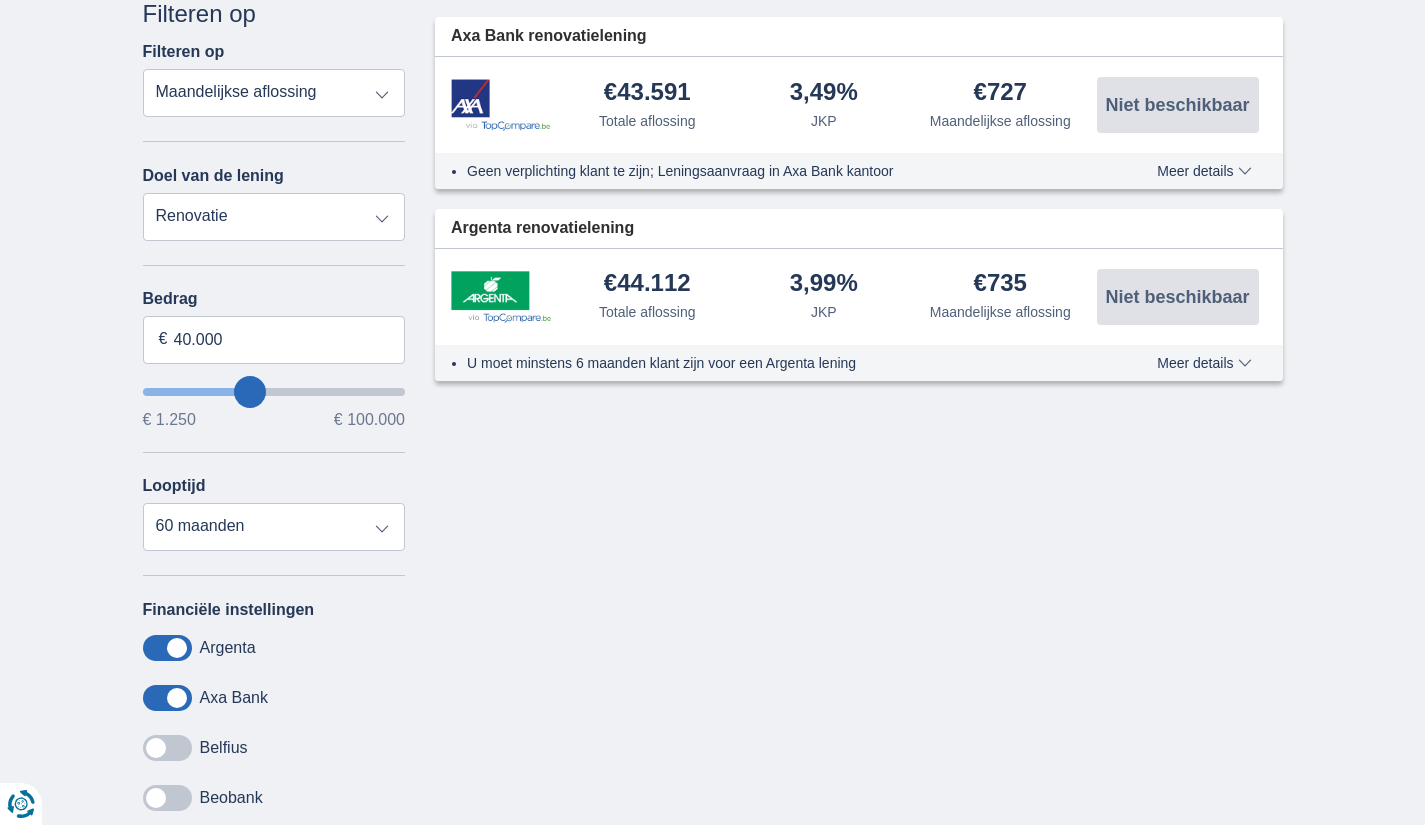 click at bounding box center (167, 748) 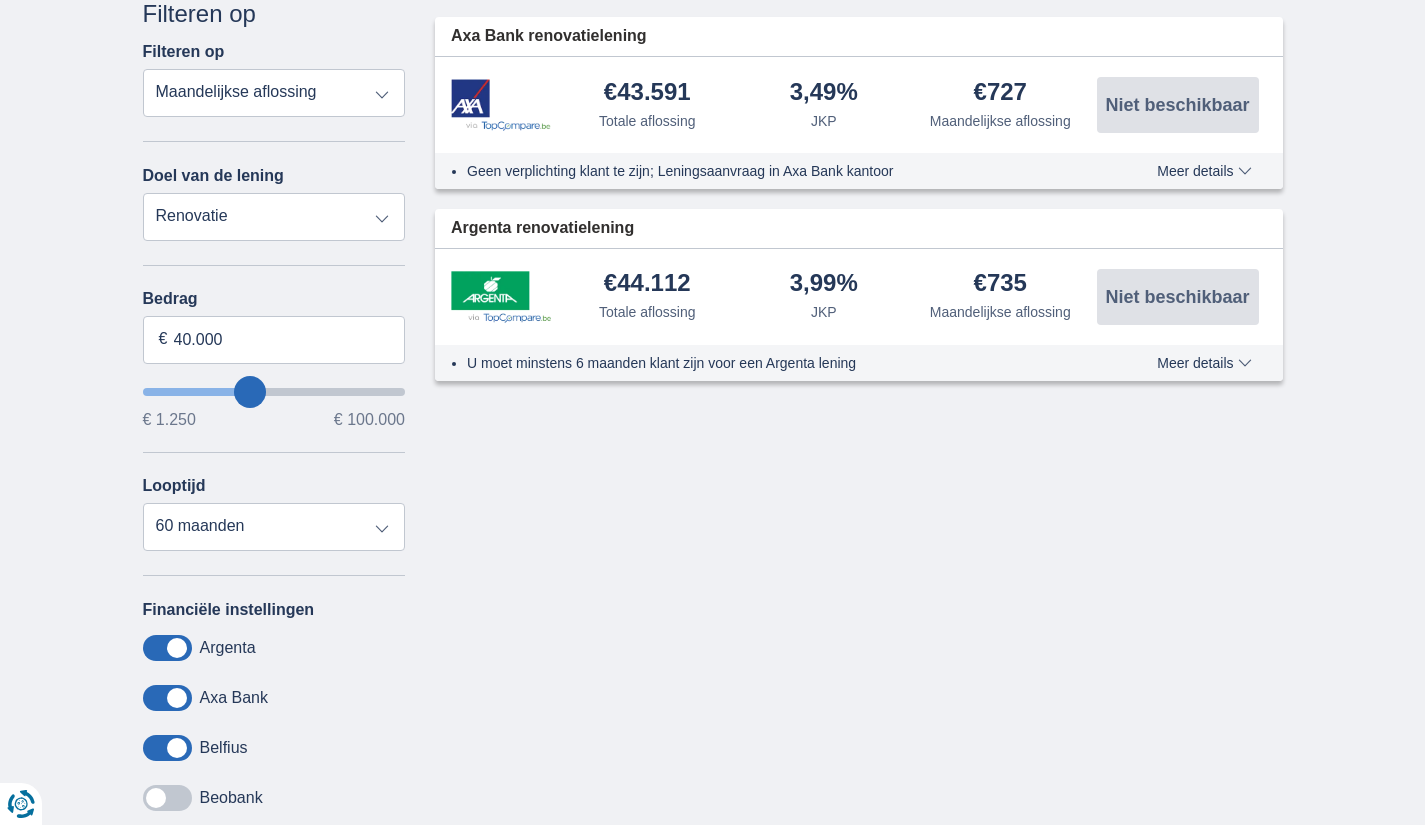 click at bounding box center (167, 798) 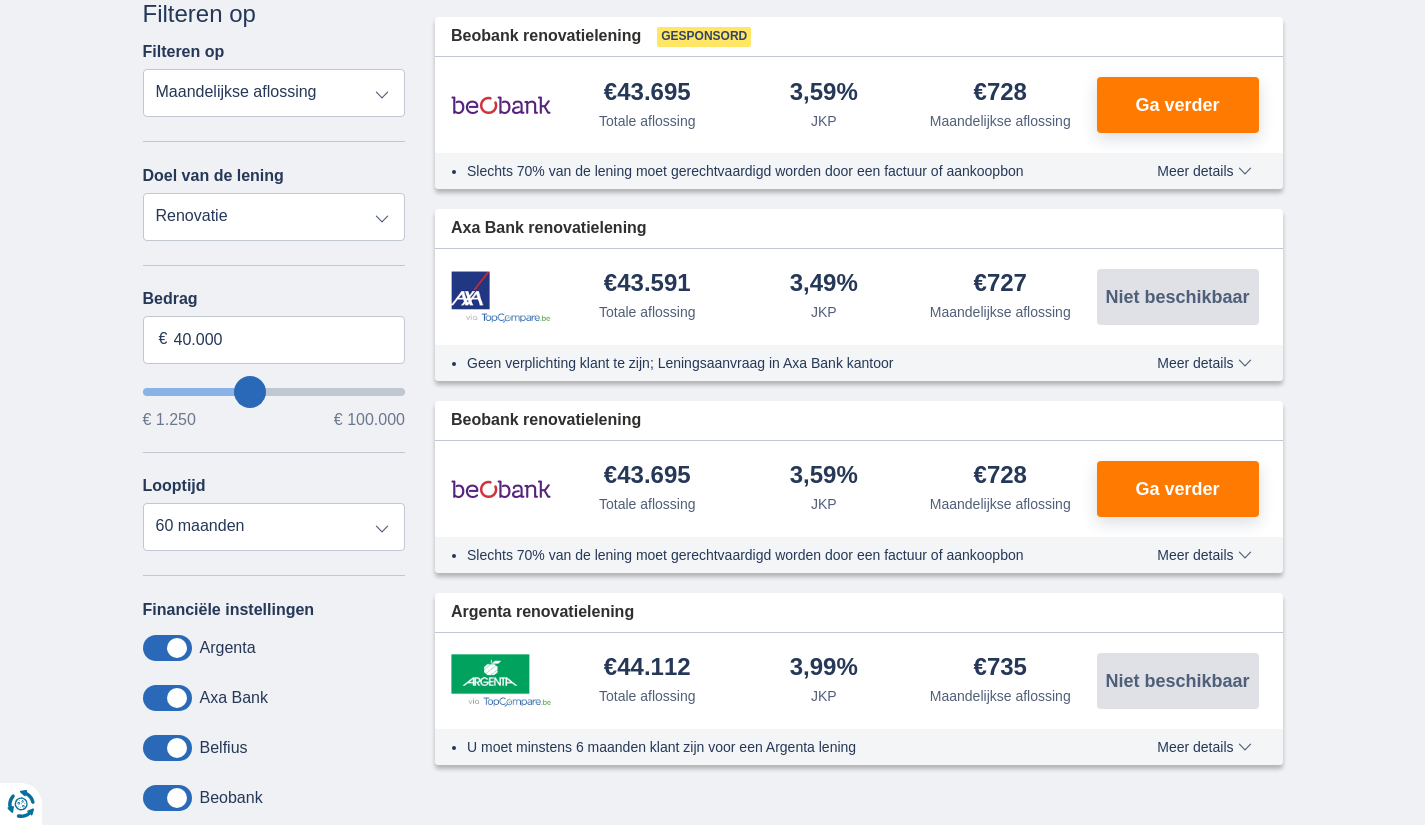 click at bounding box center [167, 848] 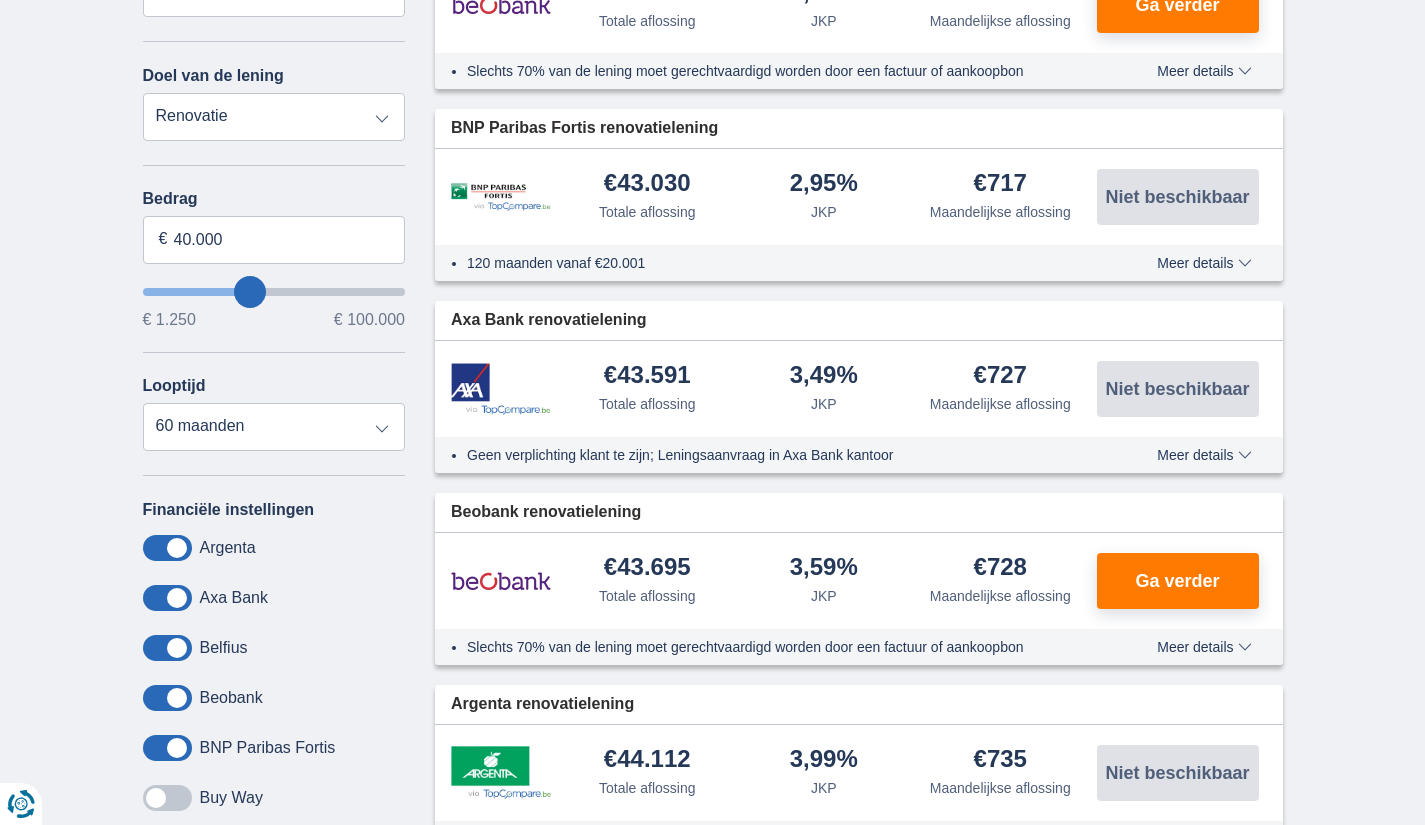 scroll, scrollTop: 821, scrollLeft: 0, axis: vertical 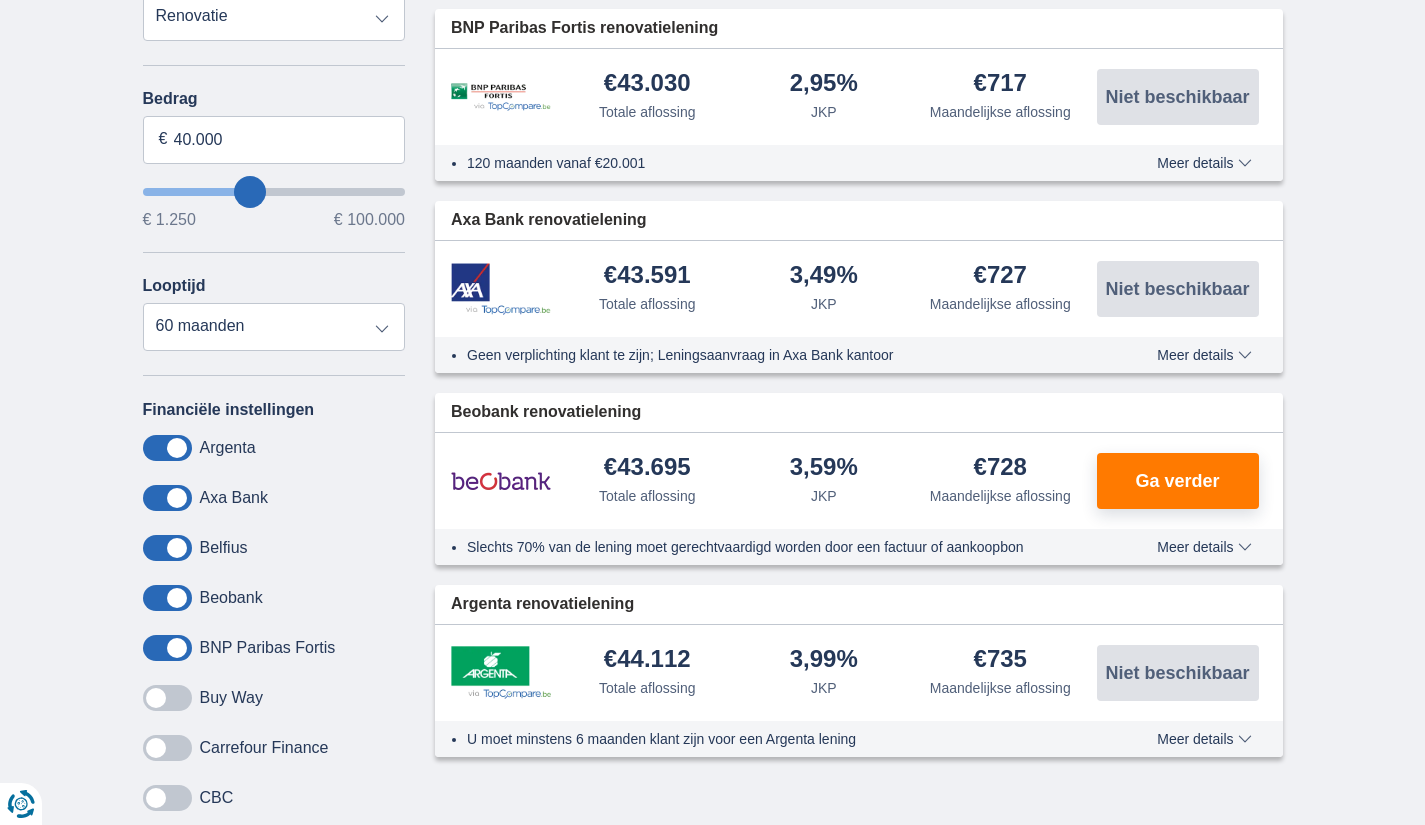 click at bounding box center (167, 698) 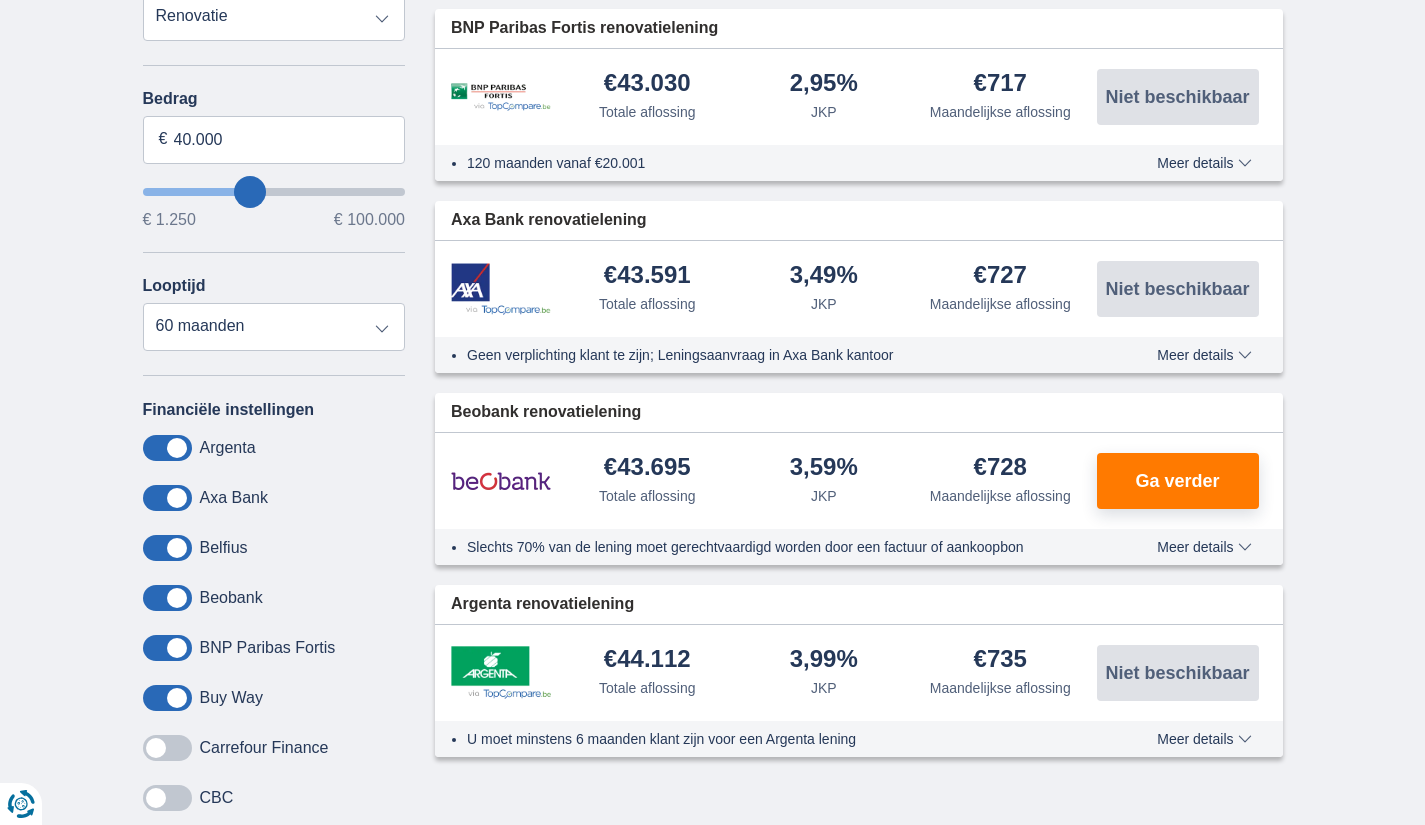 click at bounding box center (167, 748) 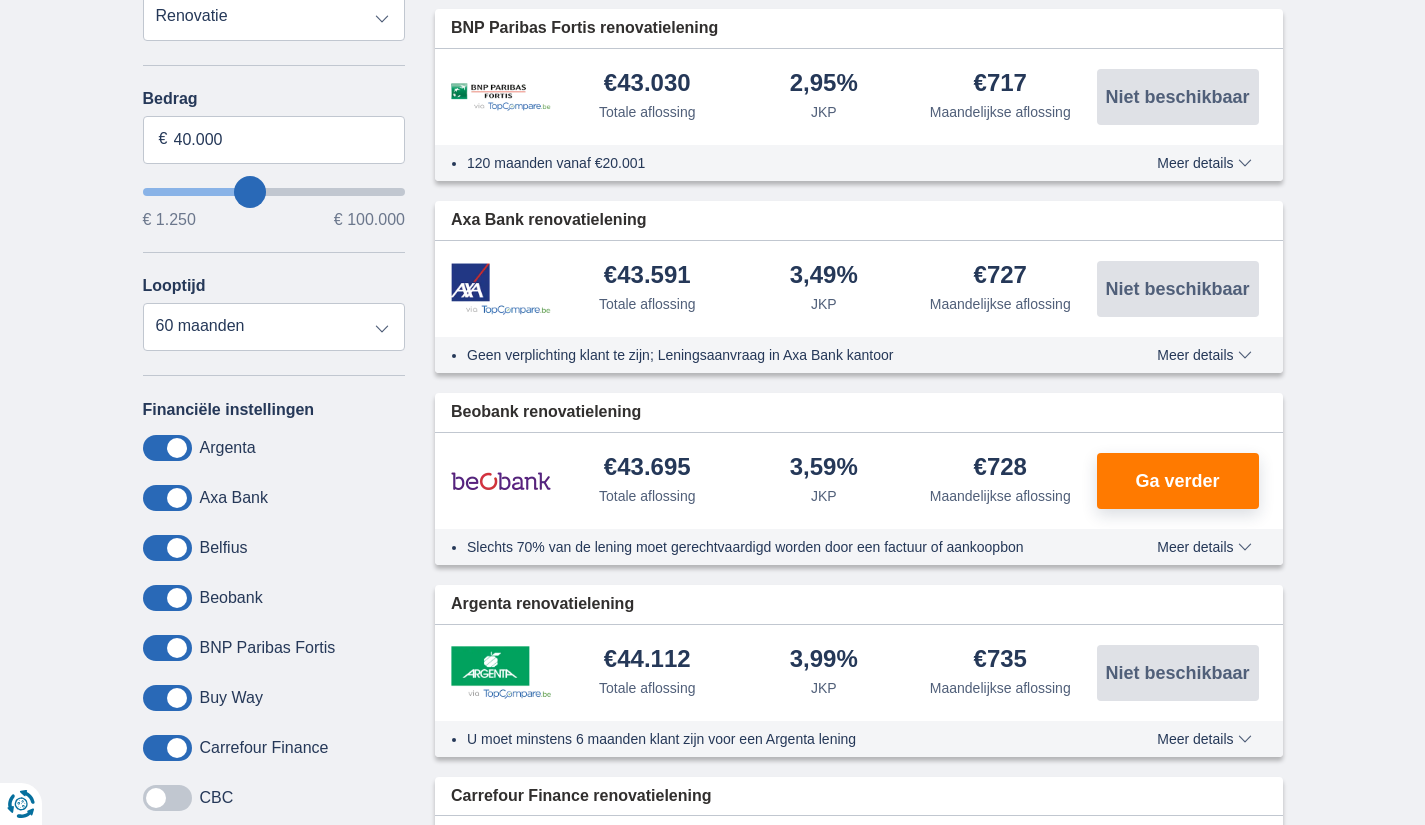 click at bounding box center (167, 798) 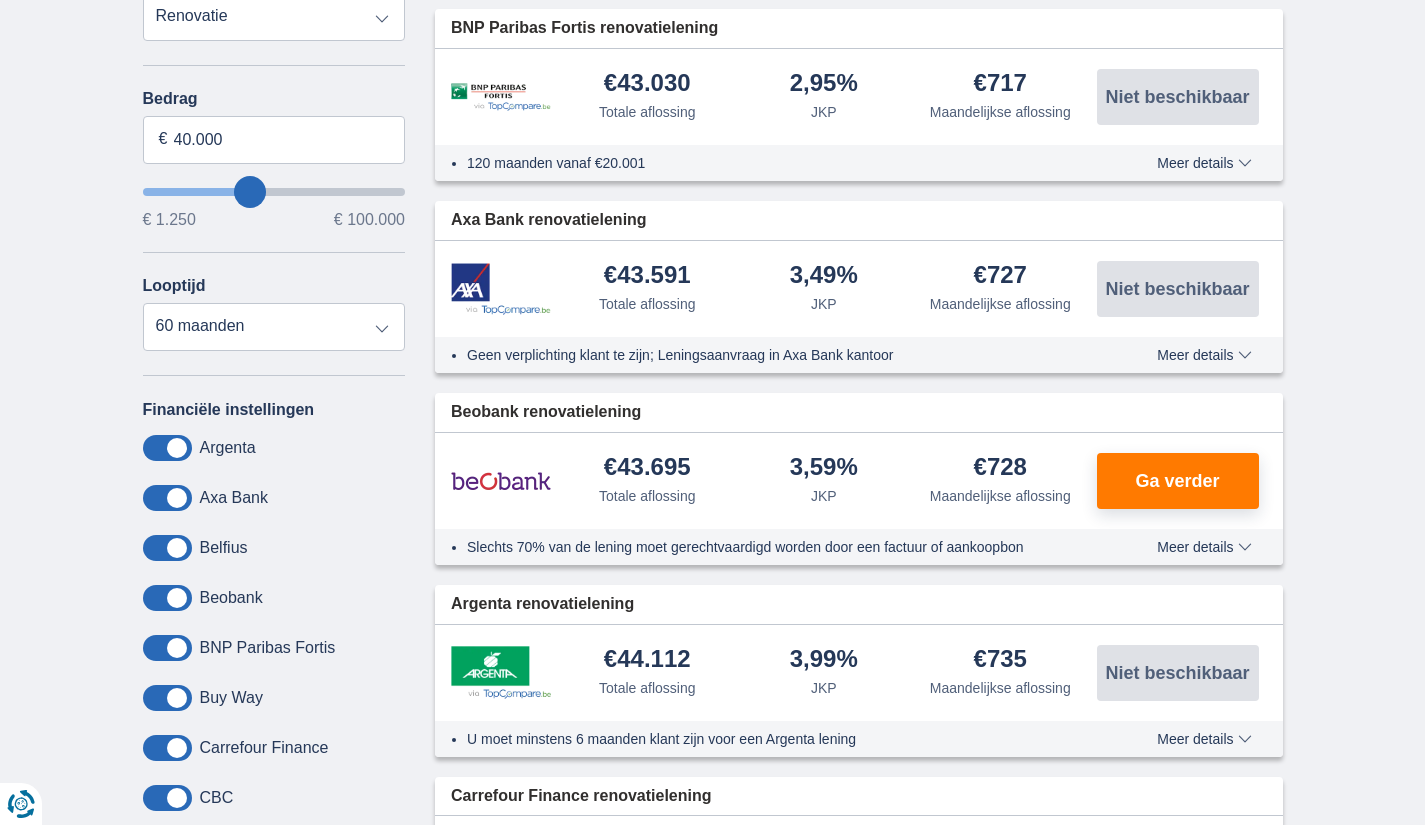 click at bounding box center [167, 848] 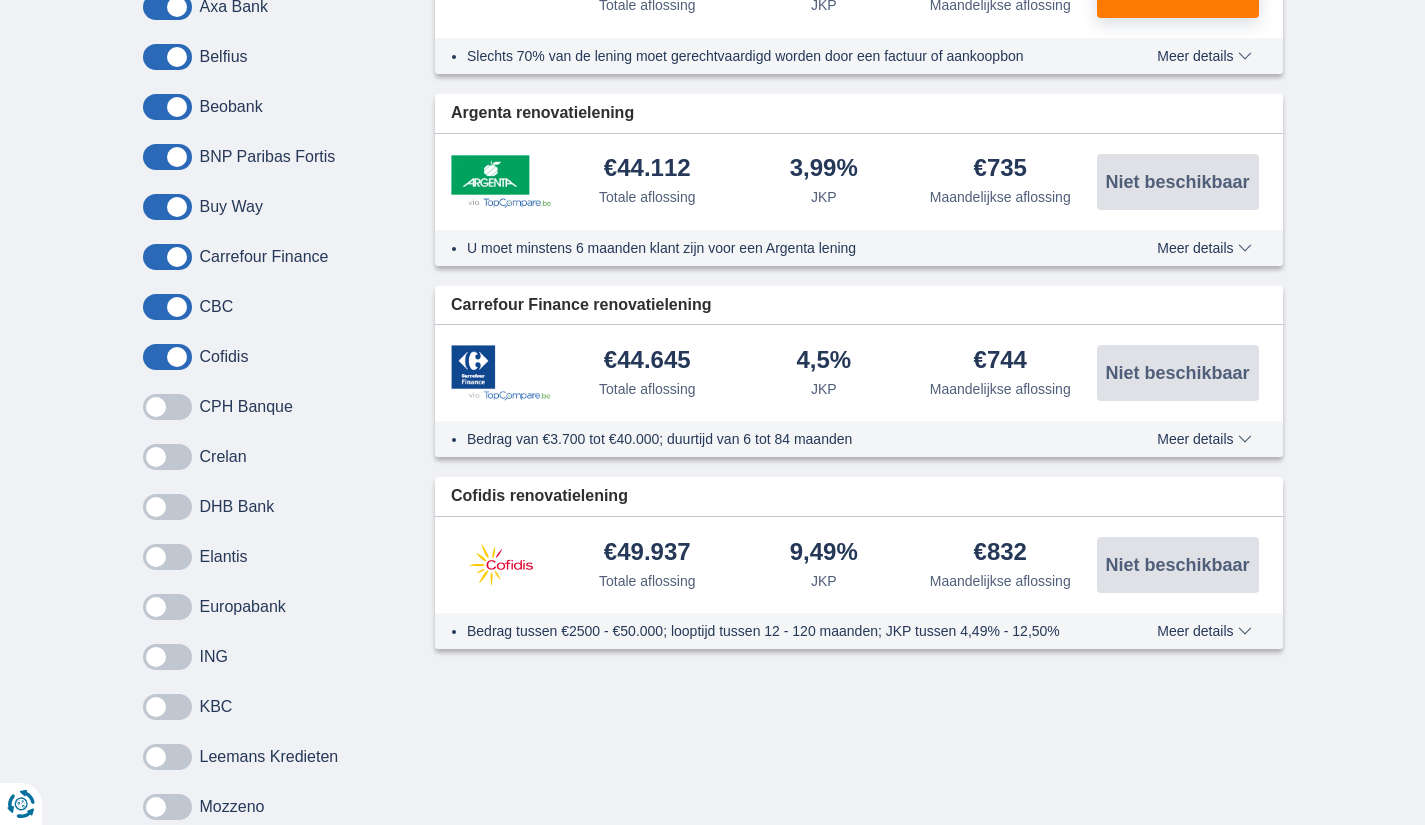 scroll, scrollTop: 1221, scrollLeft: 0, axis: vertical 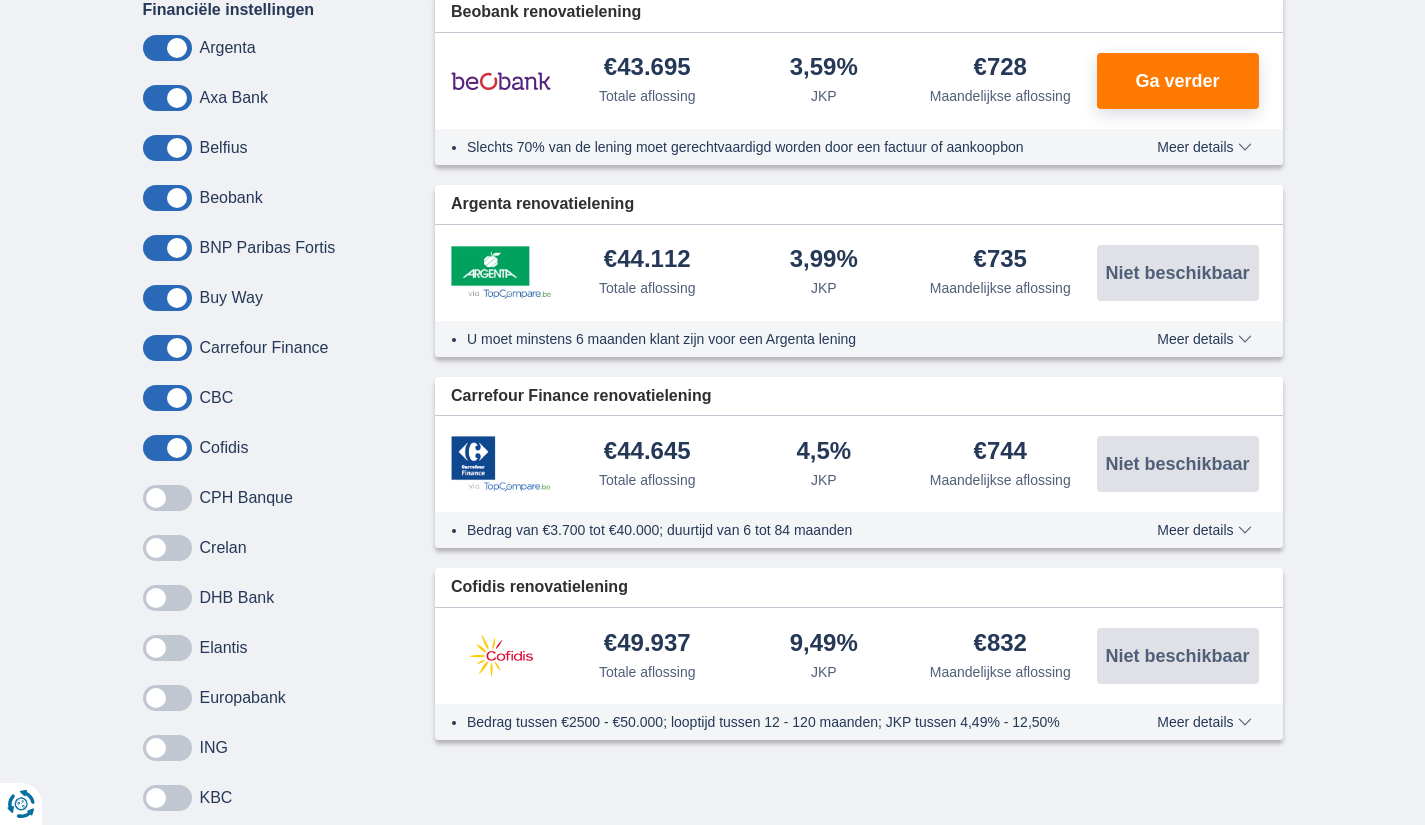 click at bounding box center [167, 498] 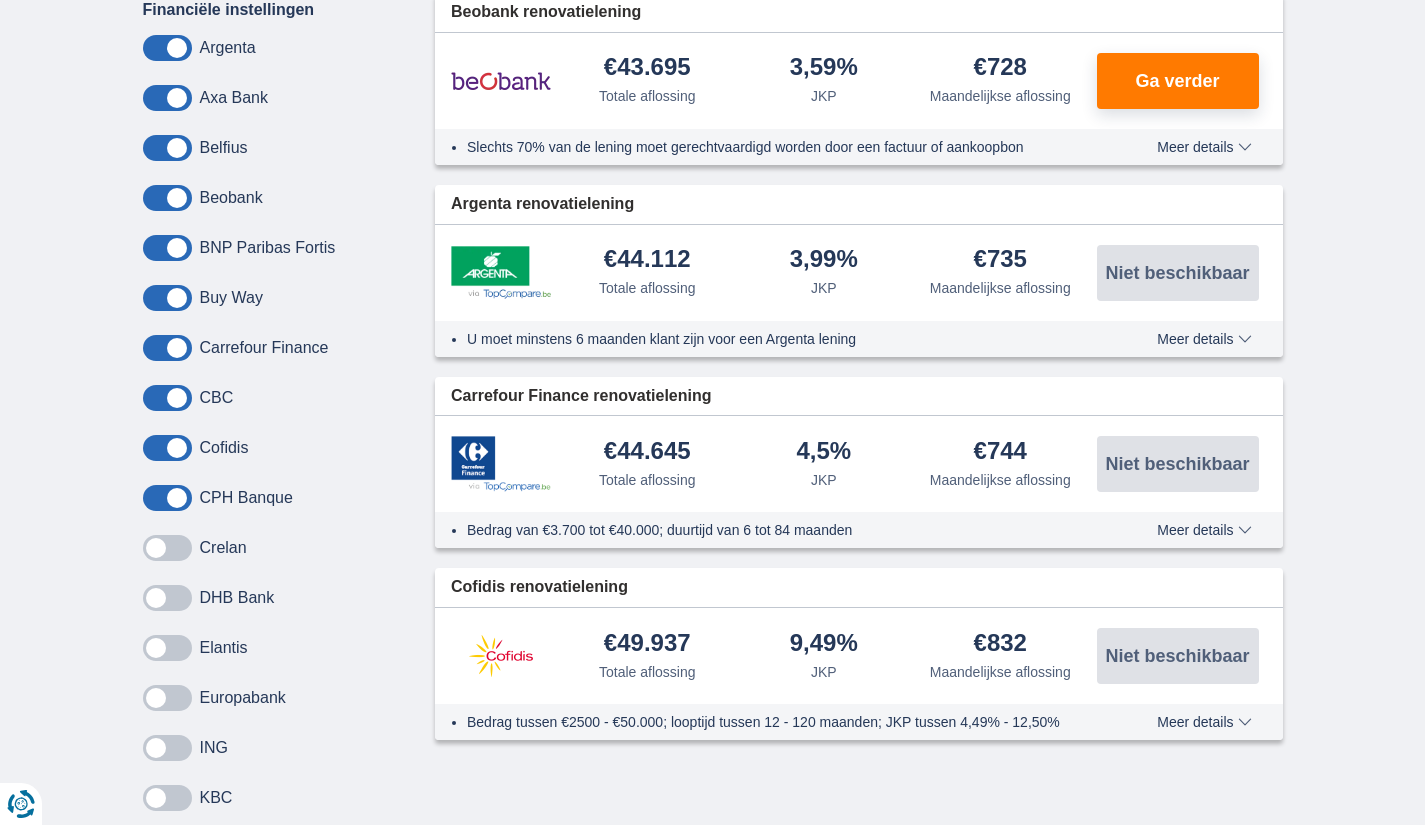 click at bounding box center (167, 548) 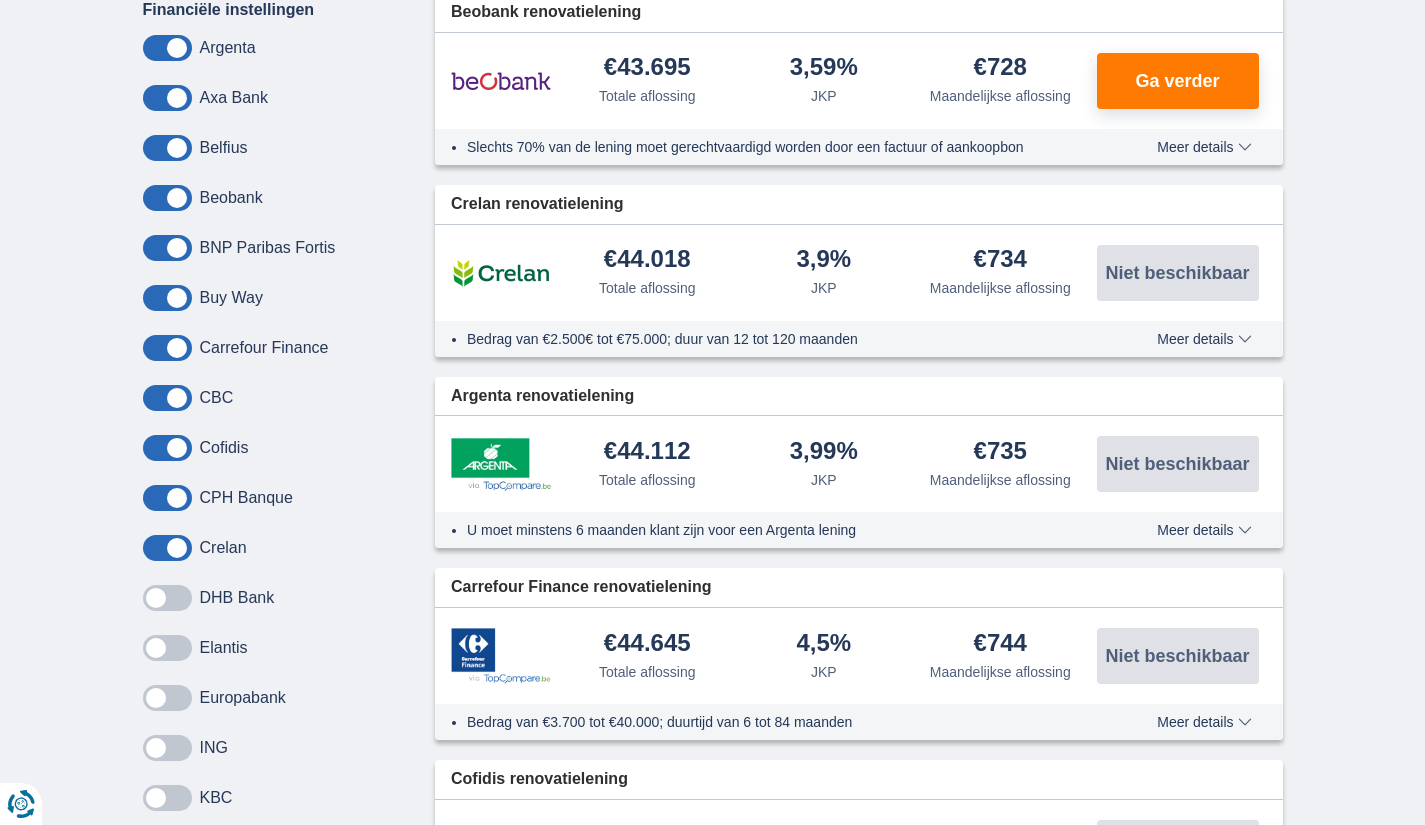 click at bounding box center [167, 598] 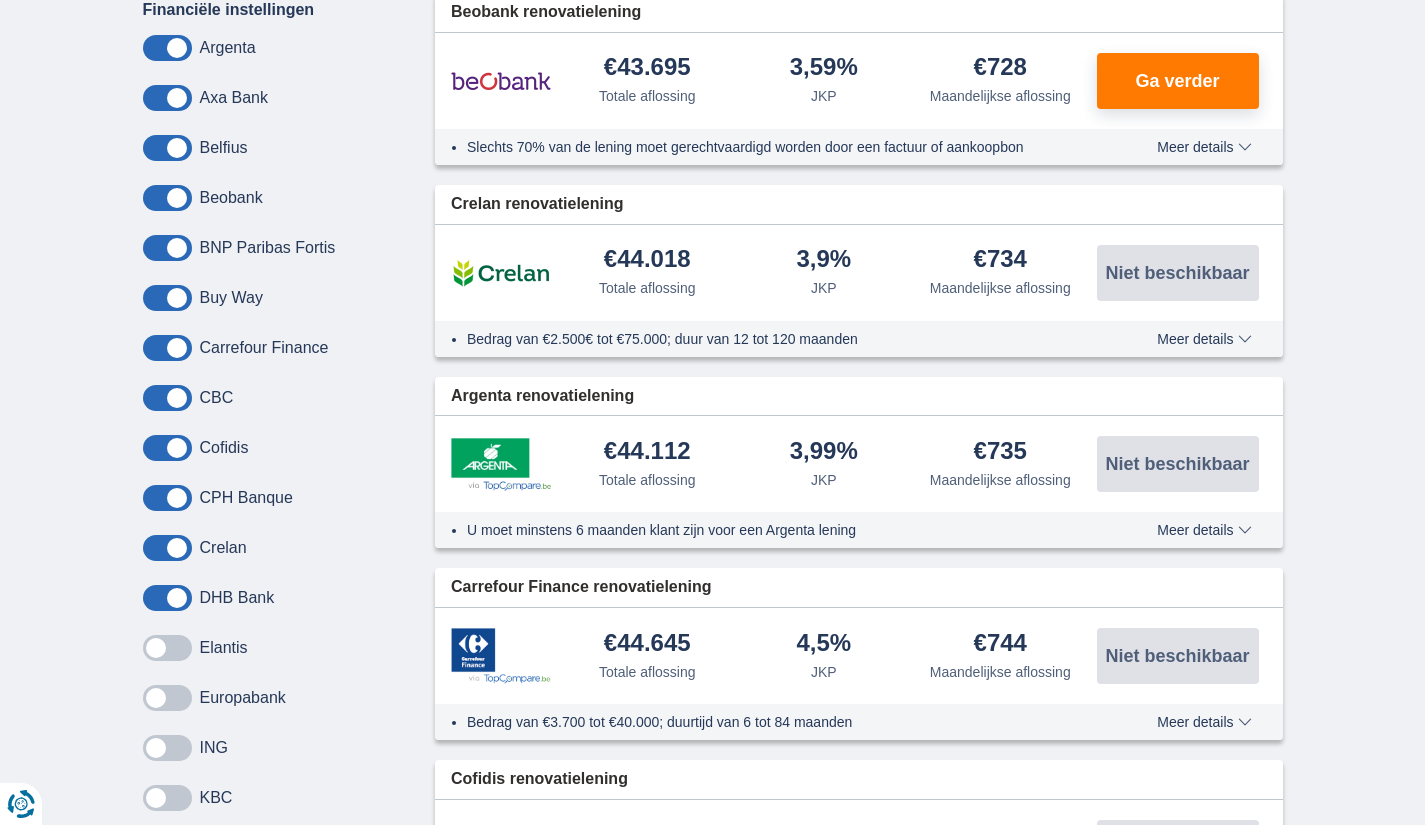 click at bounding box center (167, 648) 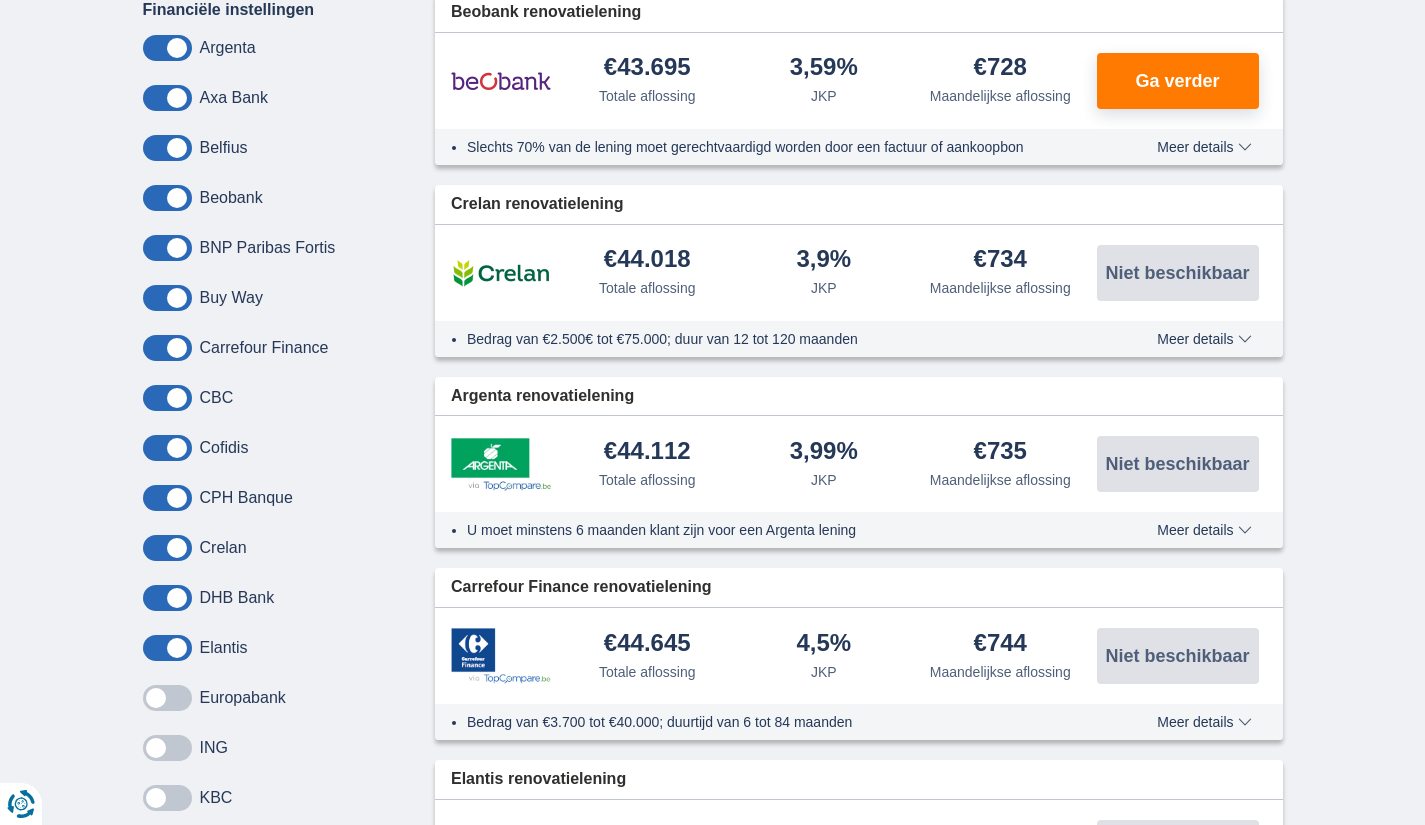 click at bounding box center (167, 698) 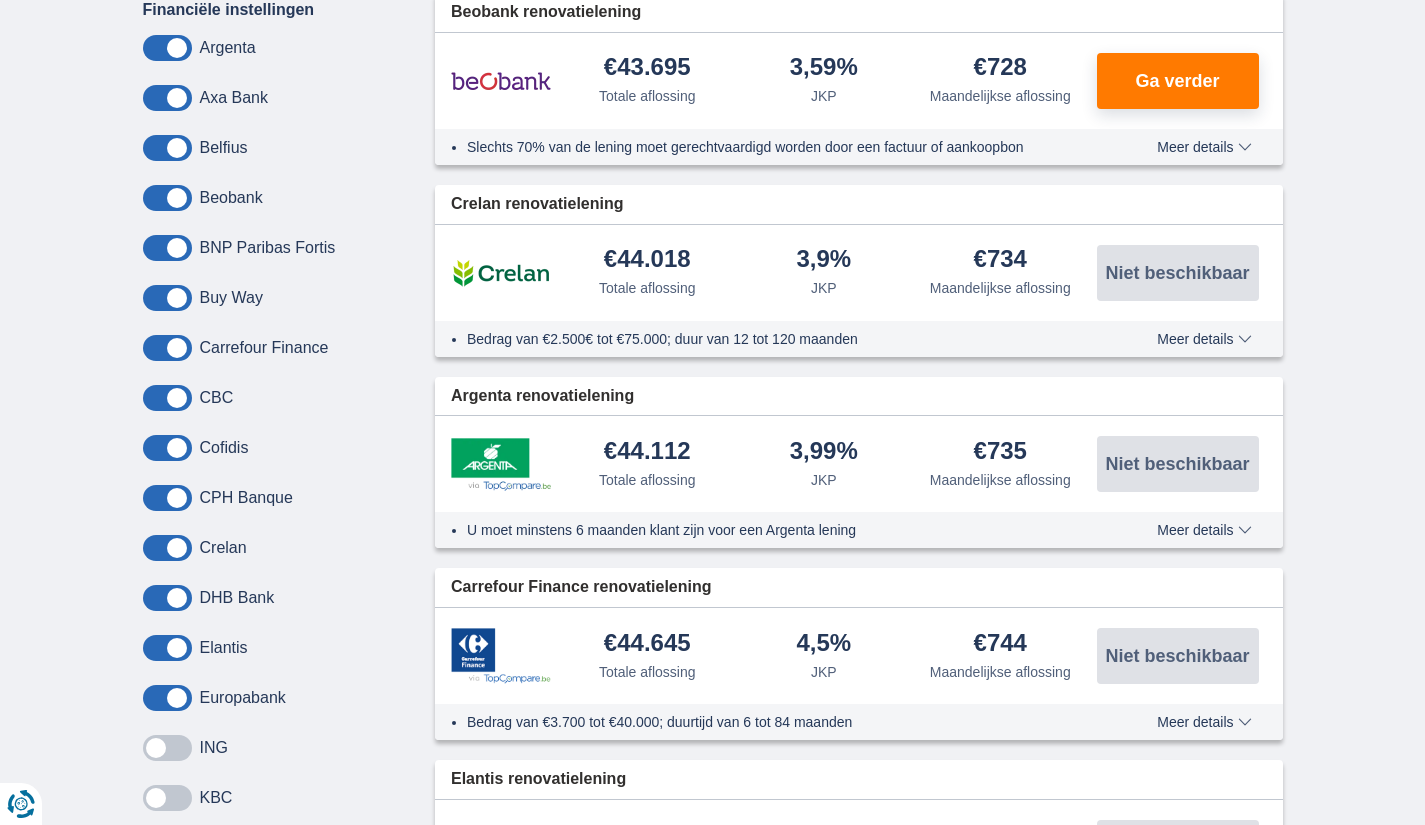 click at bounding box center [167, 748] 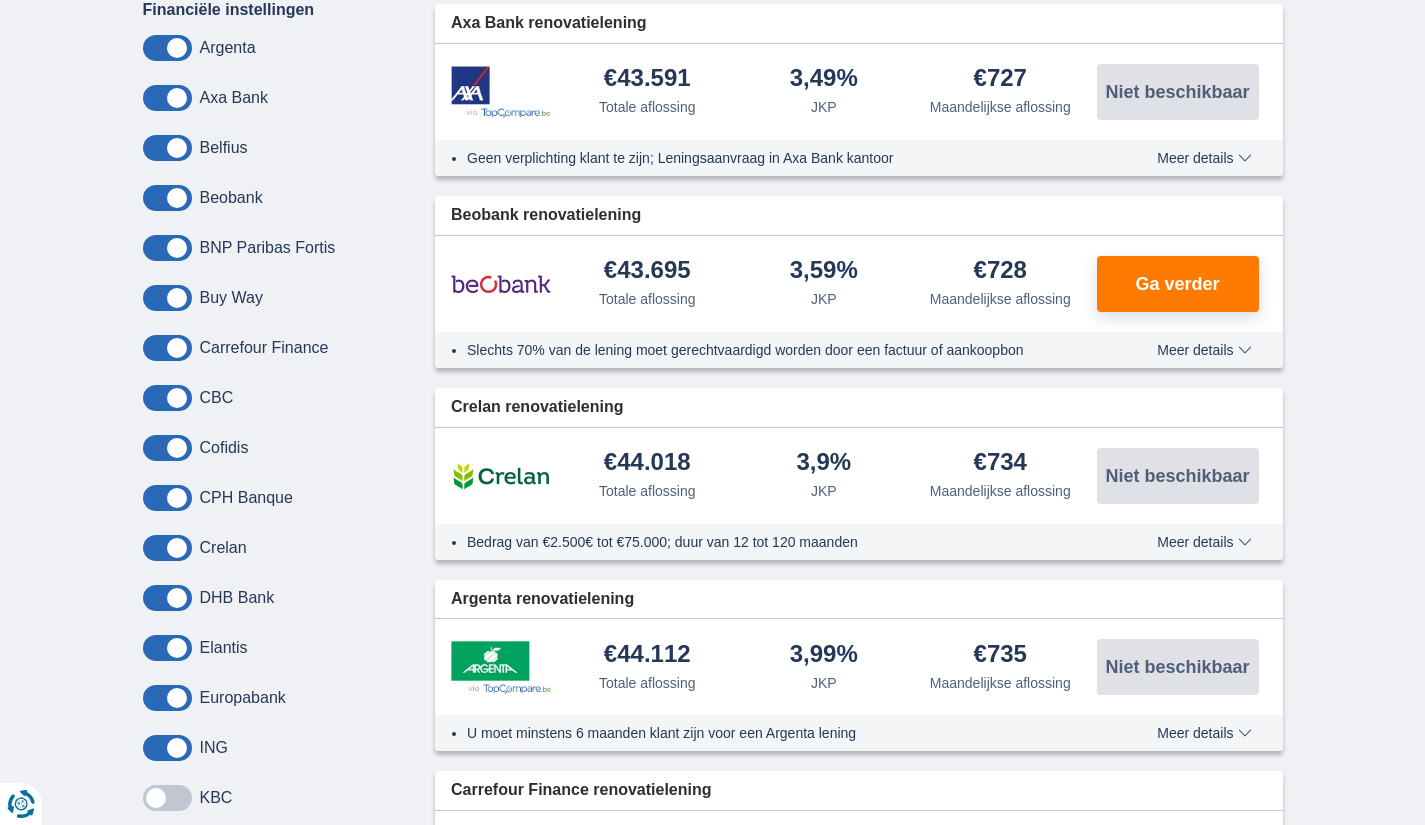 click at bounding box center (167, 798) 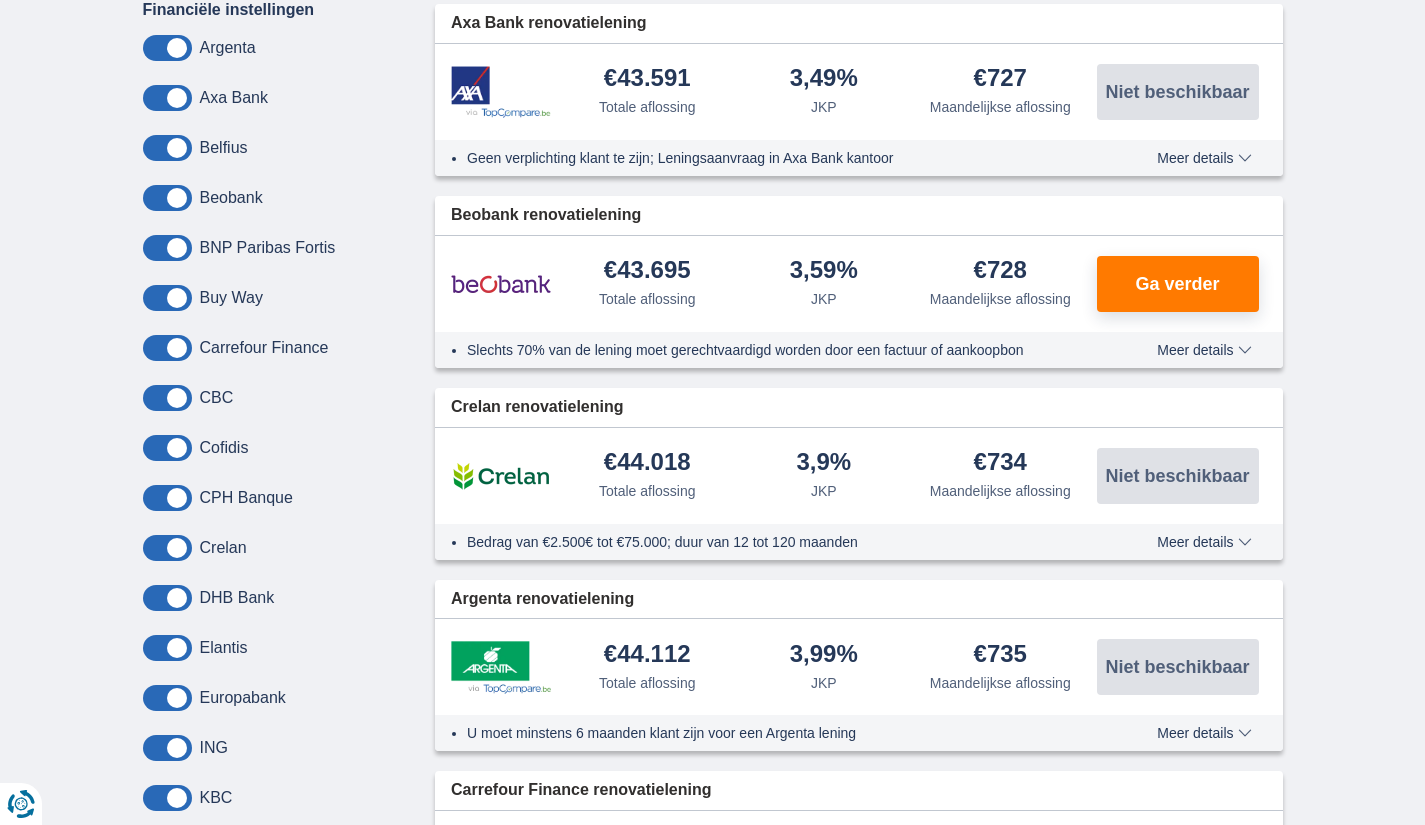 click at bounding box center [167, 848] 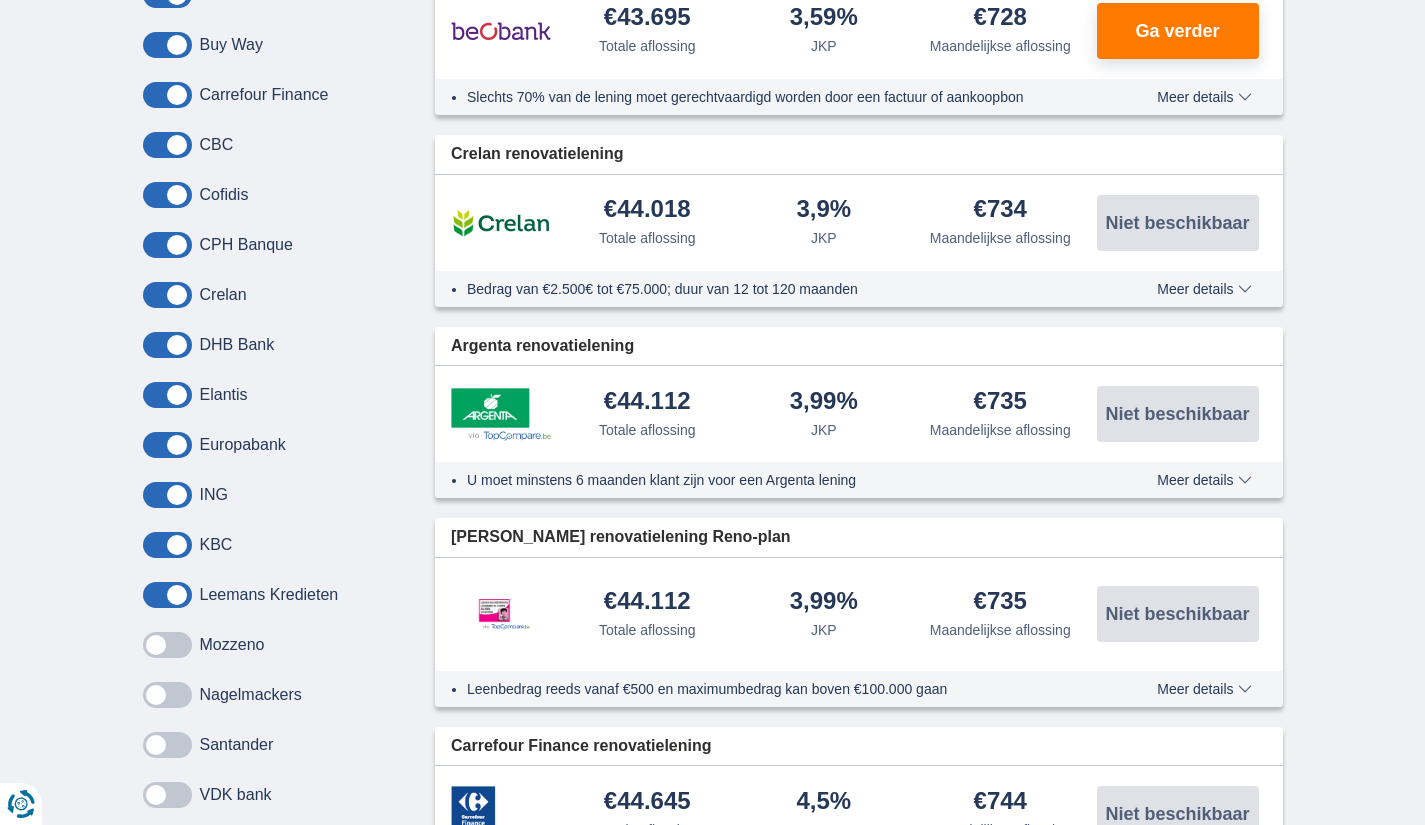 scroll, scrollTop: 1521, scrollLeft: 0, axis: vertical 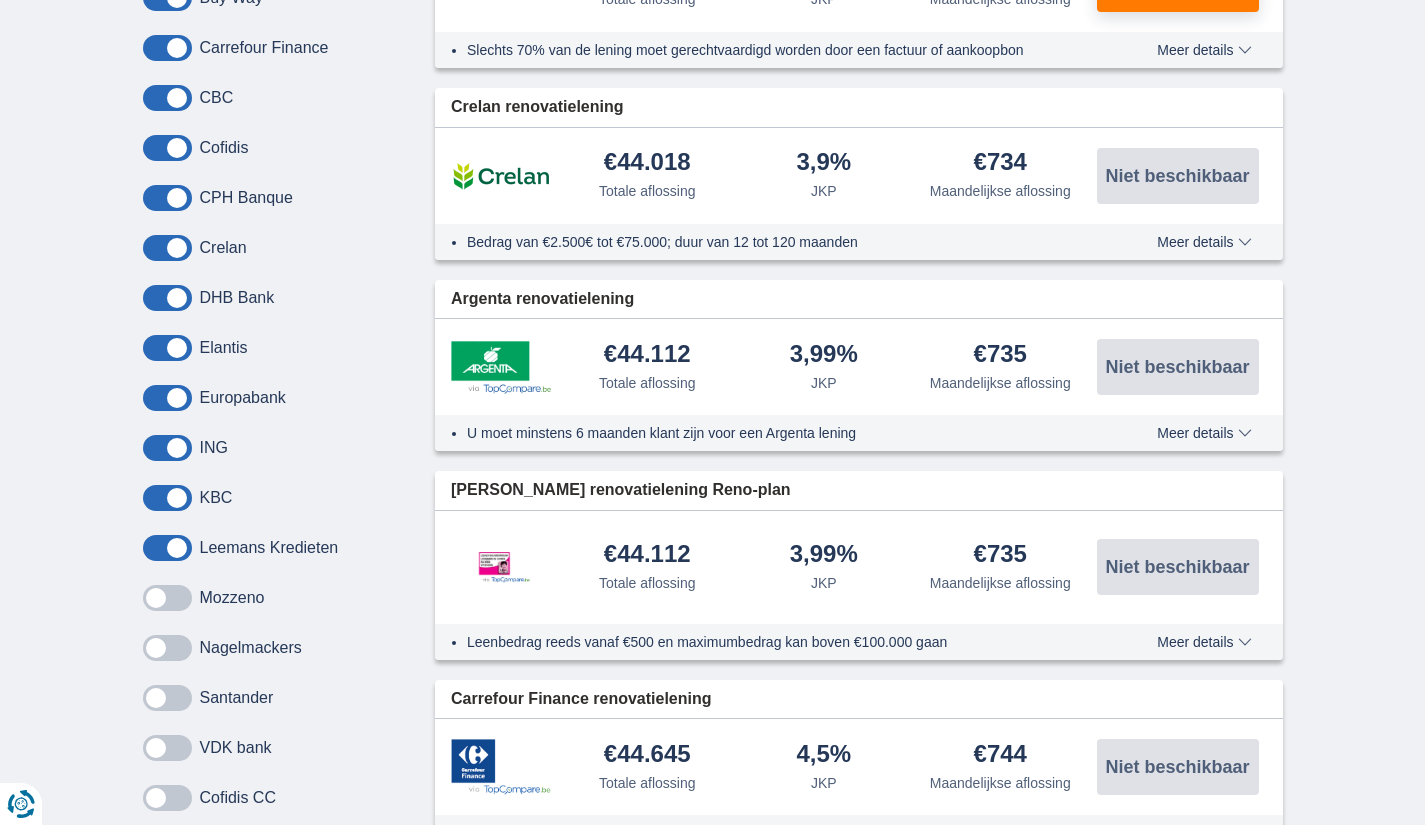 drag, startPoint x: 169, startPoint y: 524, endPoint x: 145, endPoint y: 548, distance: 33.941124 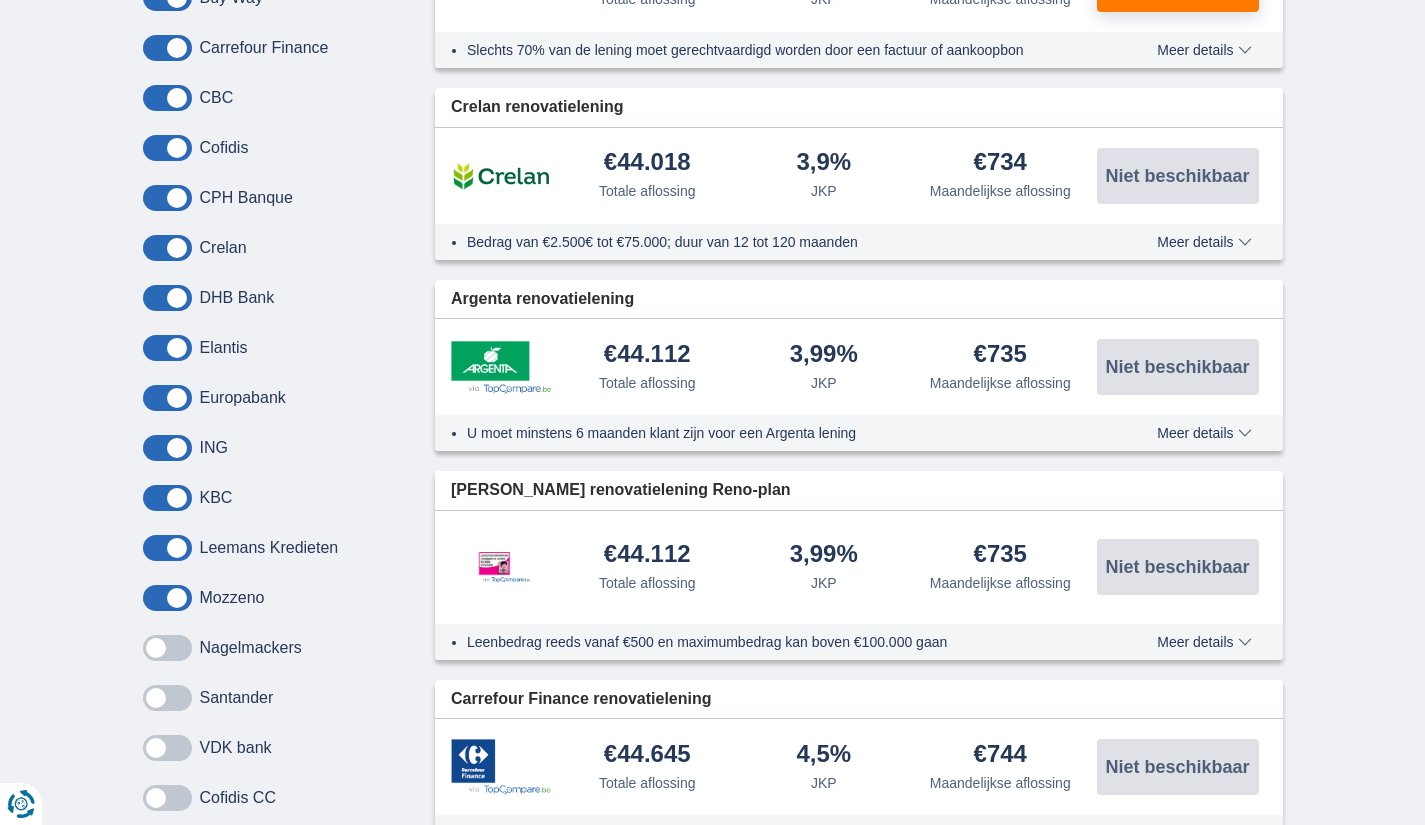 click at bounding box center [167, 648] 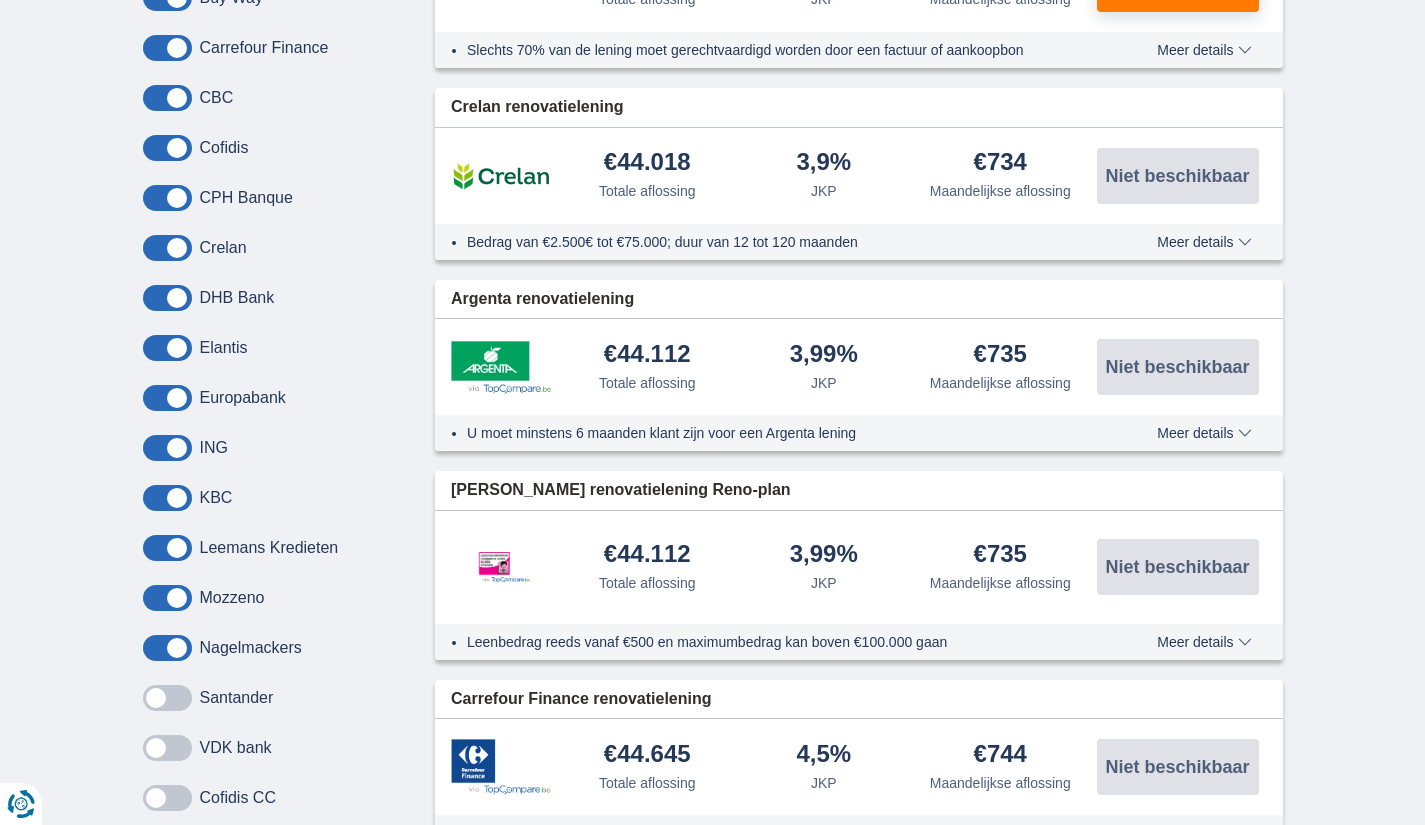 drag, startPoint x: 167, startPoint y: 631, endPoint x: 162, endPoint y: 653, distance: 22.561028 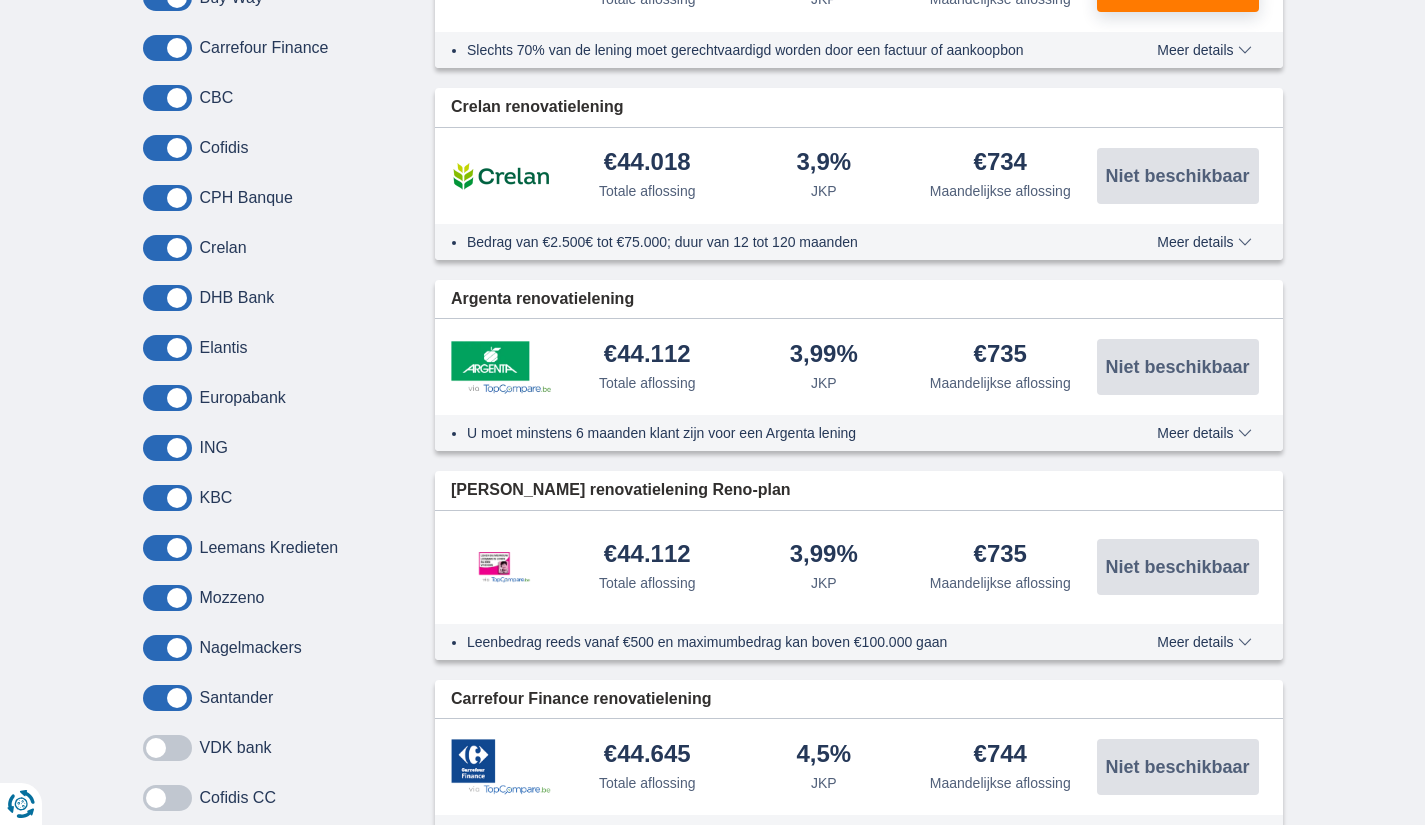 click at bounding box center [167, 748] 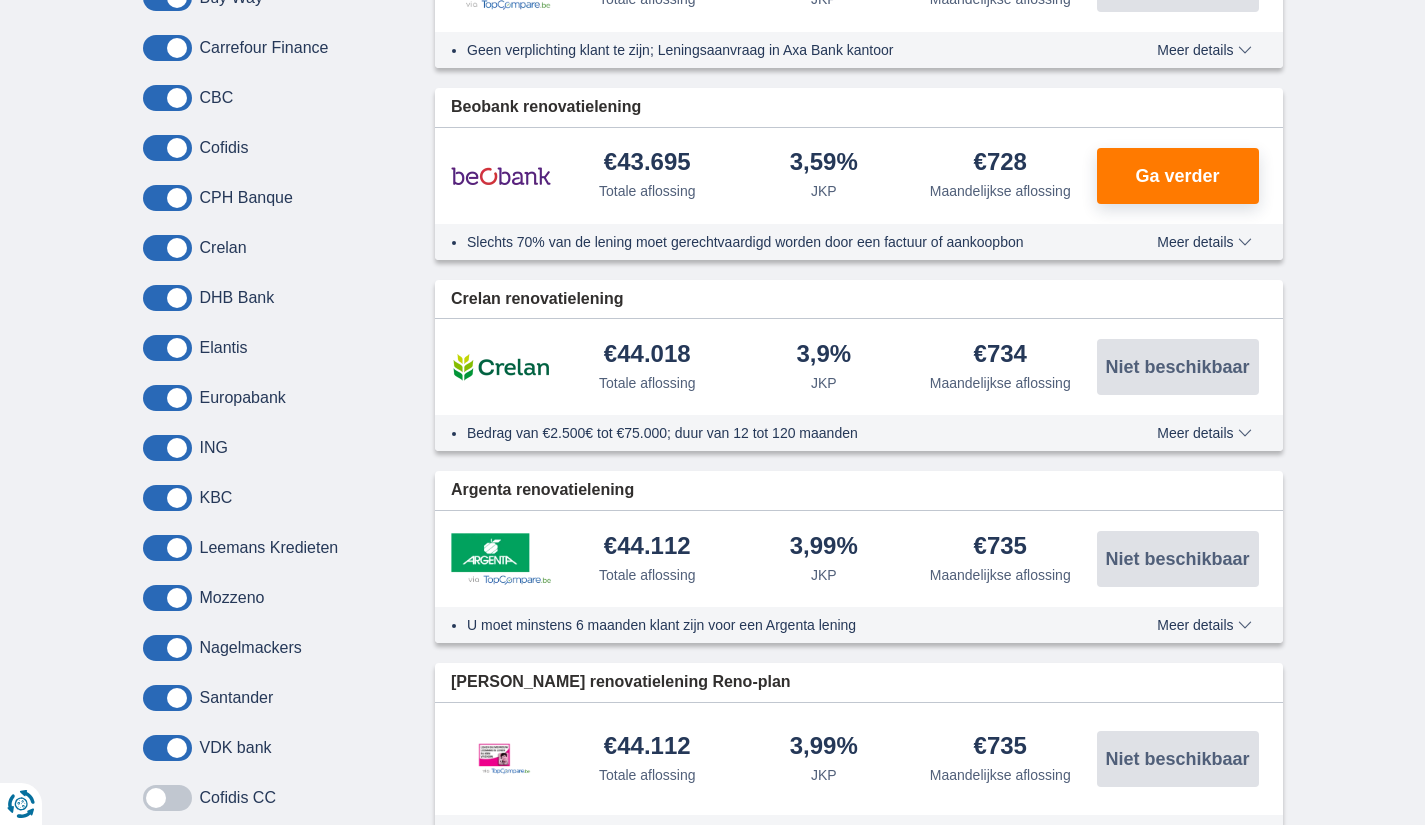 click at bounding box center (167, 798) 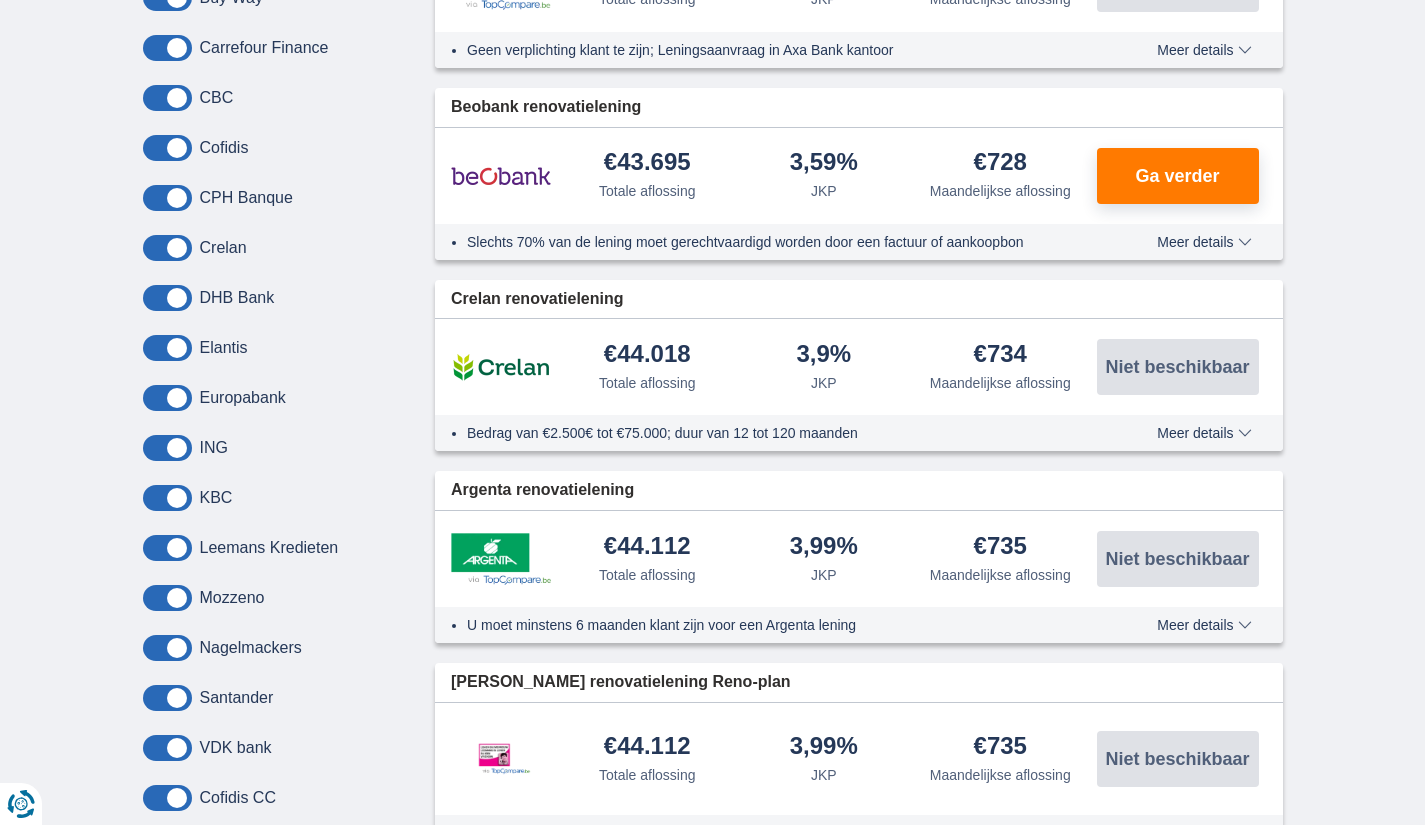 click at bounding box center [167, 848] 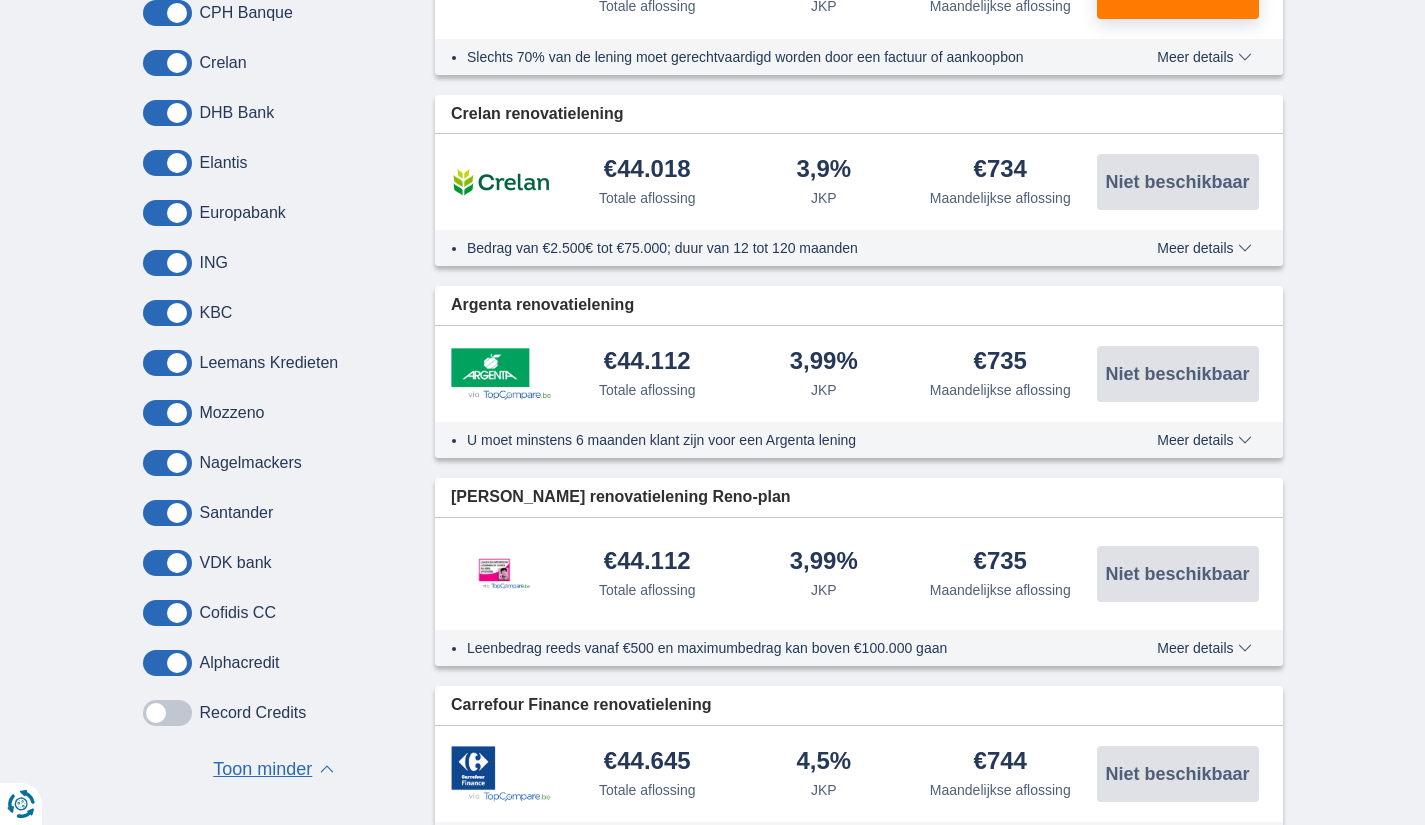 scroll, scrollTop: 1821, scrollLeft: 0, axis: vertical 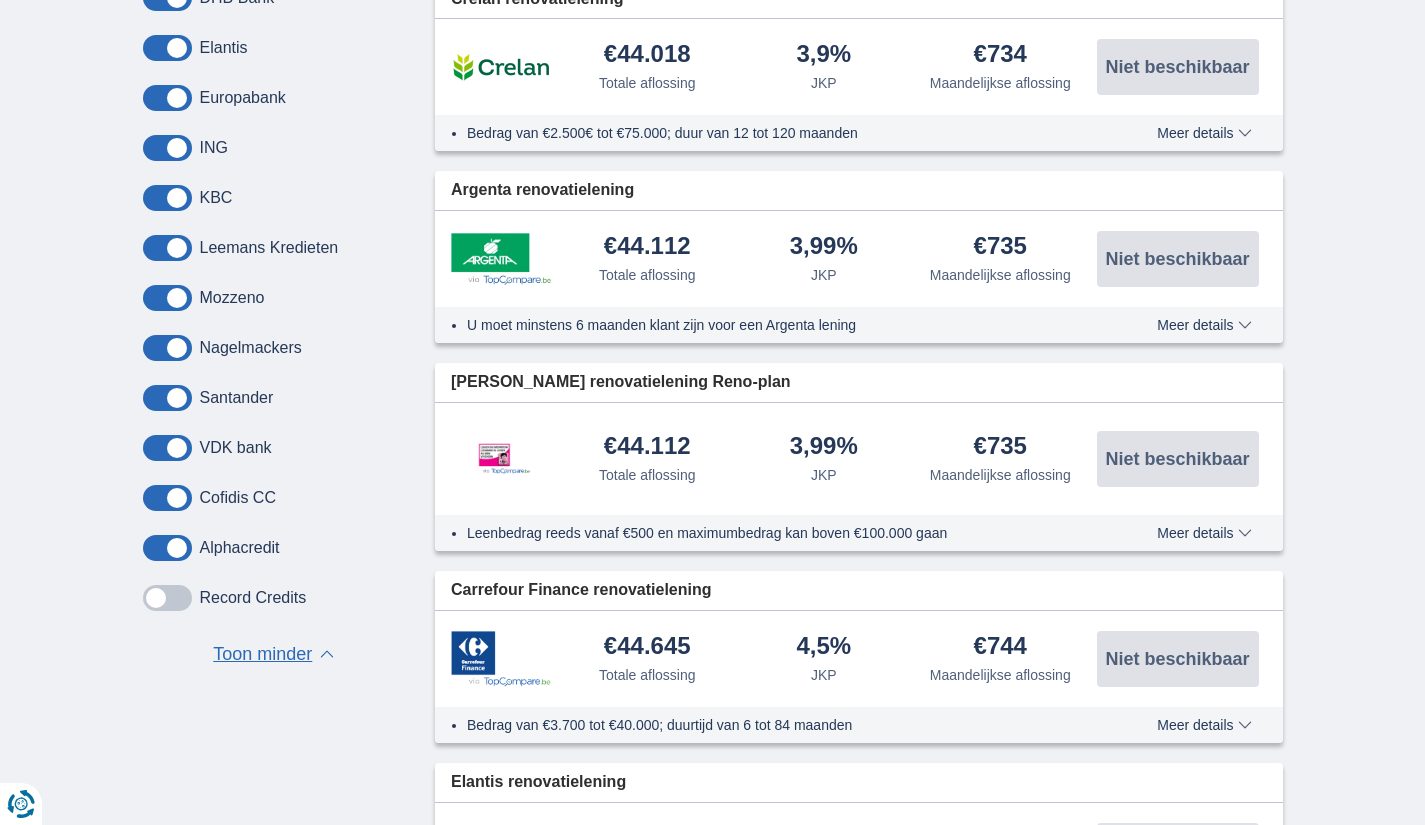 click at bounding box center [167, 598] 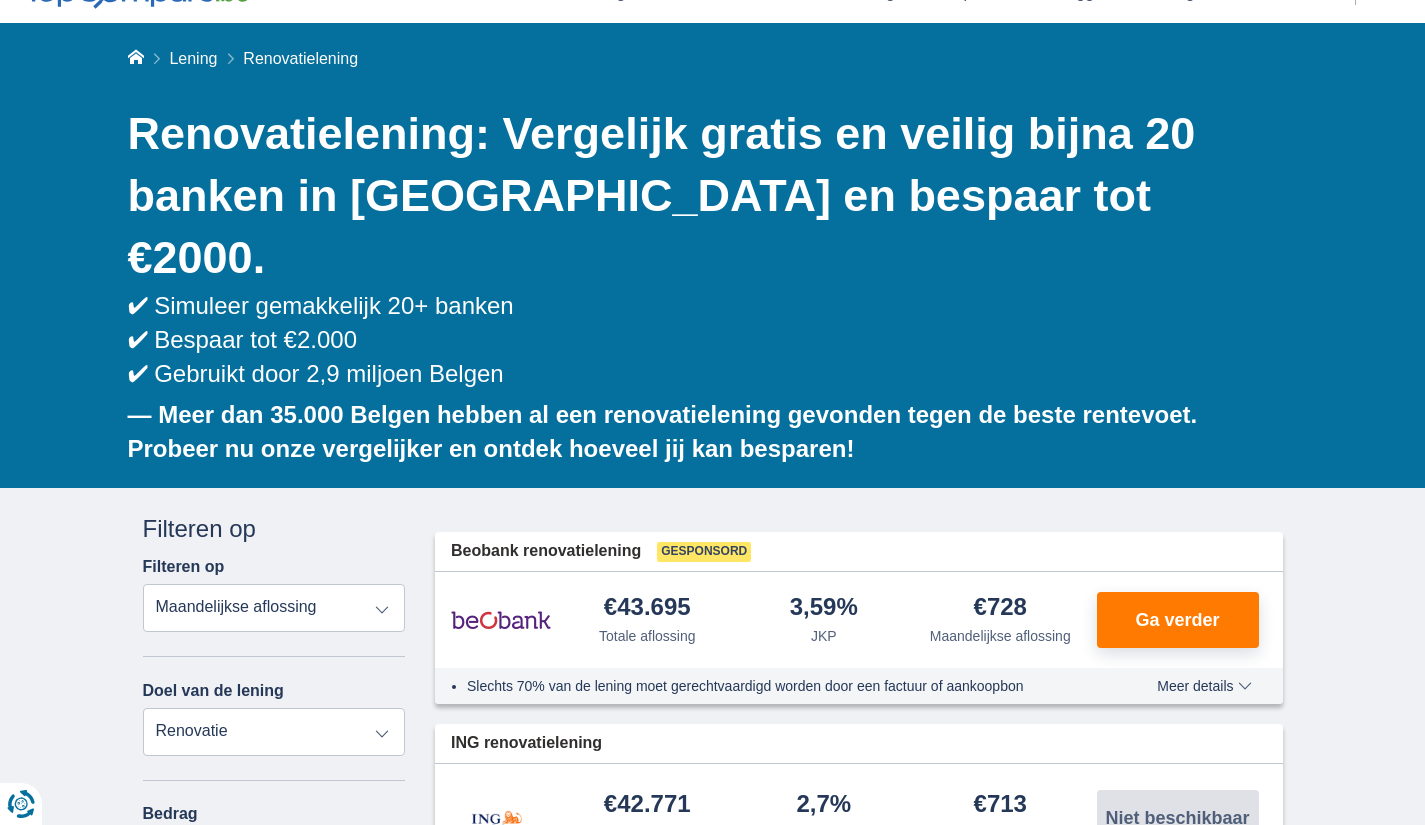 scroll, scrollTop: 221, scrollLeft: 0, axis: vertical 